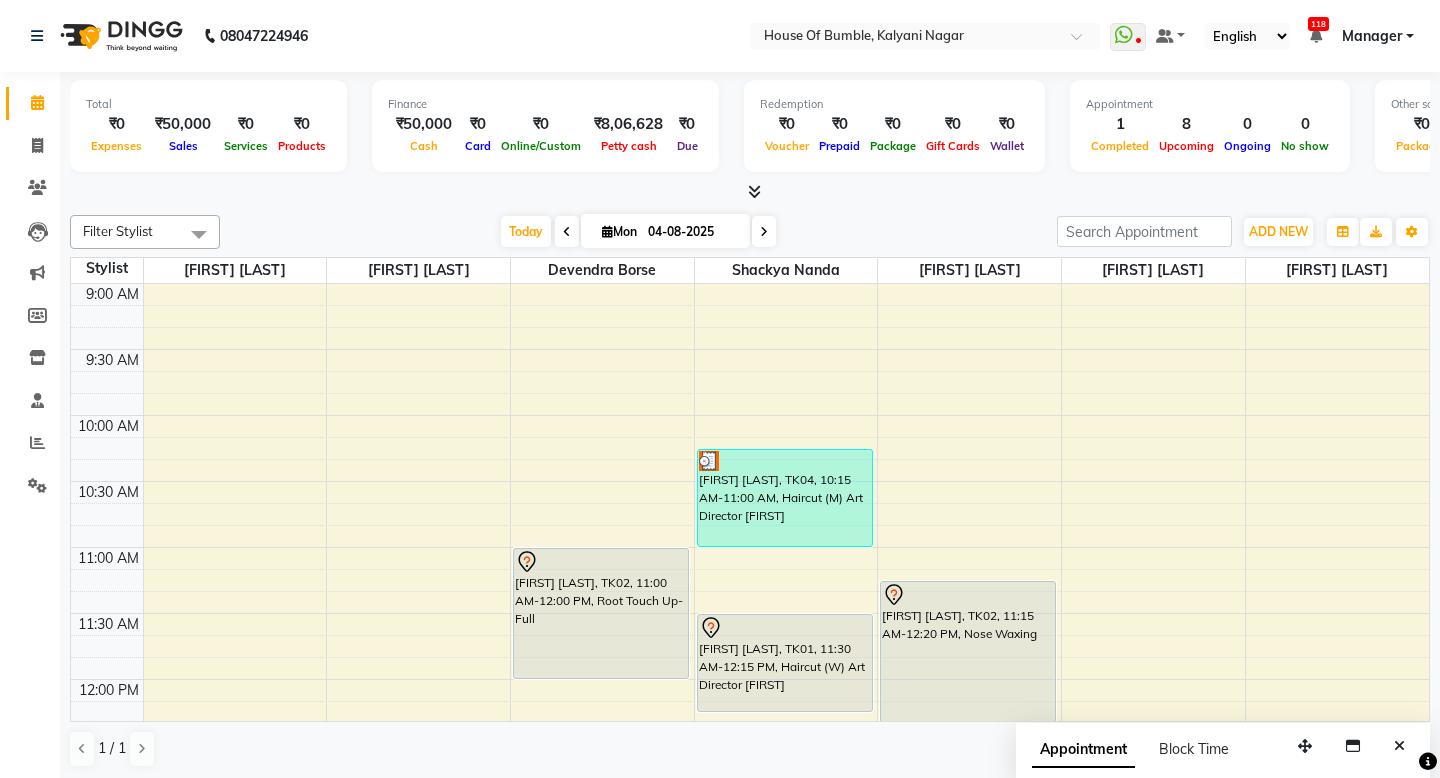 scroll, scrollTop: 0, scrollLeft: 0, axis: both 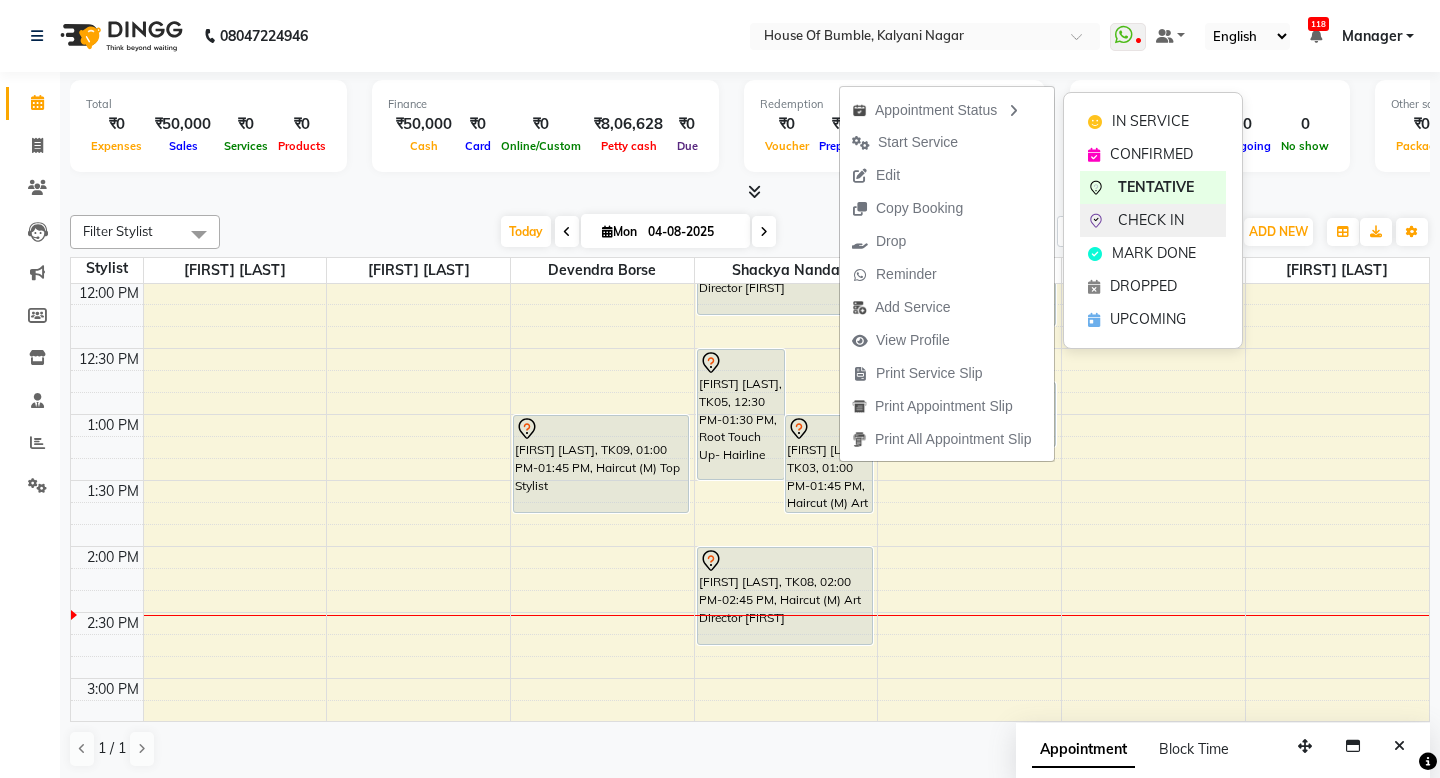 click on "CHECK IN" 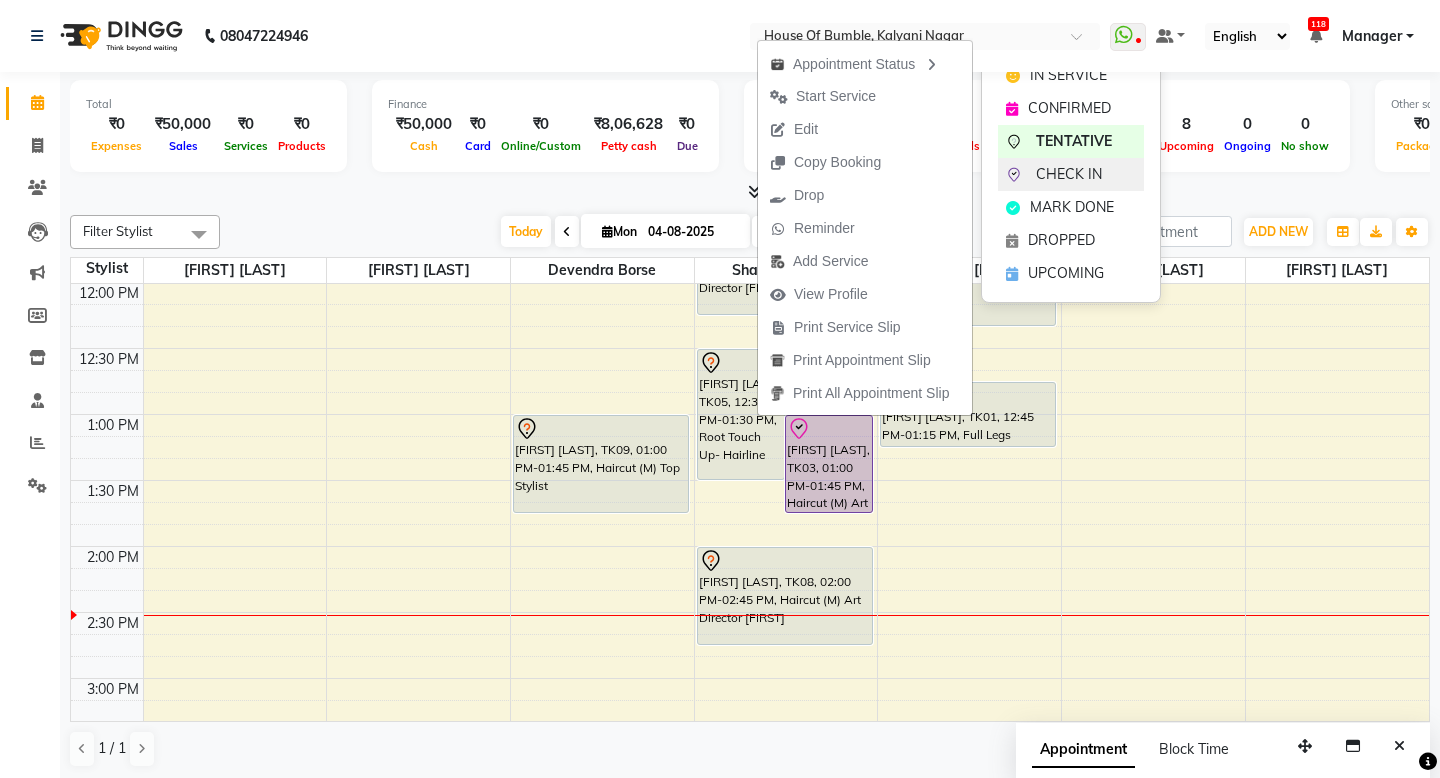 click on "CHECK IN" 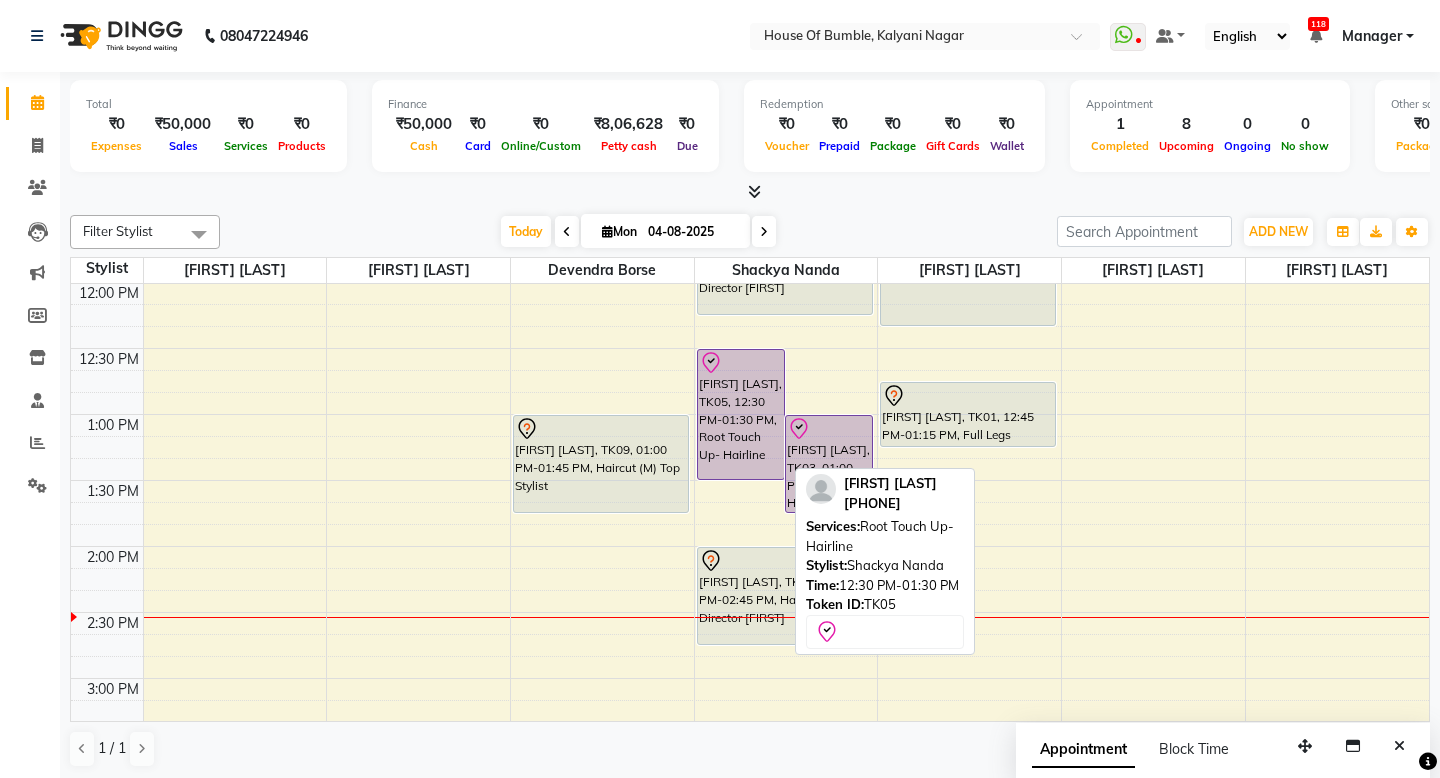 click on "[FIRST] [LAST], TK05, 12:30 PM-01:30 PM, Root Touch Up- Hairline" at bounding box center (741, 414) 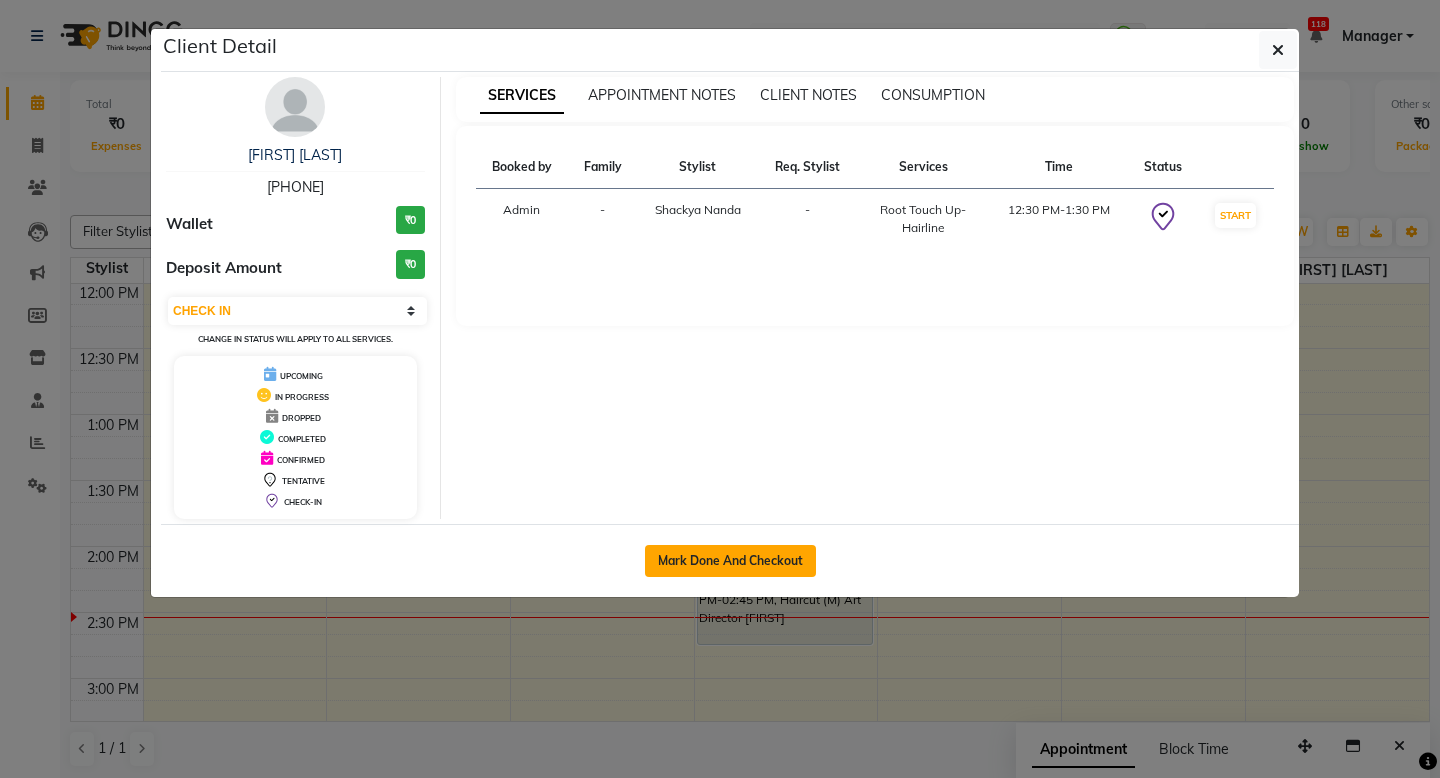 click on "Mark Done And Checkout" 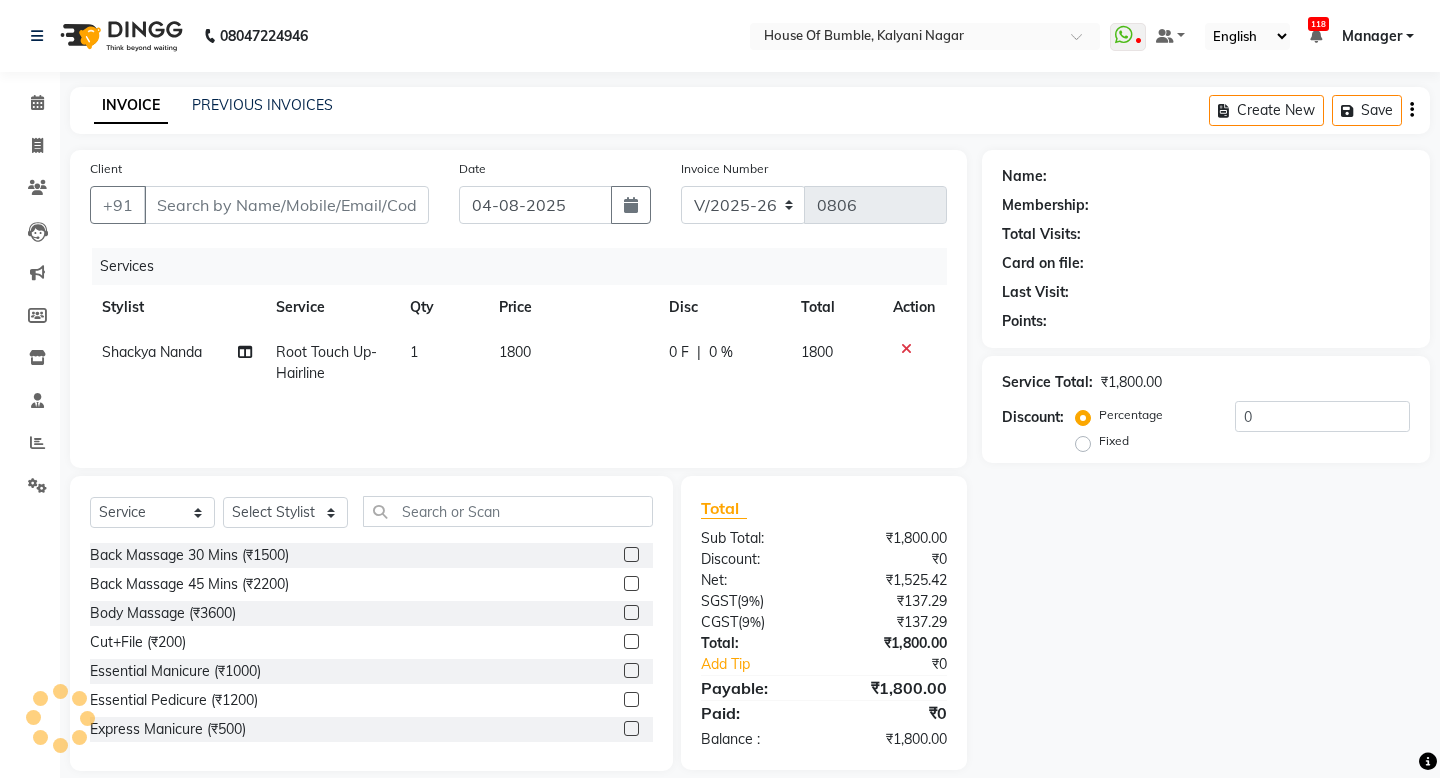 type on "98******69" 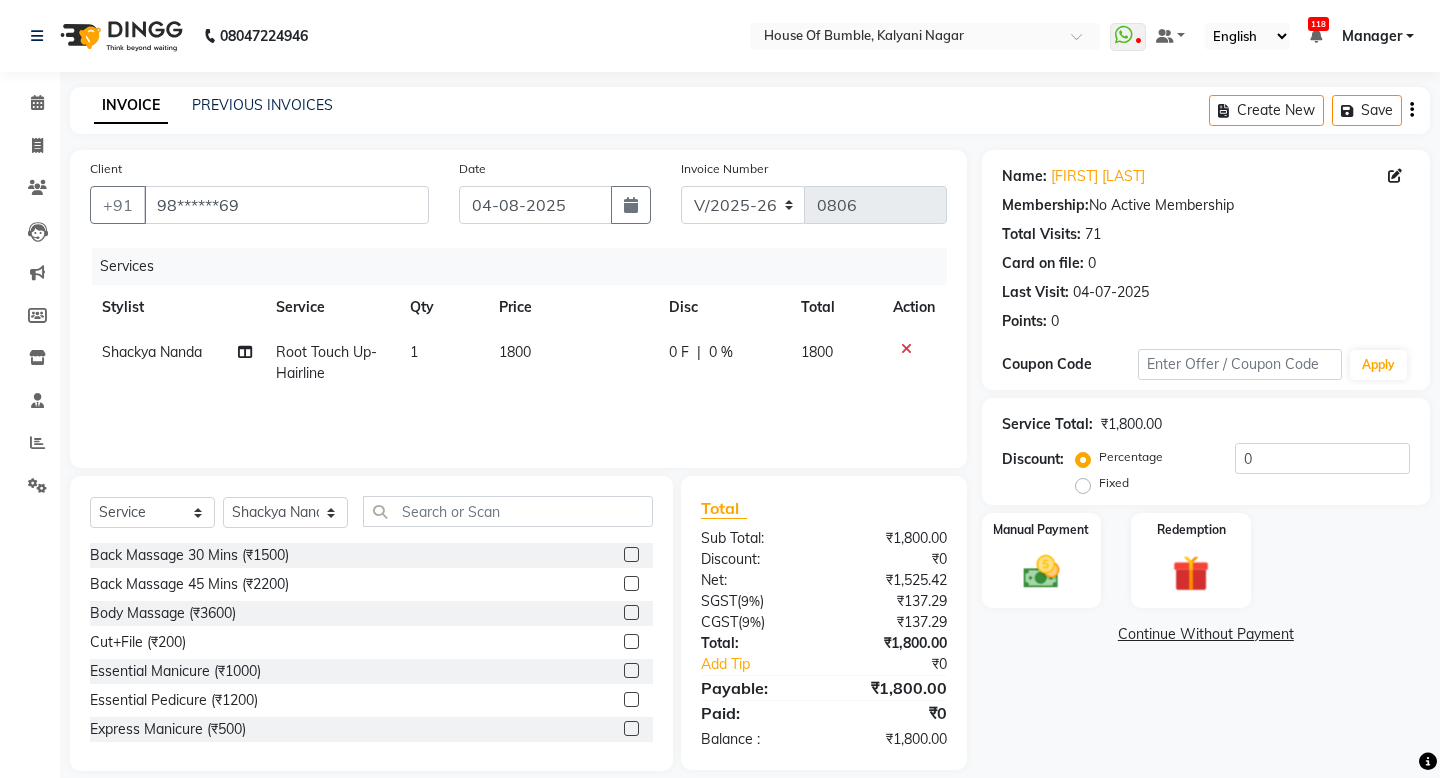 click on "1800" 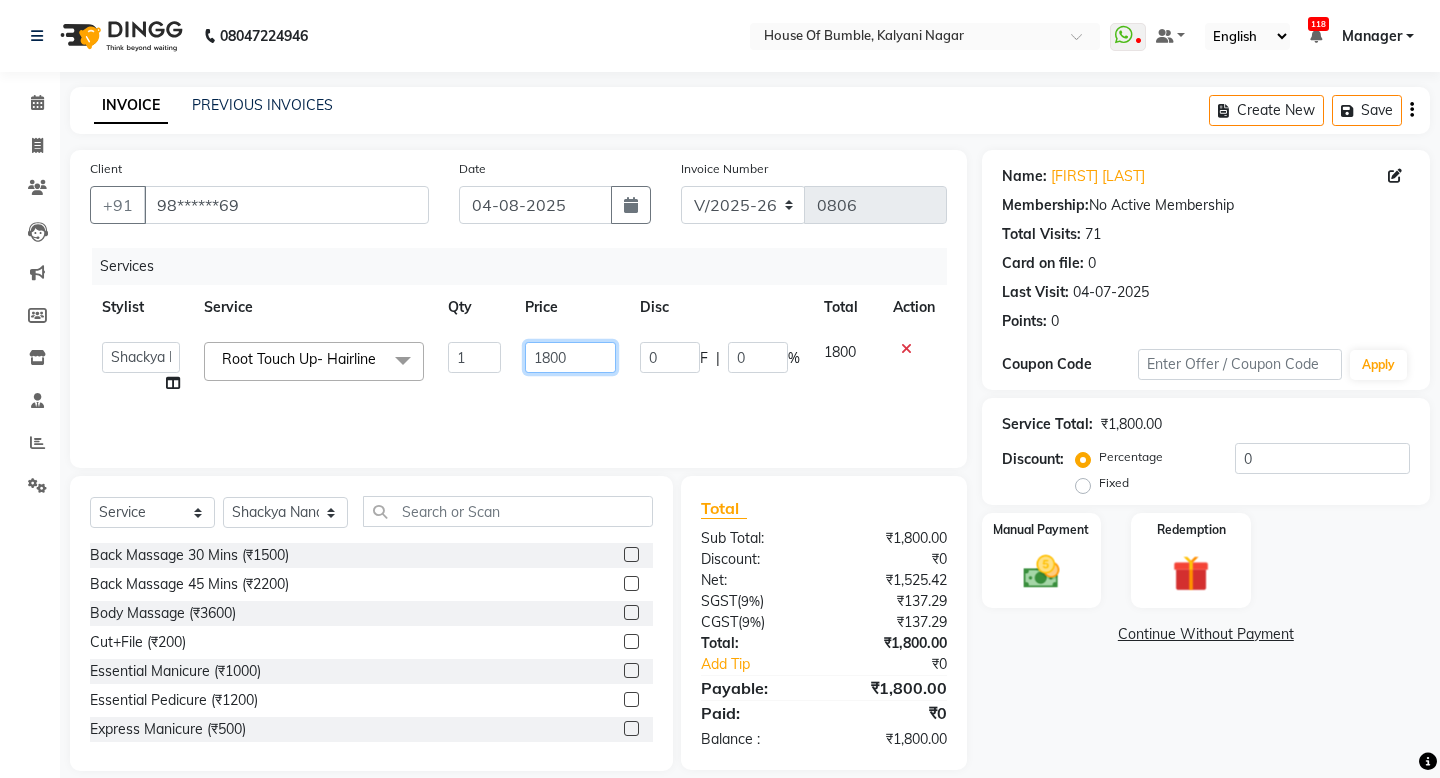drag, startPoint x: 553, startPoint y: 352, endPoint x: 469, endPoint y: 358, distance: 84.21401 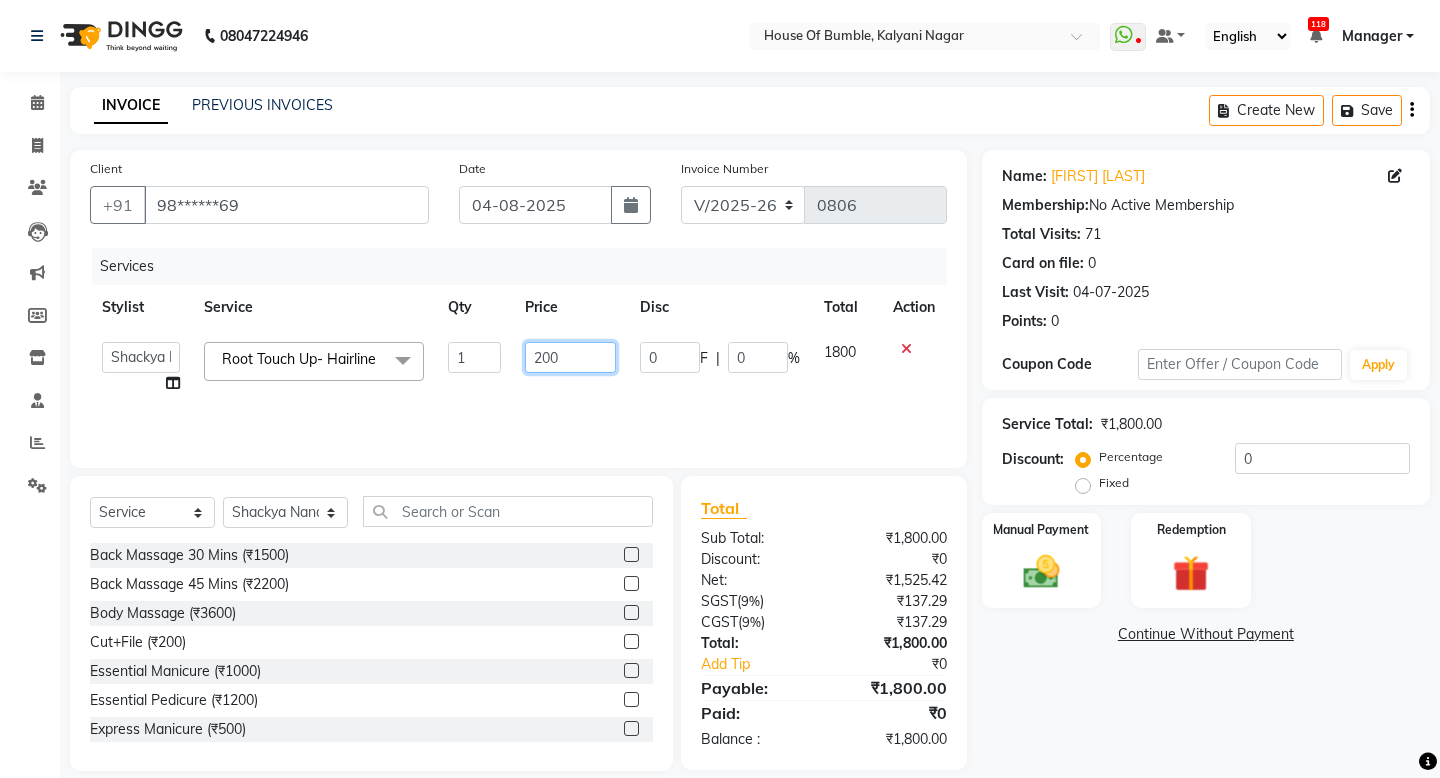 type on "2400" 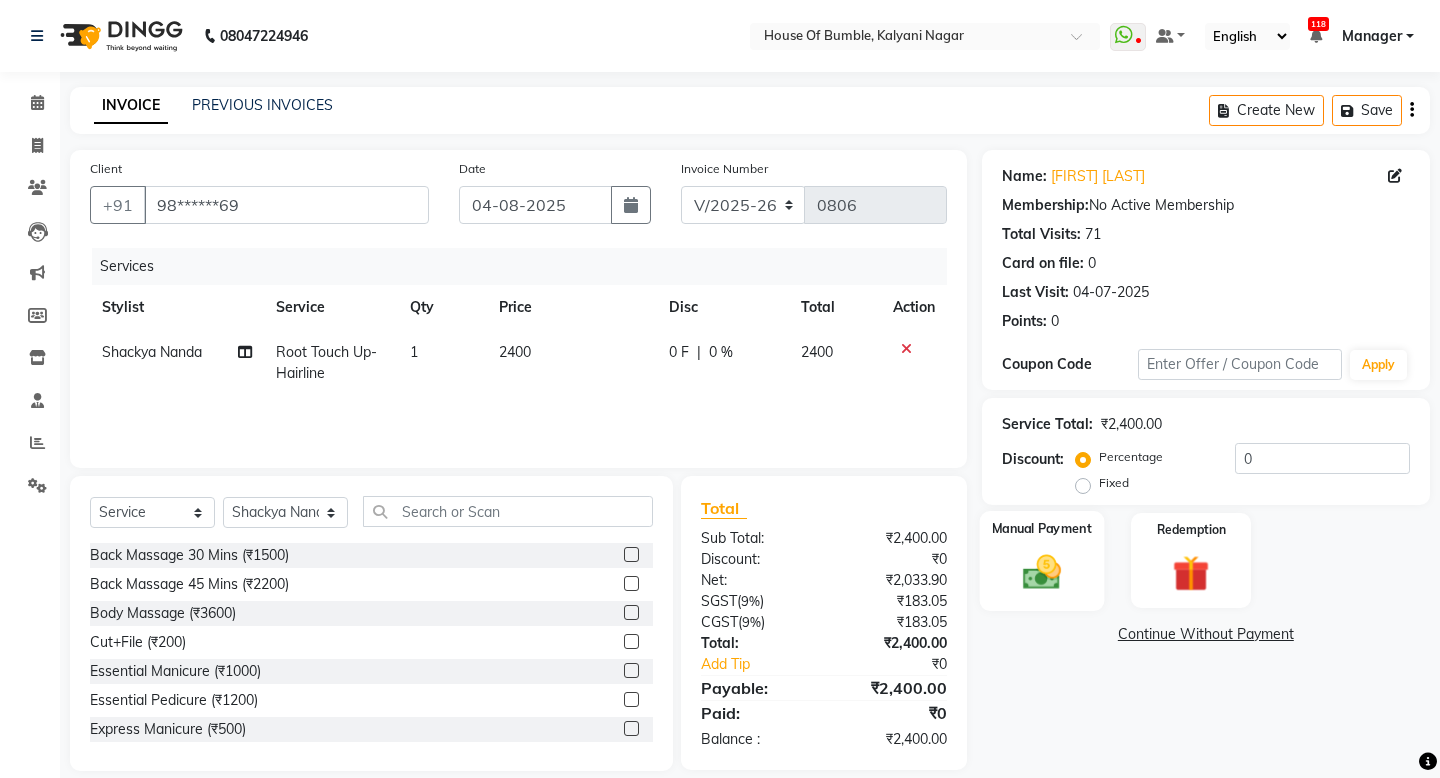 click on "Manual Payment" 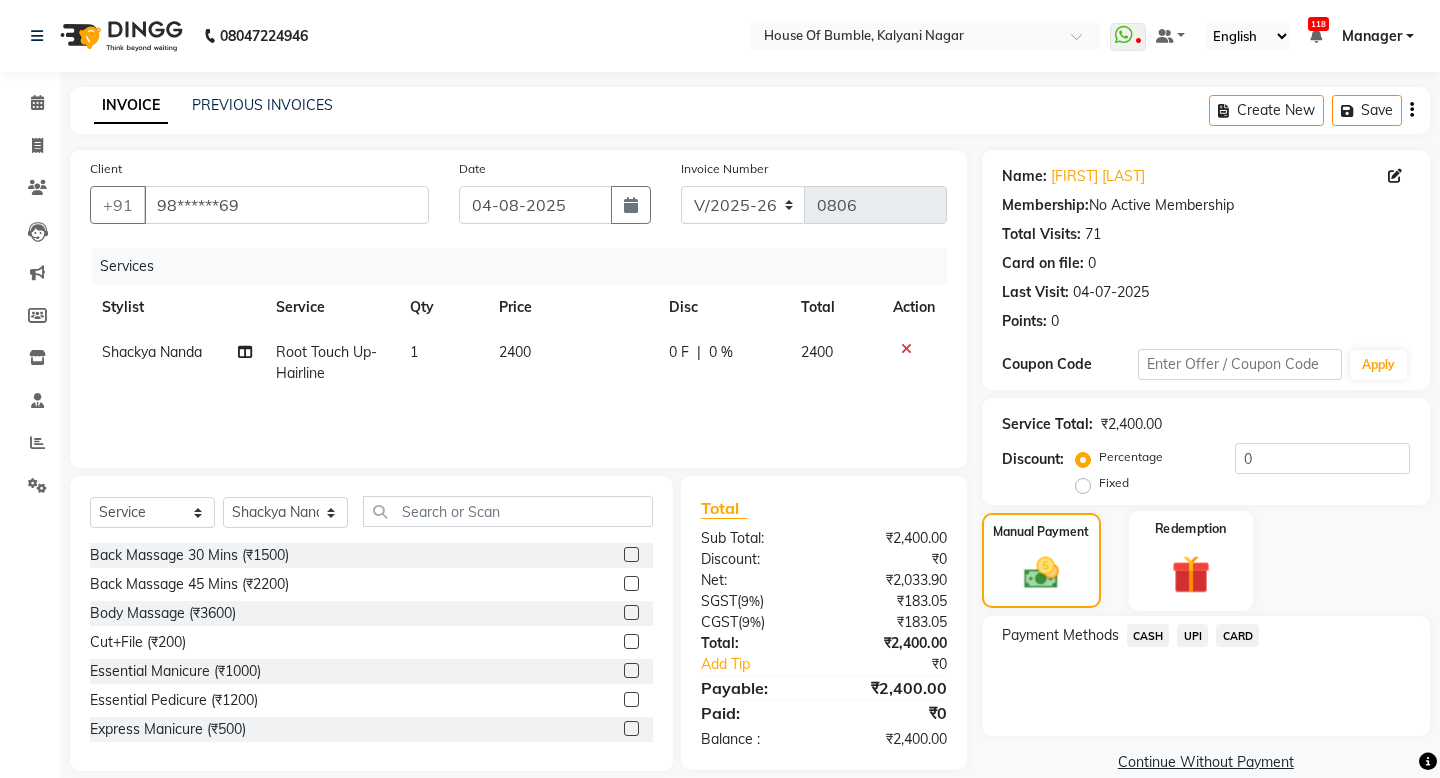 drag, startPoint x: 1199, startPoint y: 640, endPoint x: 1192, endPoint y: 596, distance: 44.553337 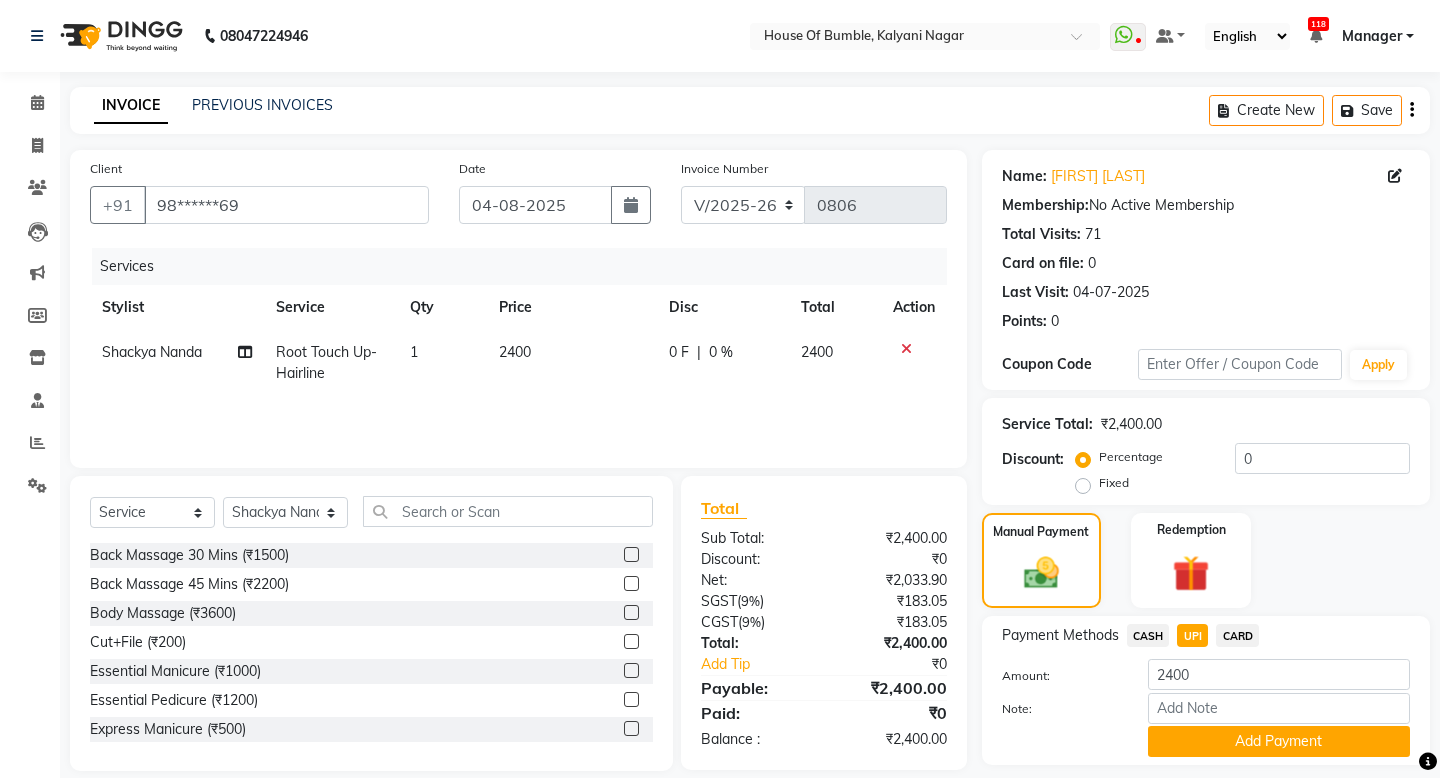 scroll, scrollTop: 57, scrollLeft: 0, axis: vertical 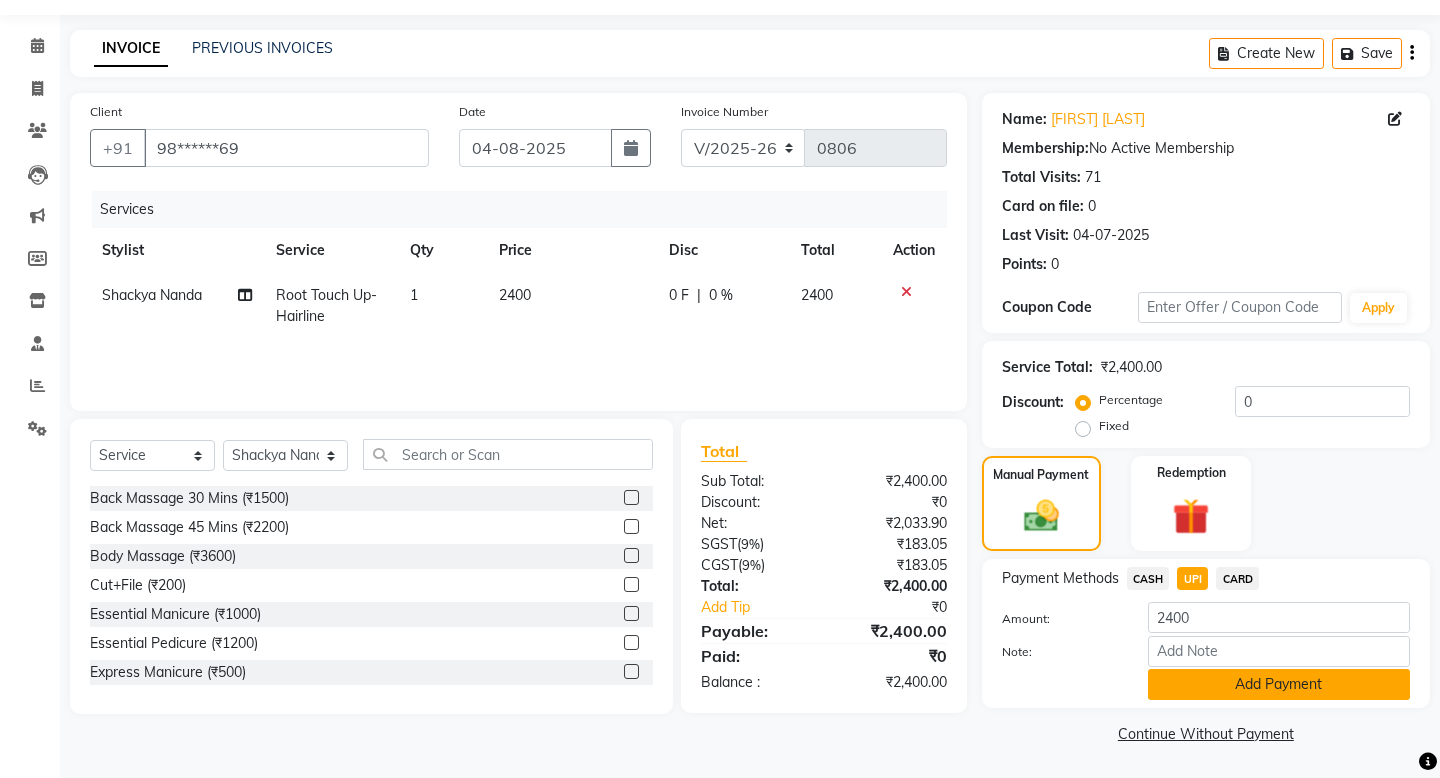 click on "Add Payment" 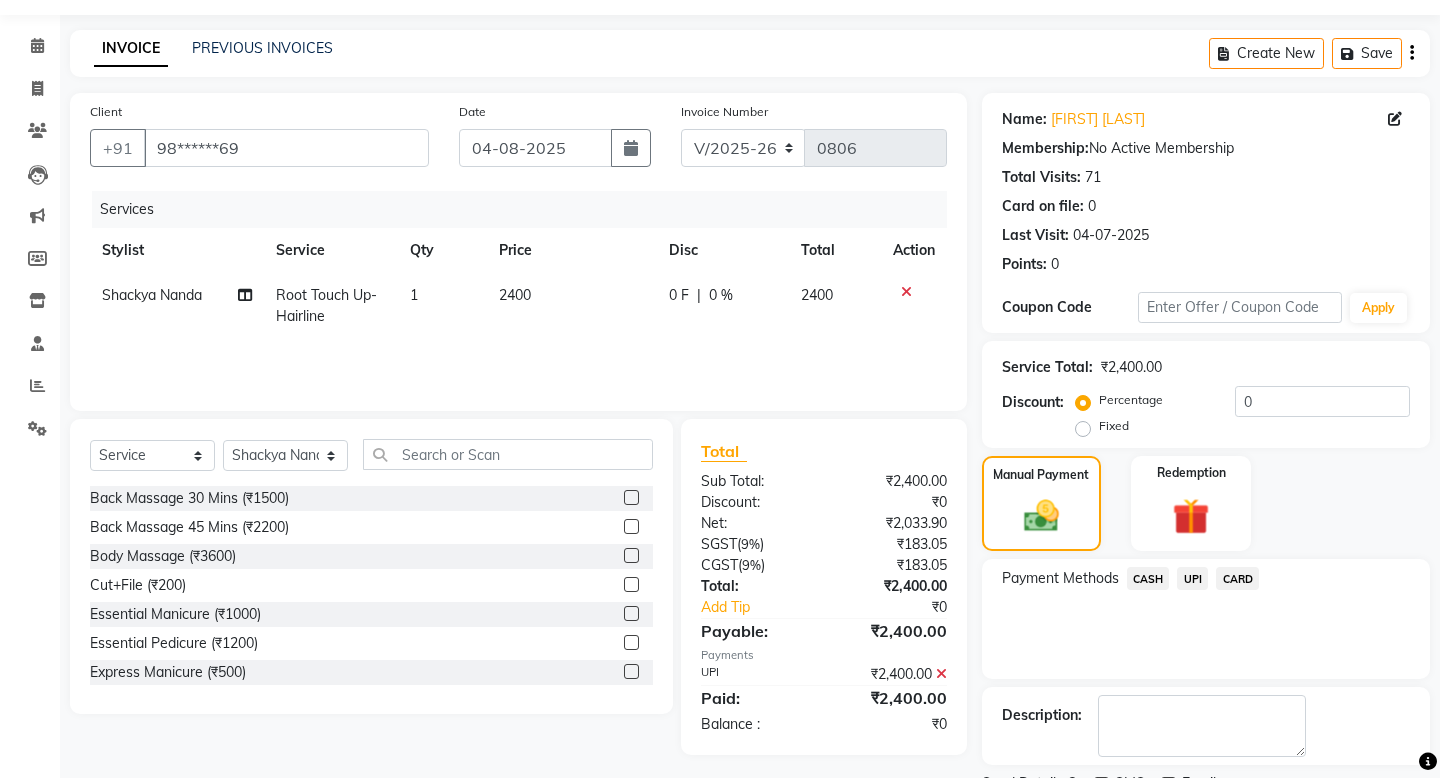 scroll, scrollTop: 142, scrollLeft: 0, axis: vertical 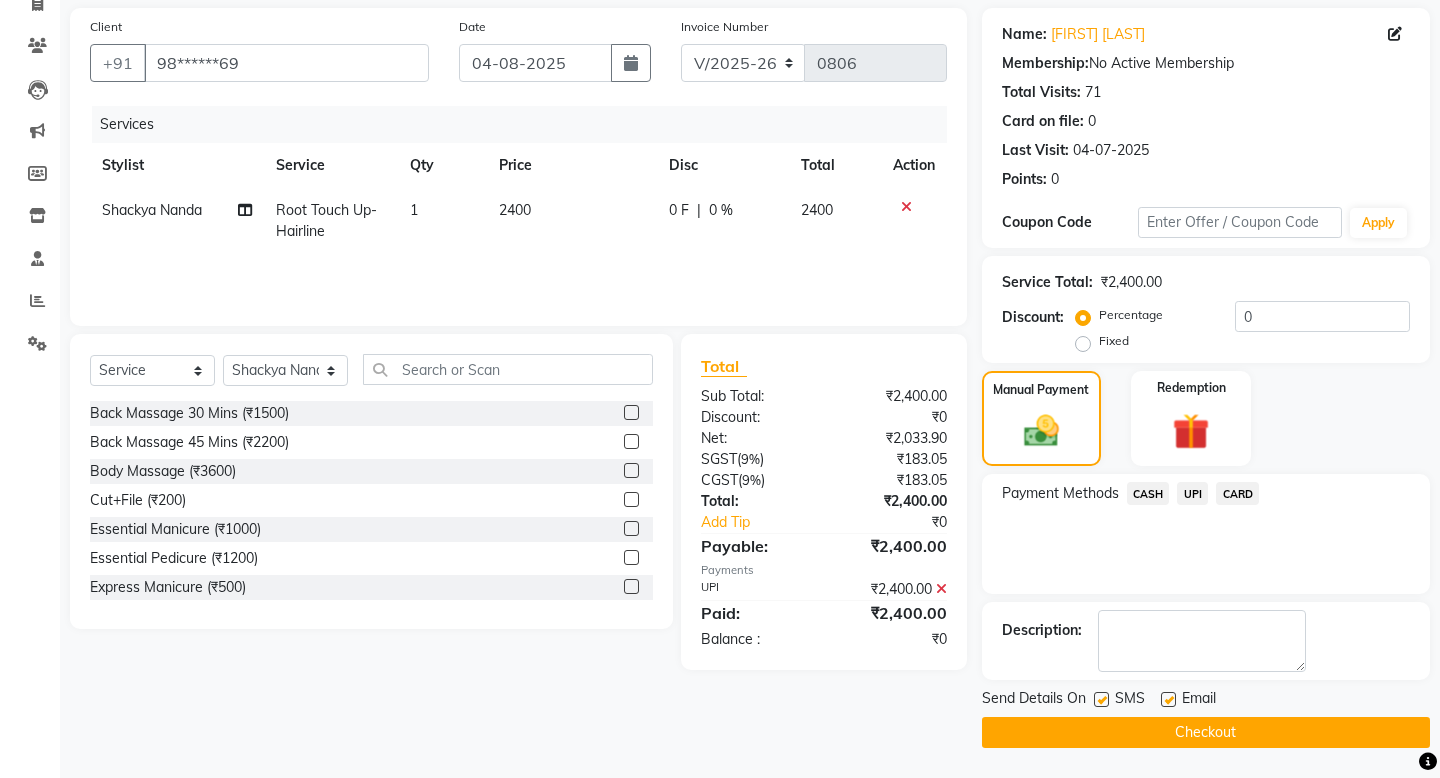 click on "Checkout" 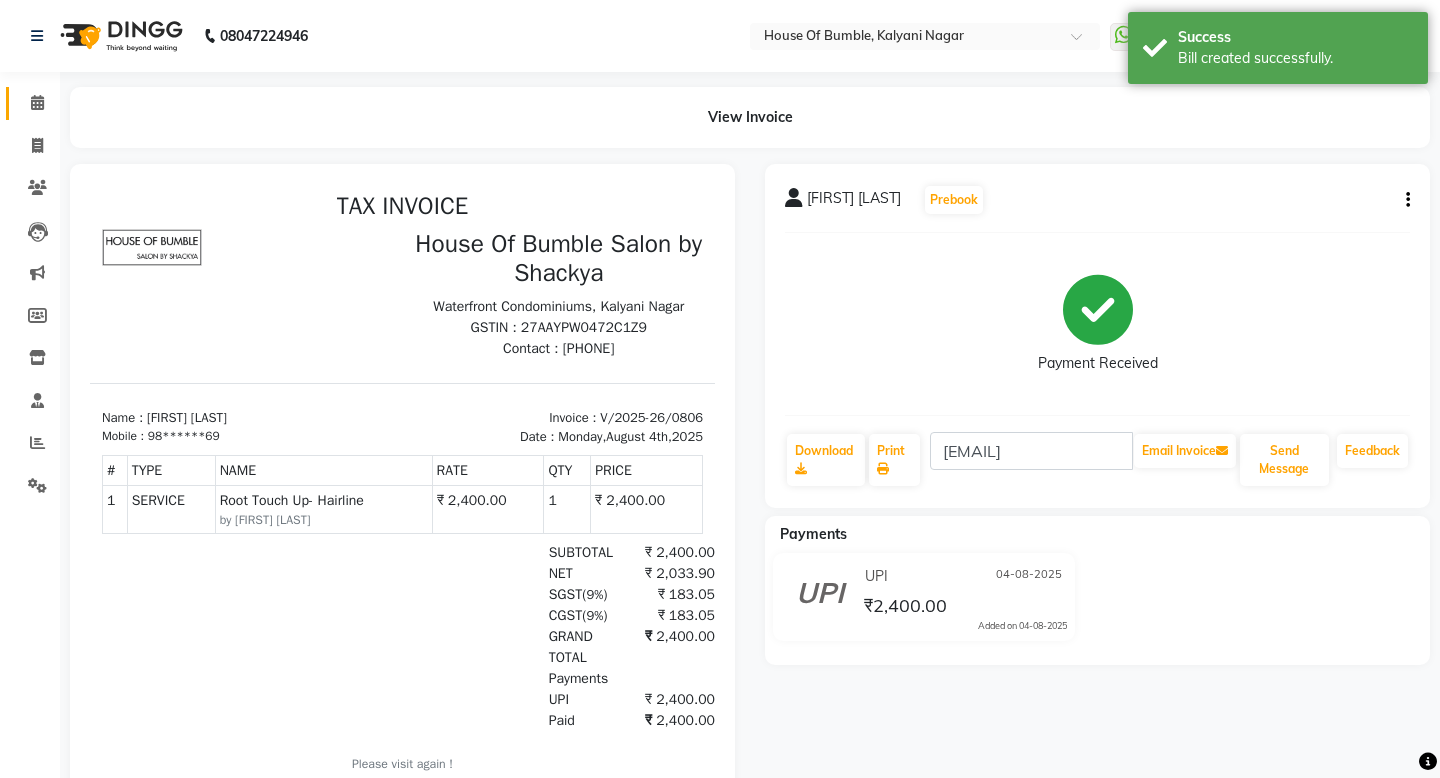 scroll, scrollTop: 0, scrollLeft: 0, axis: both 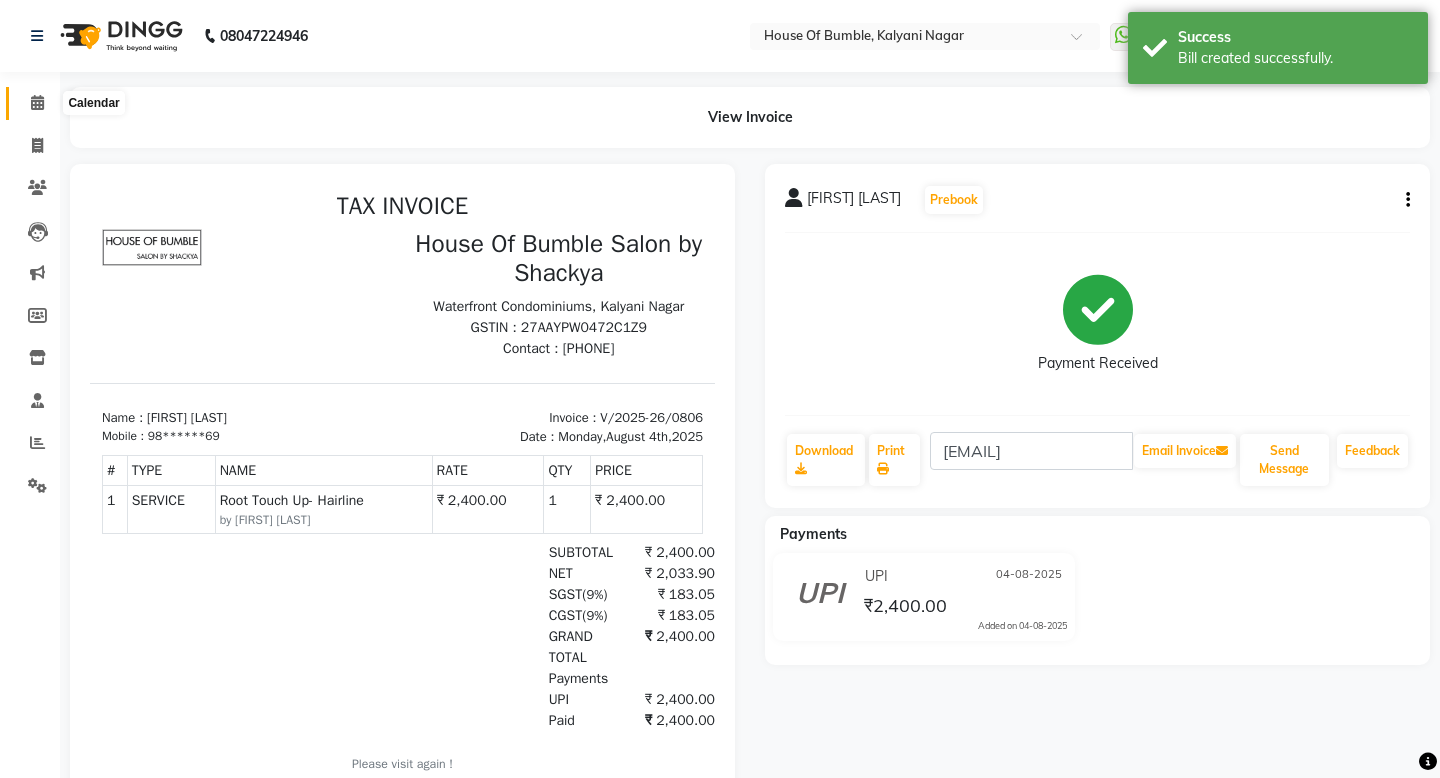 click 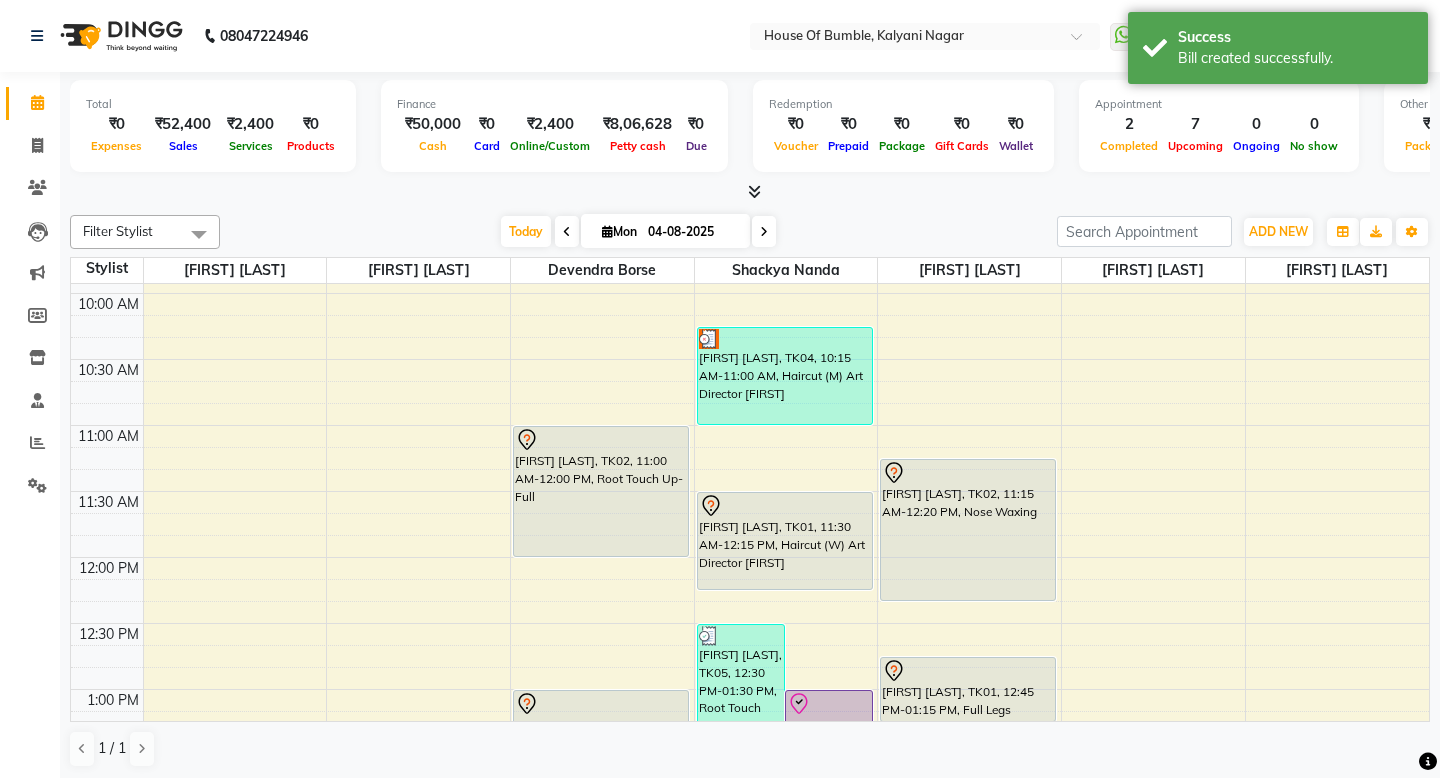 scroll, scrollTop: 137, scrollLeft: 0, axis: vertical 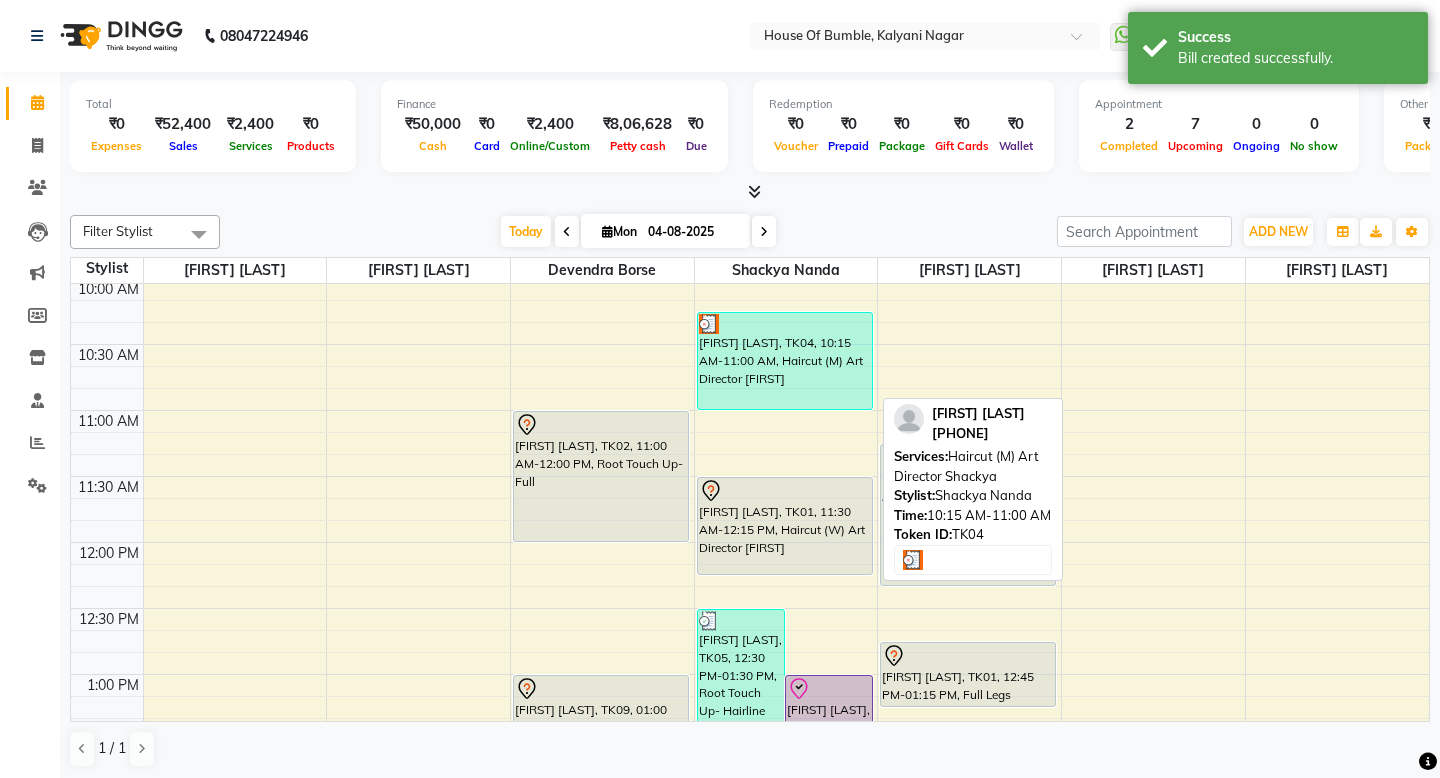 click on "[FIRST] [LAST], TK04, 10:15 AM-11:00 AM, Haircut (M) Art Director [FIRST]" at bounding box center [785, 361] 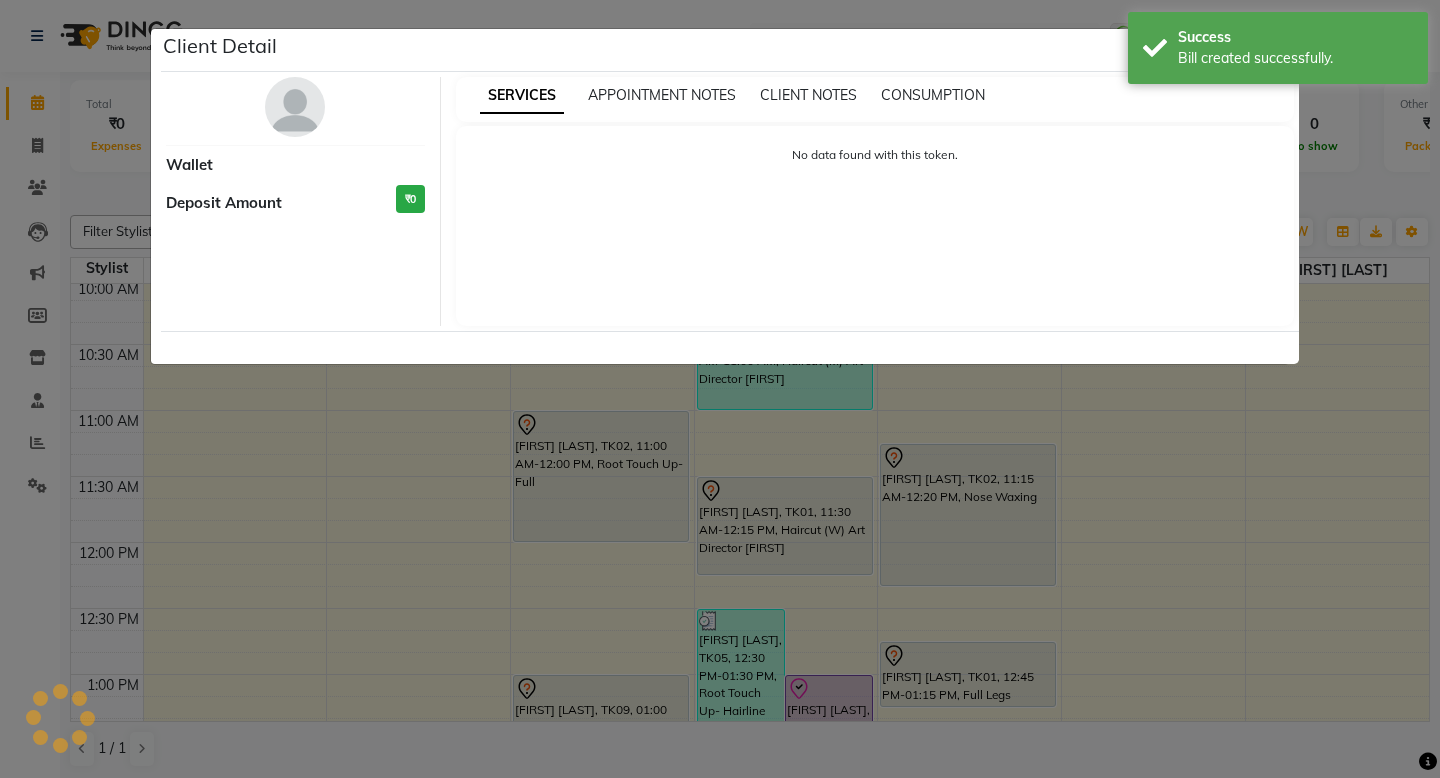 select on "3" 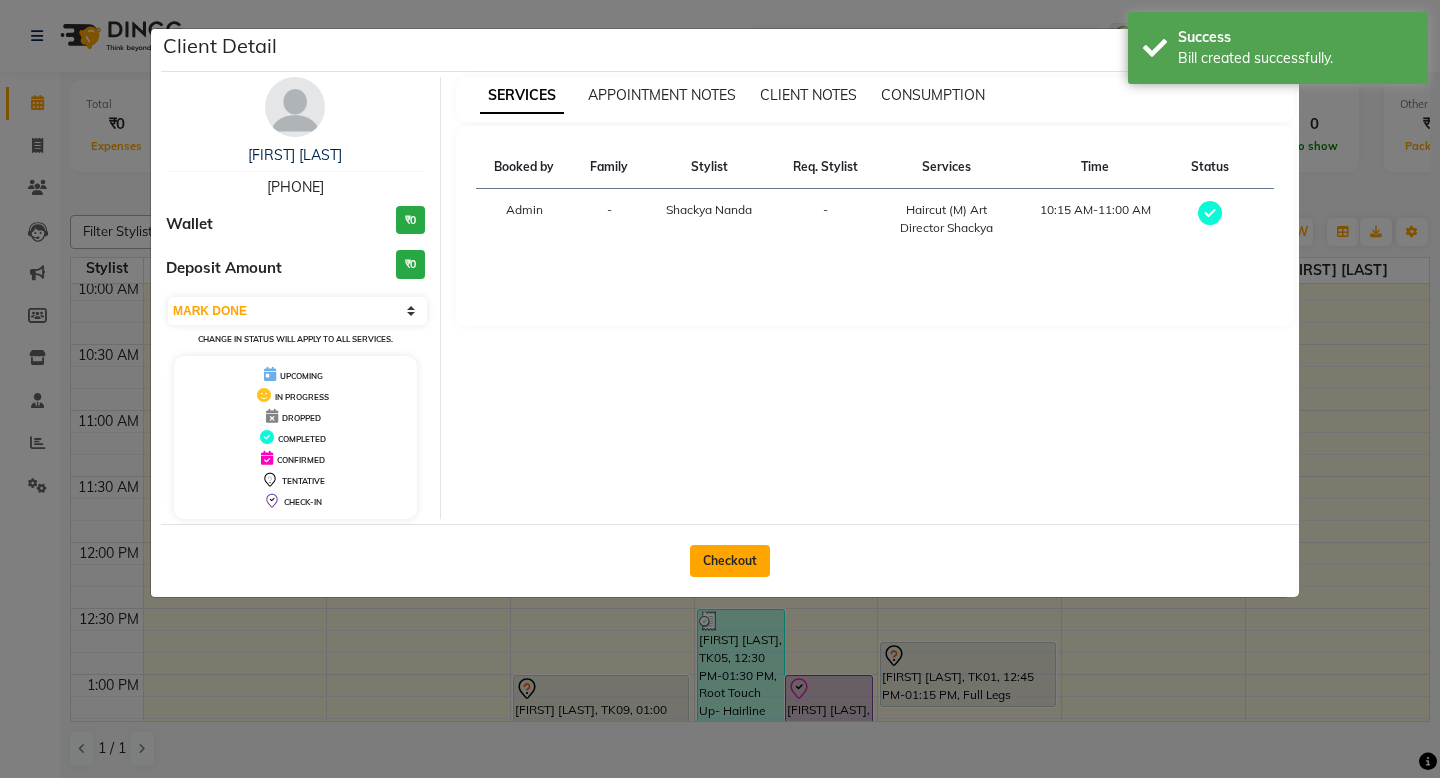 click on "Checkout" 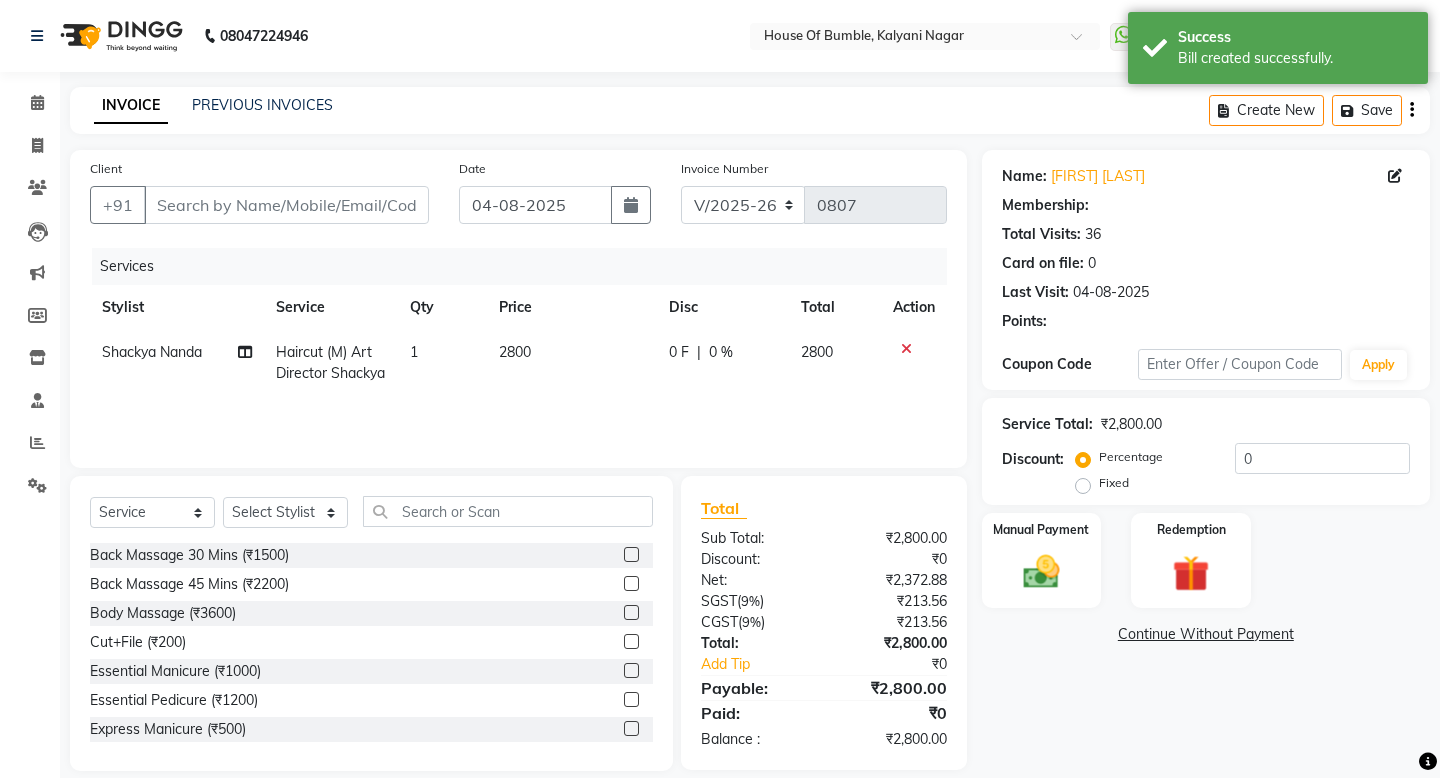 type on "99******05" 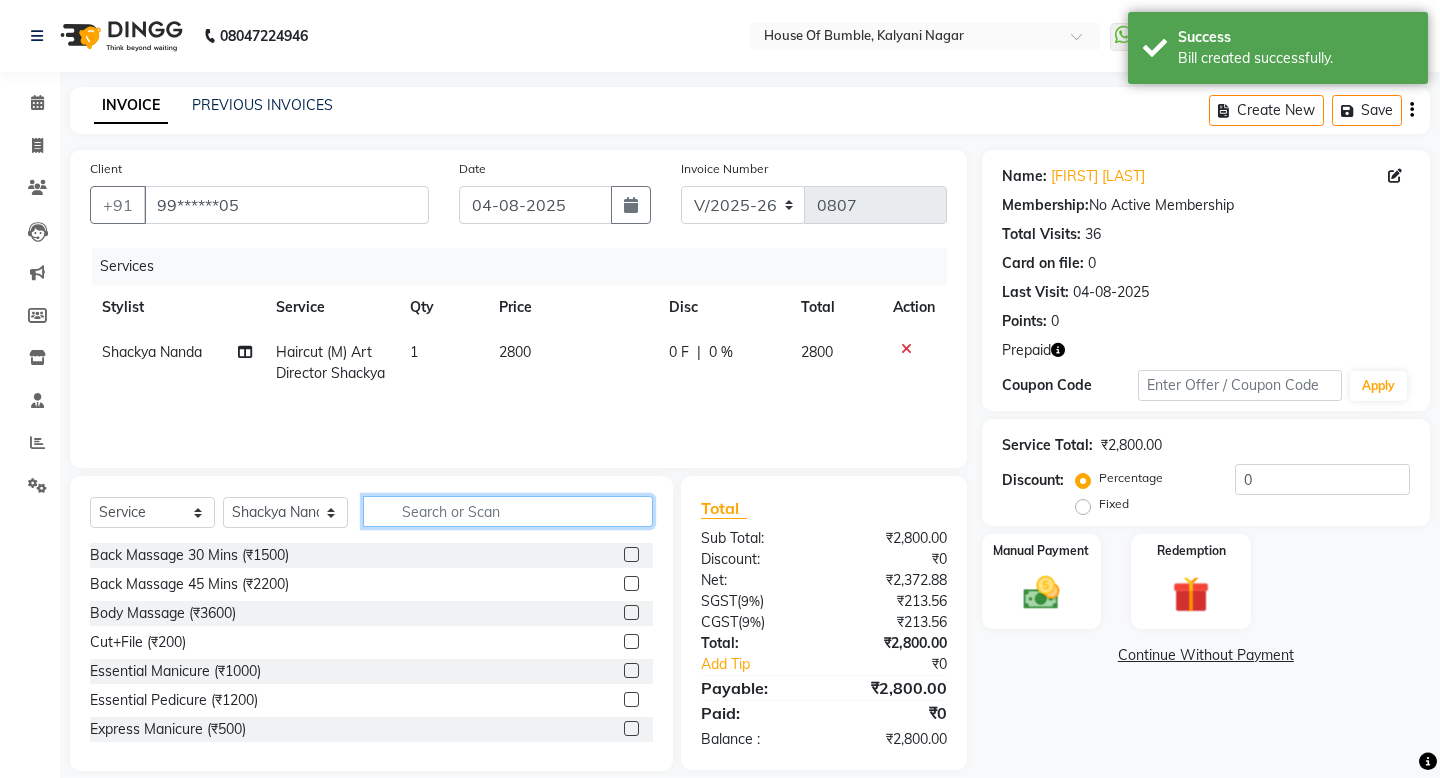 click 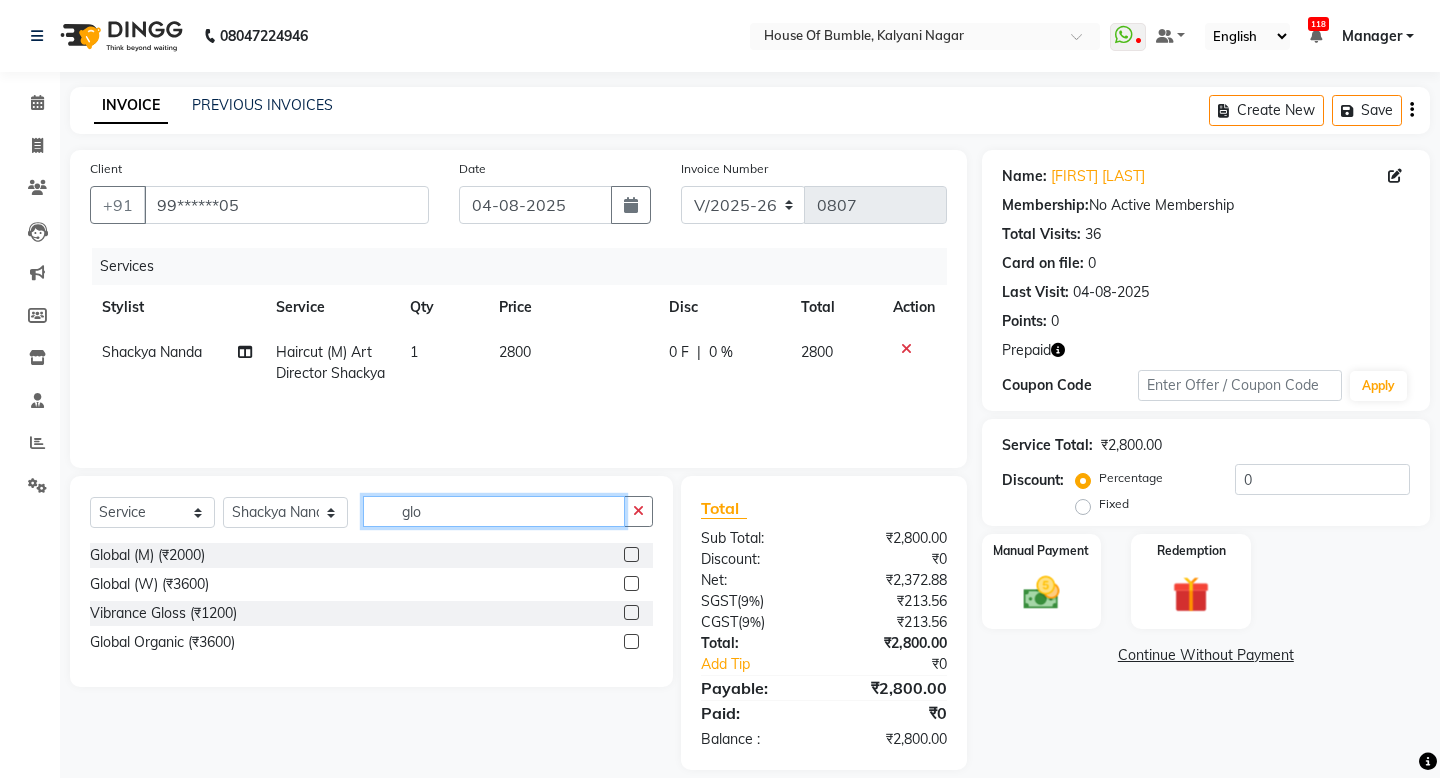 type on "glo" 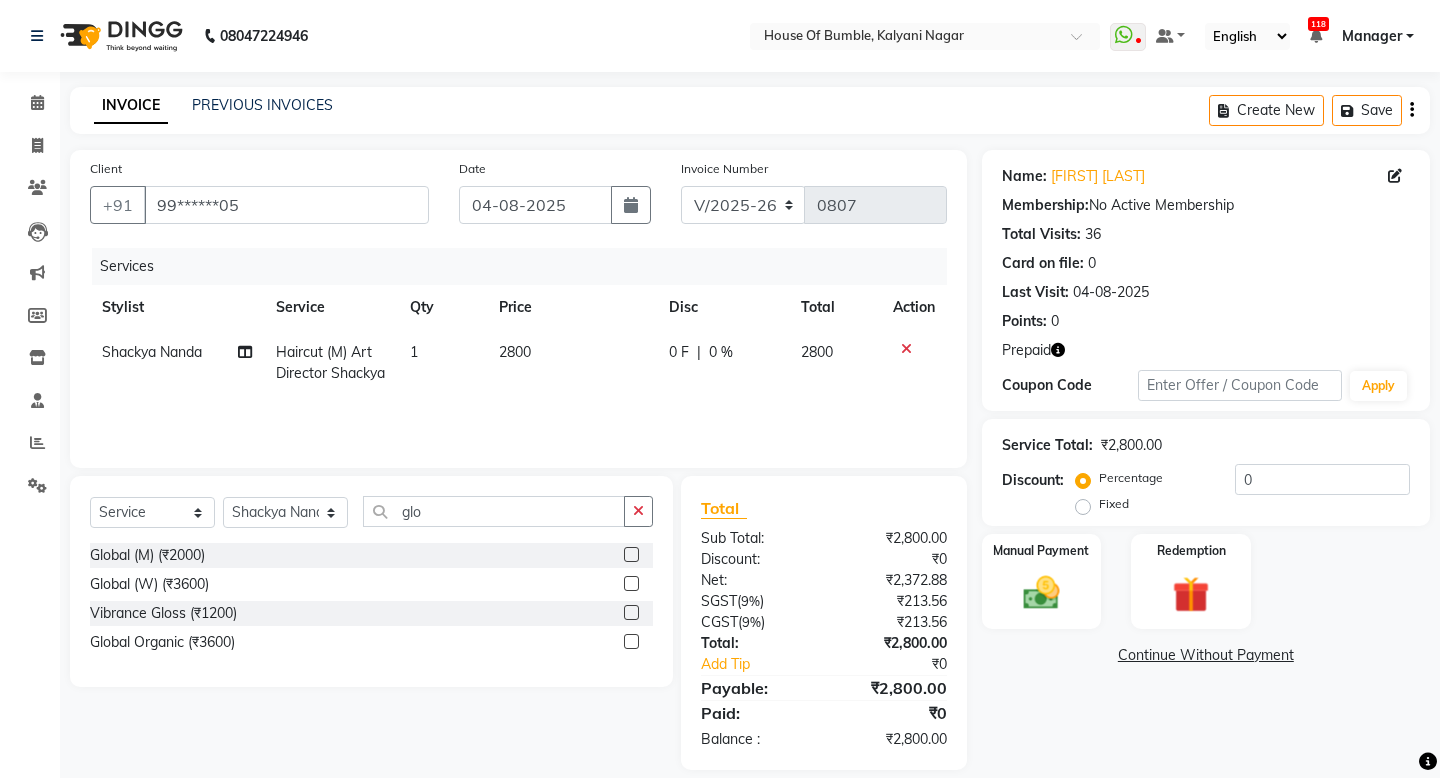click 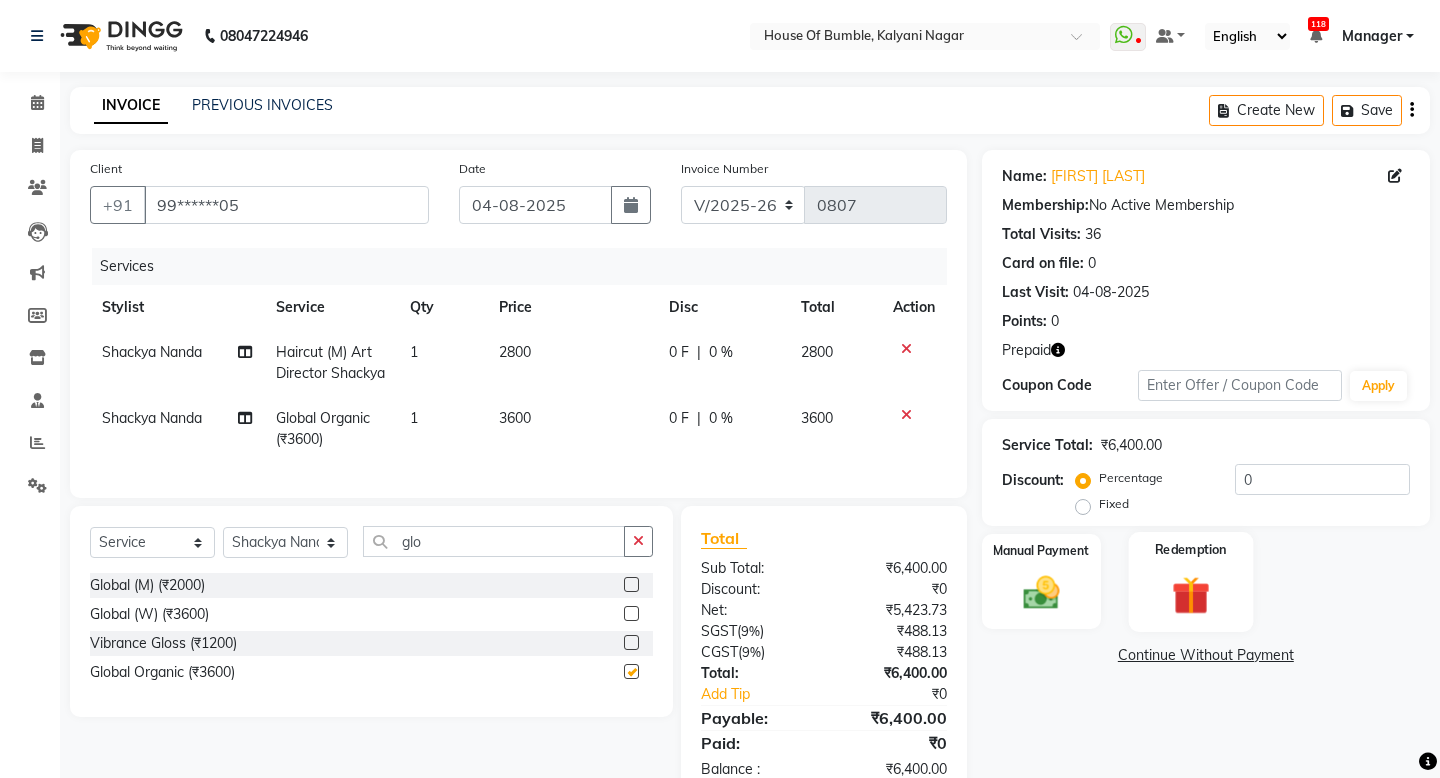 checkbox on "false" 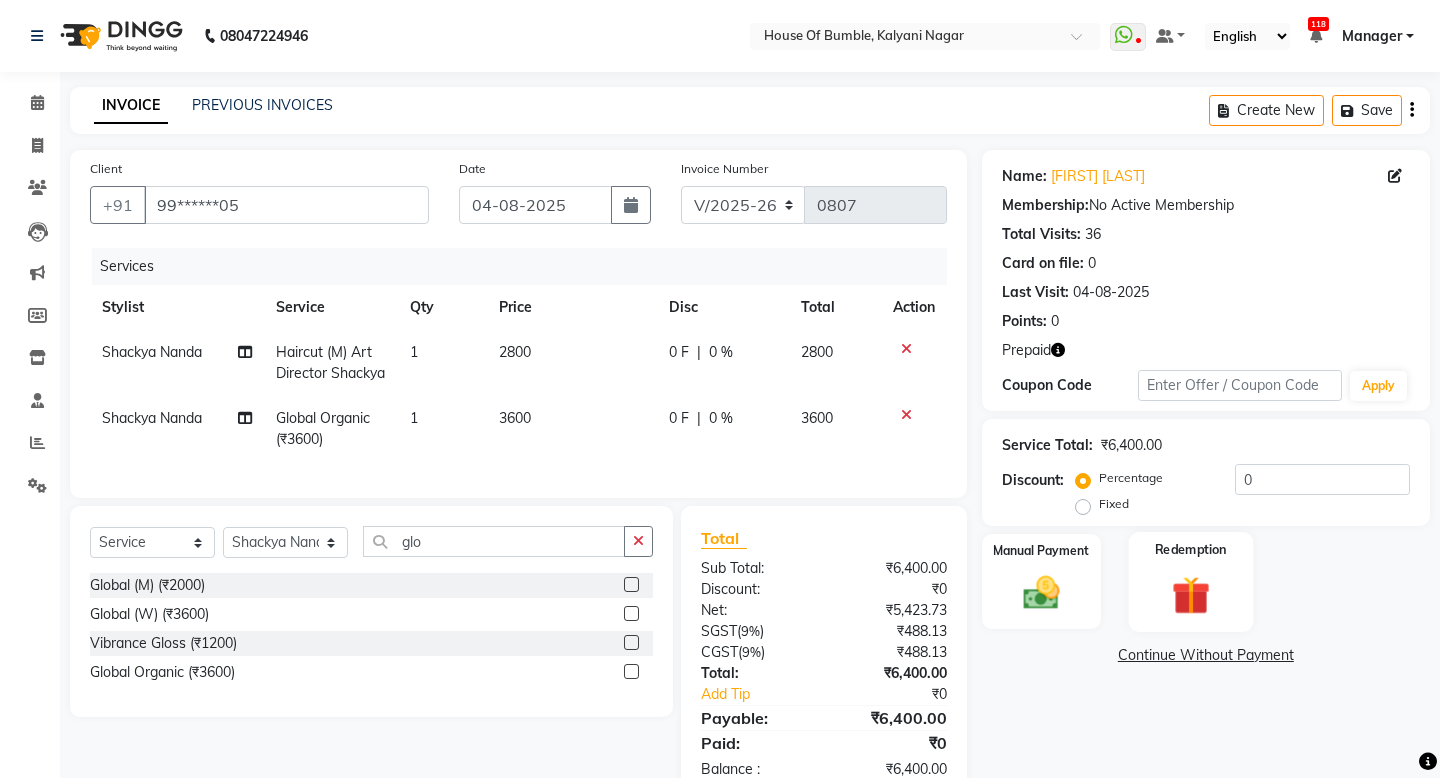 click on "Redemption" 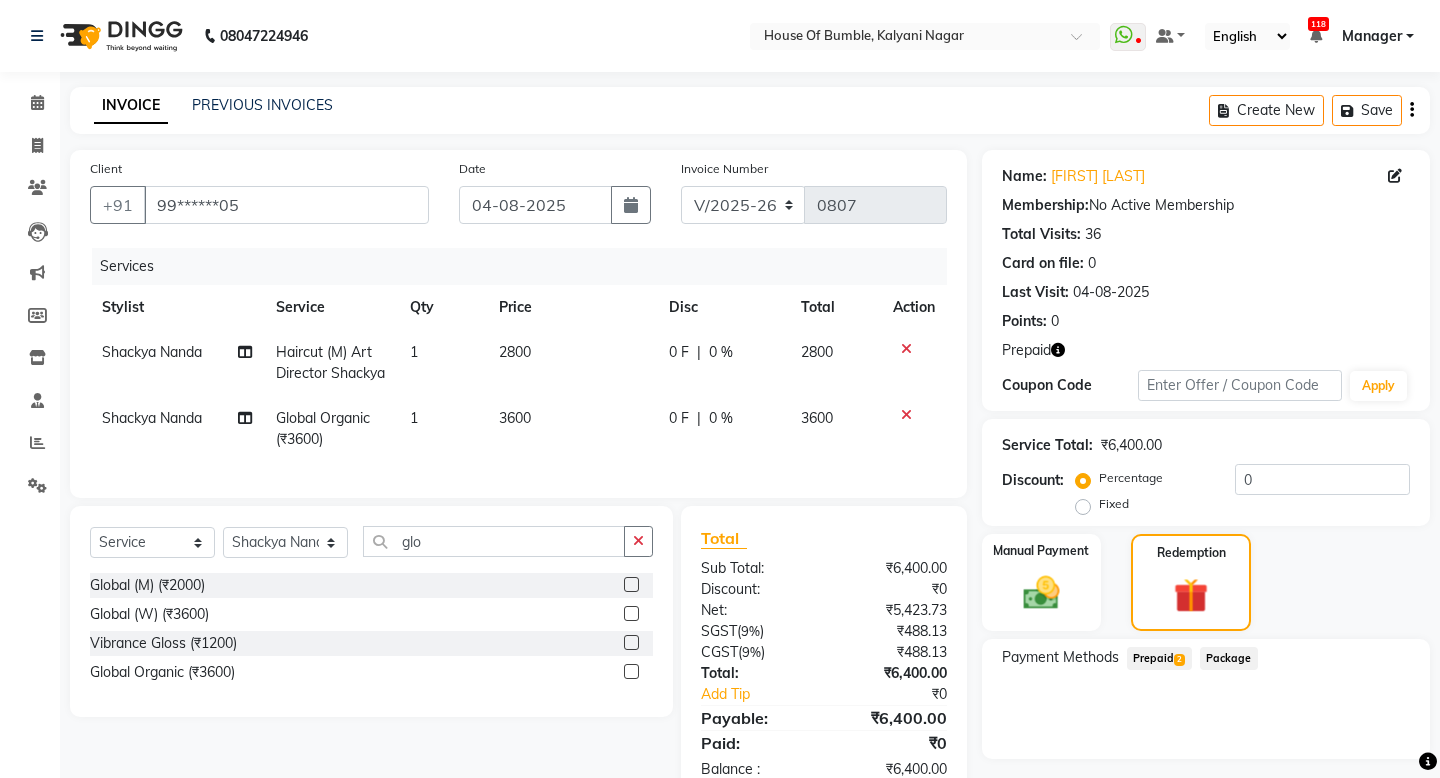 scroll, scrollTop: 73, scrollLeft: 0, axis: vertical 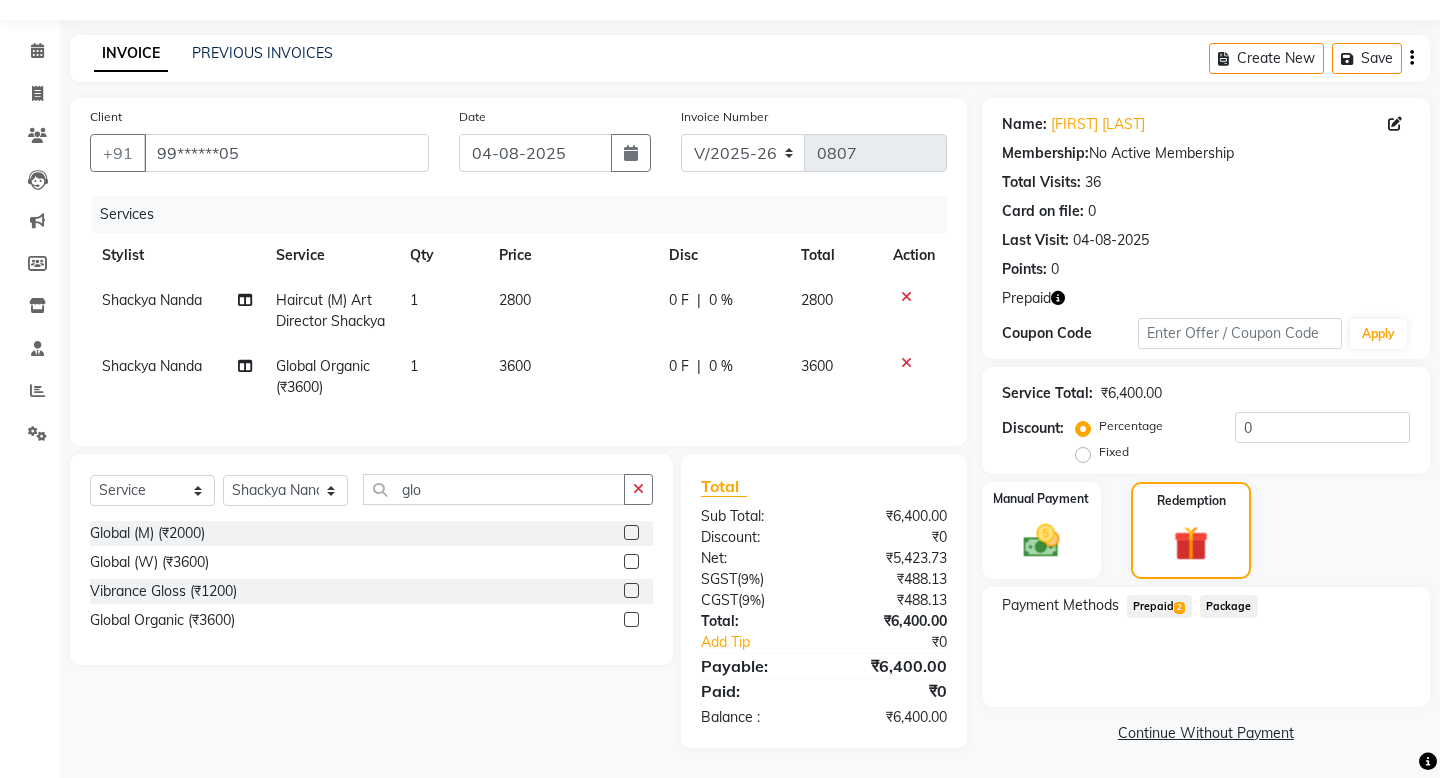 click on "Prepaid  2" 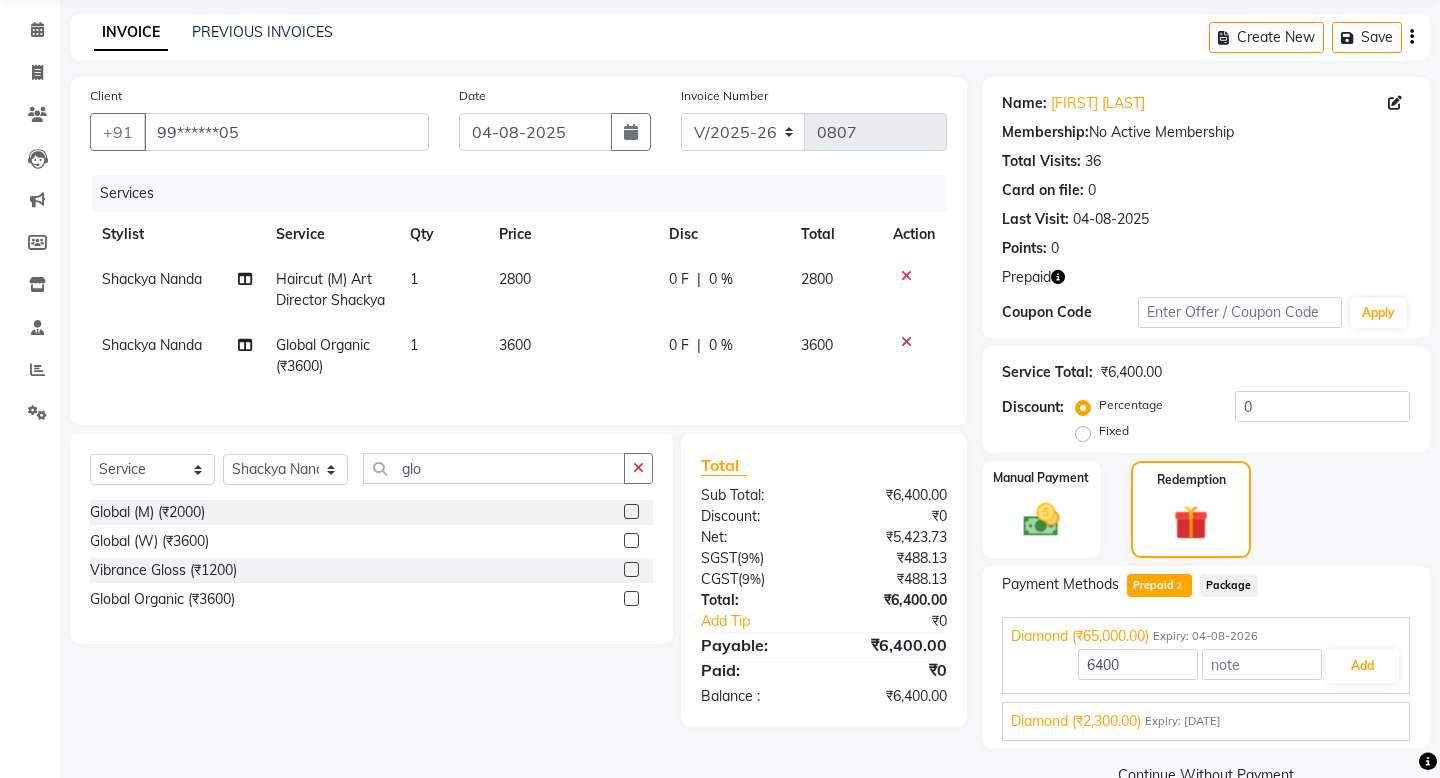 scroll, scrollTop: 114, scrollLeft: 0, axis: vertical 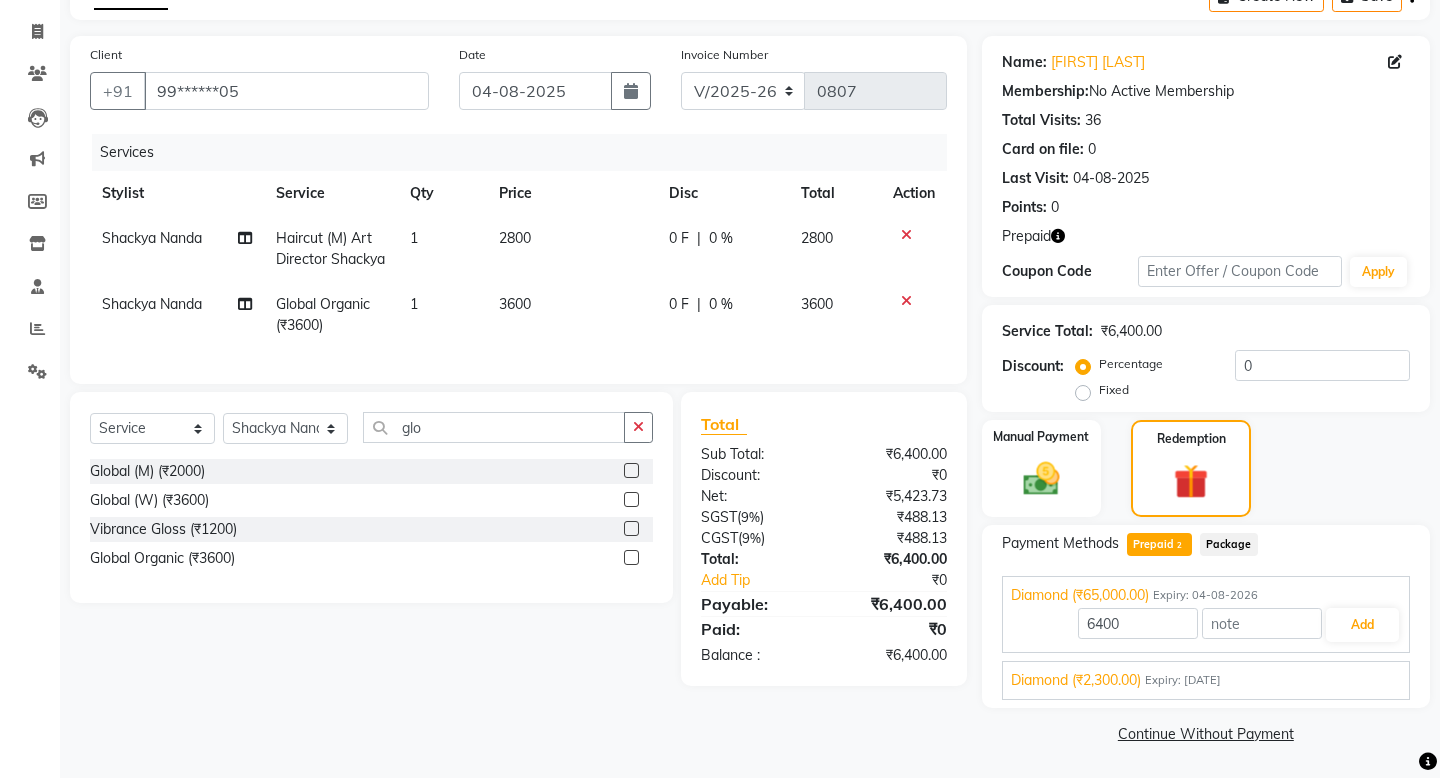 click on "Diamond (₹2,300.00)" at bounding box center [1076, 680] 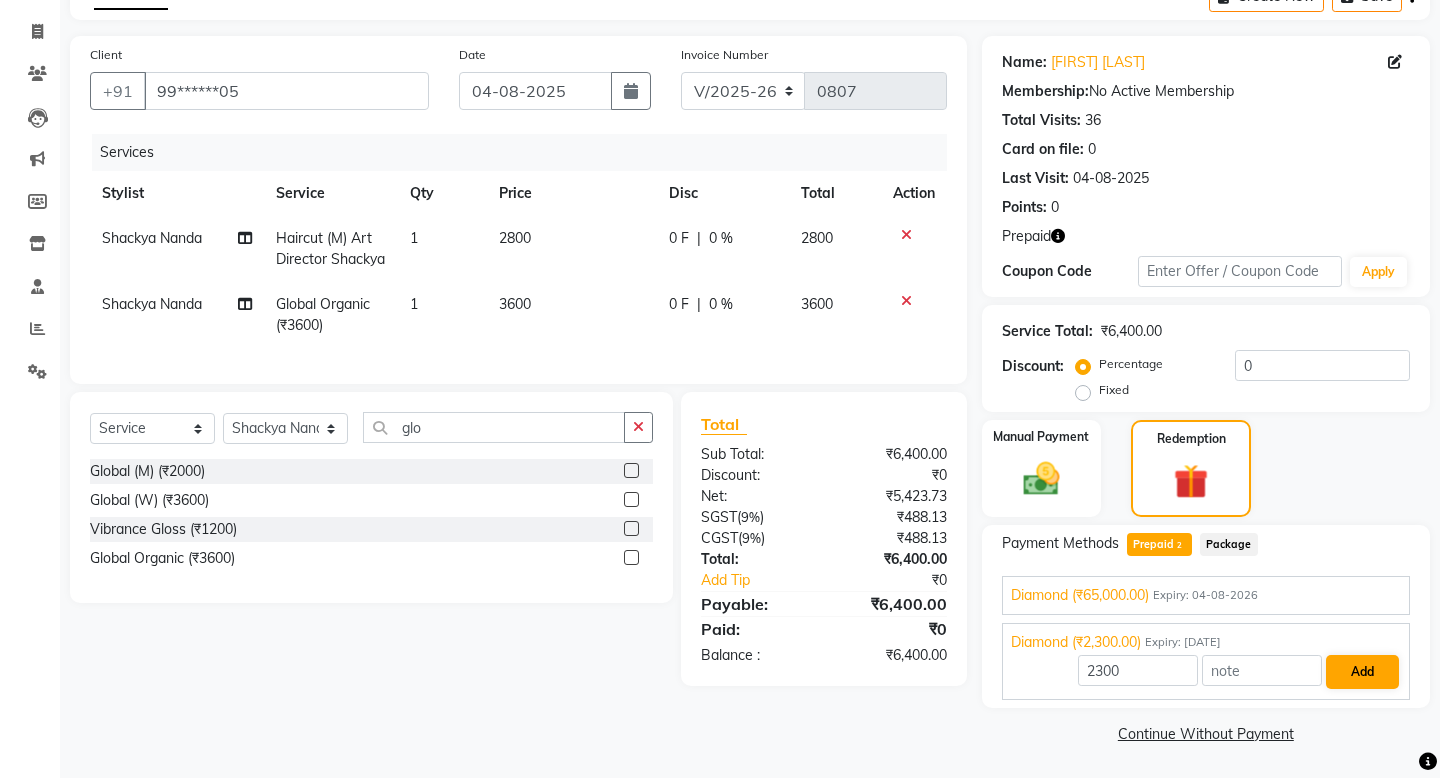 click on "Add" at bounding box center [1362, 672] 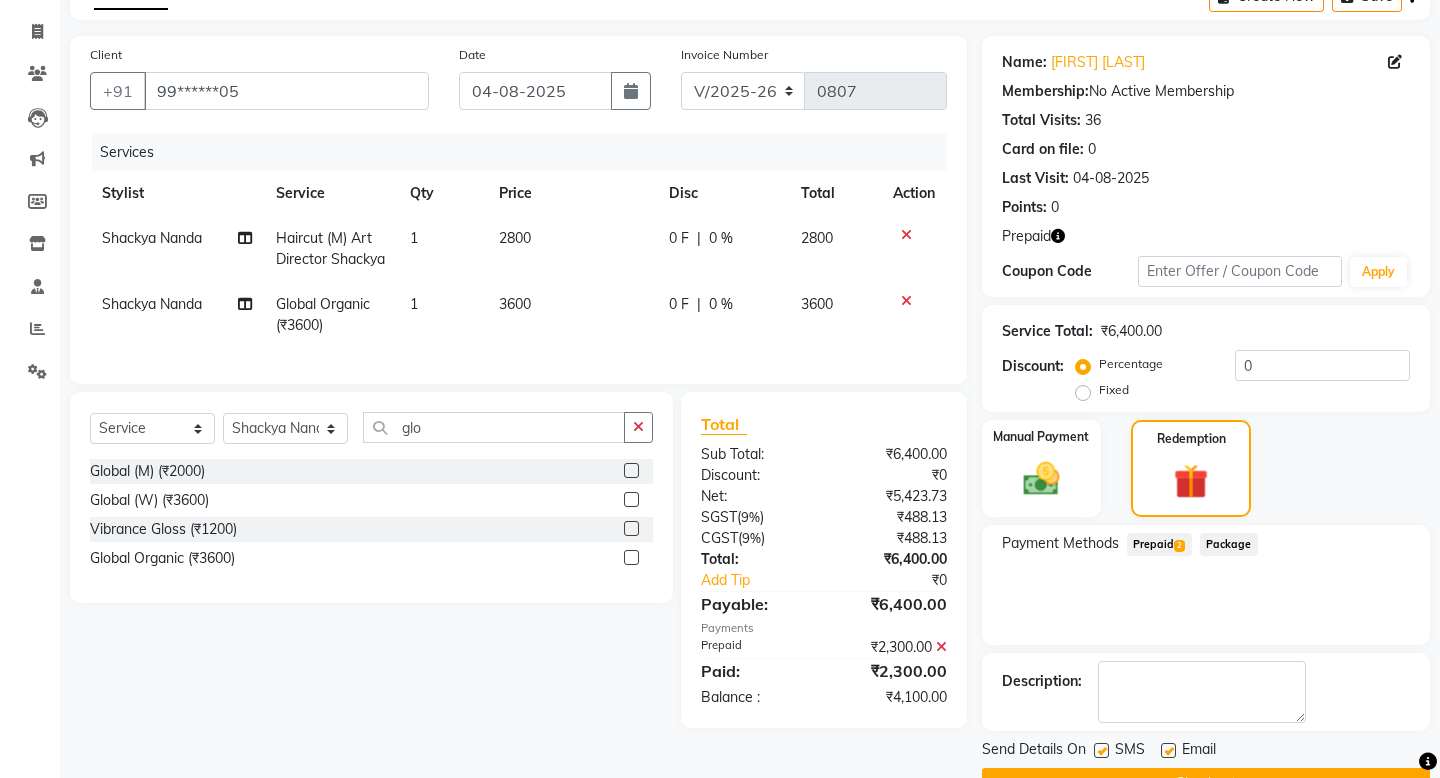 scroll, scrollTop: 164, scrollLeft: 0, axis: vertical 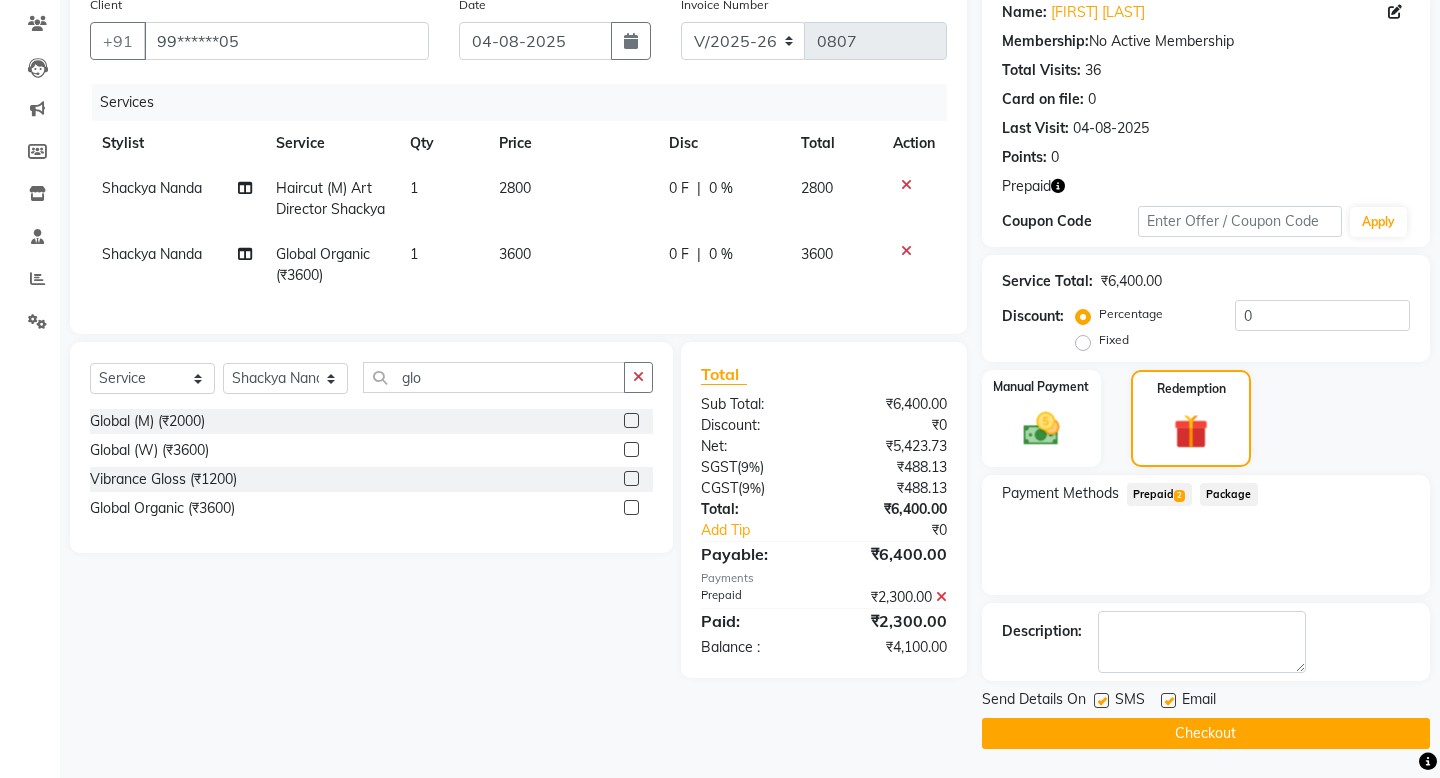 click on "2" 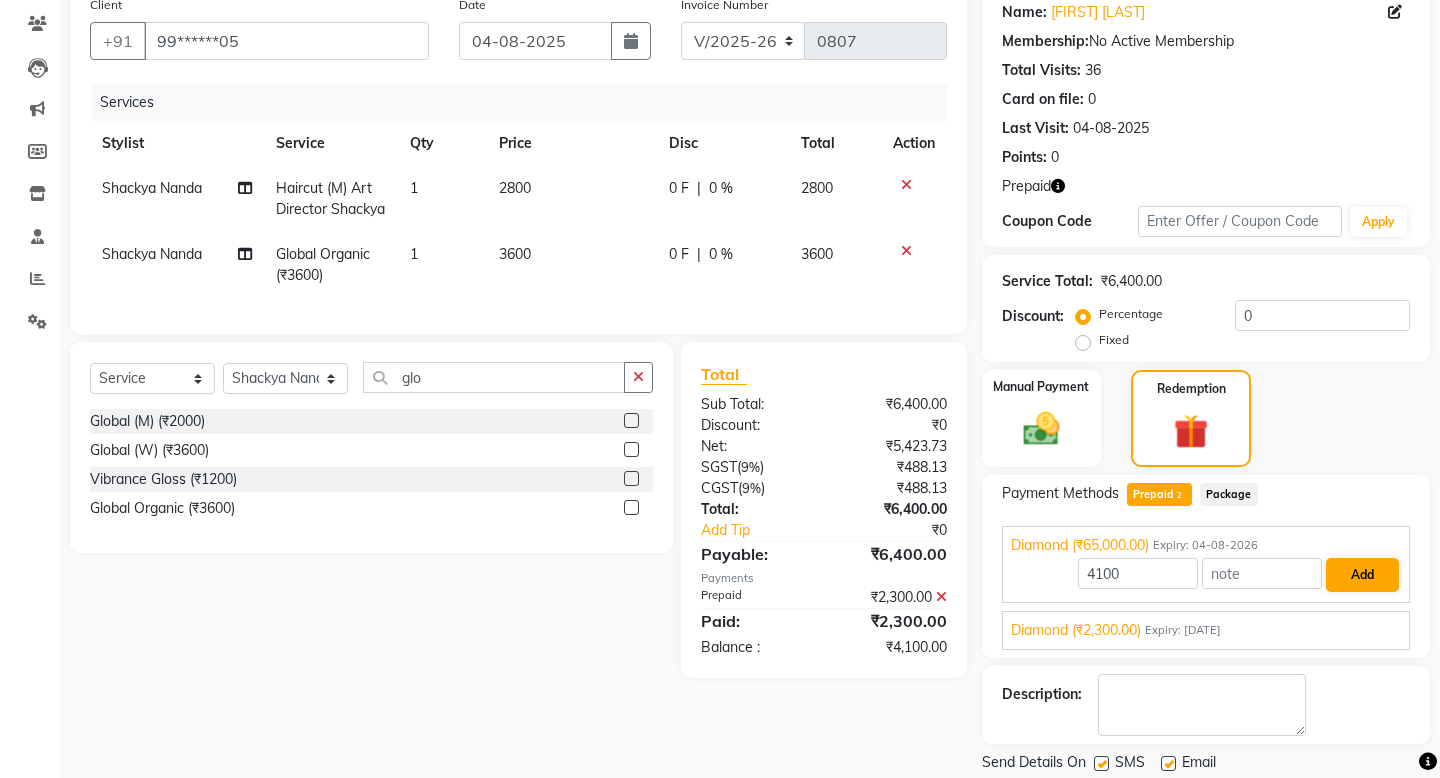 click on "Add" at bounding box center [1362, 575] 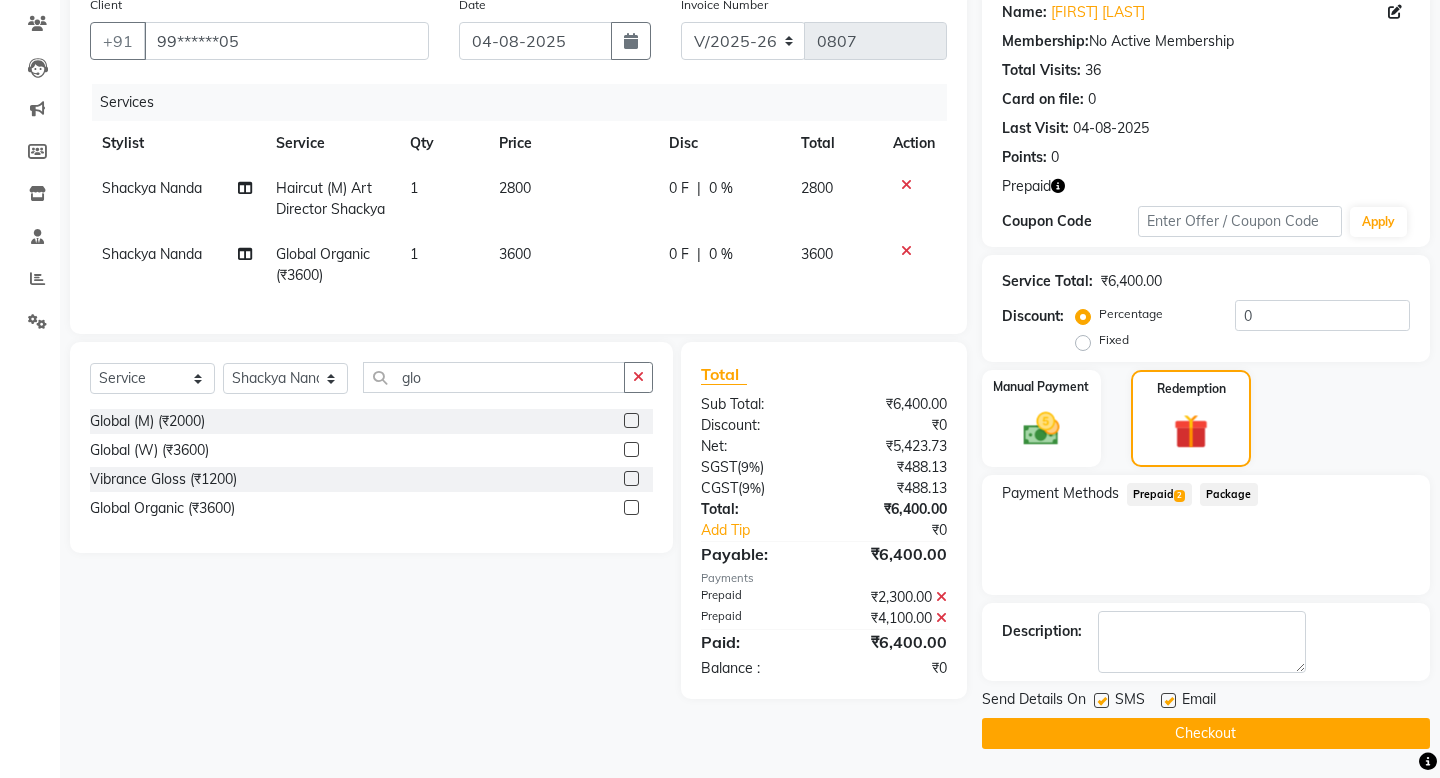 click on "Checkout" 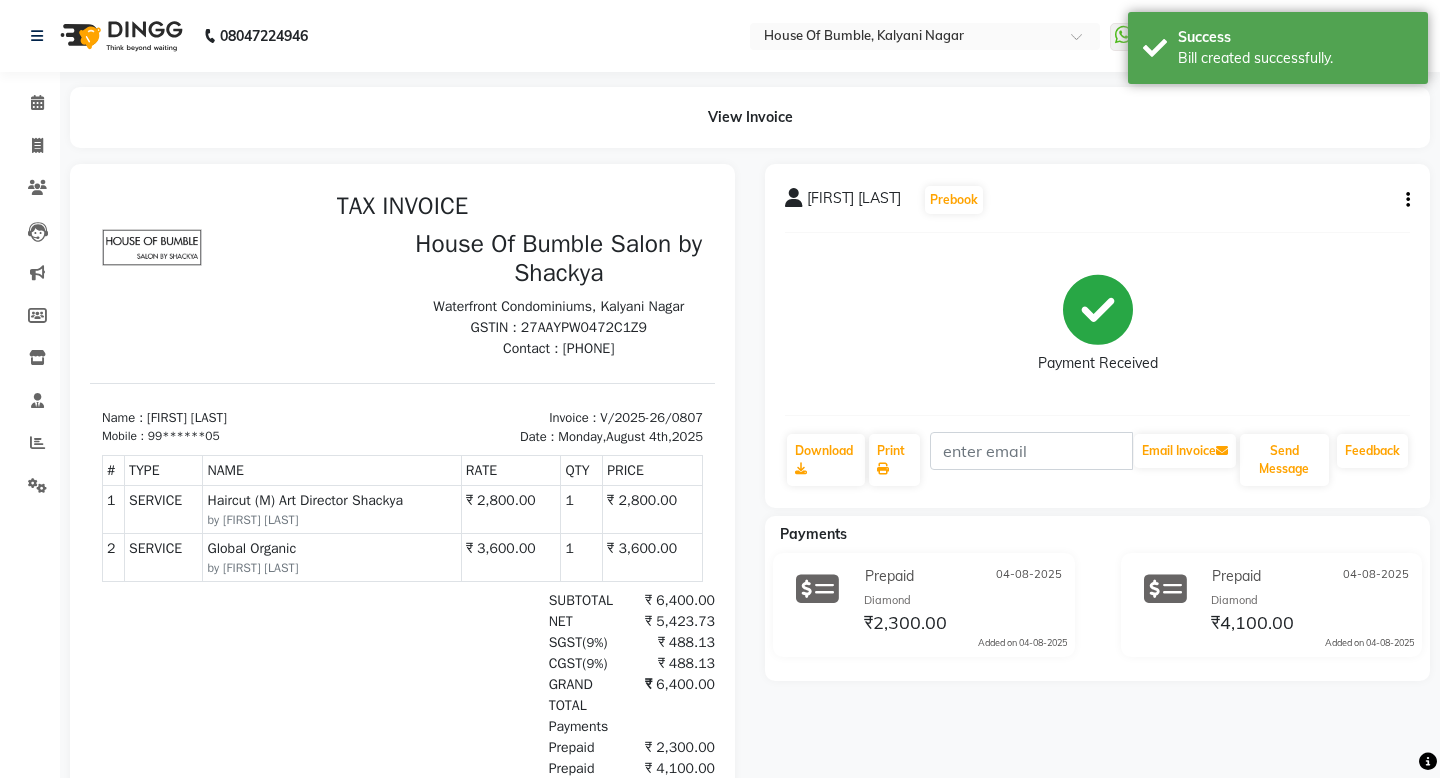 scroll, scrollTop: 0, scrollLeft: 0, axis: both 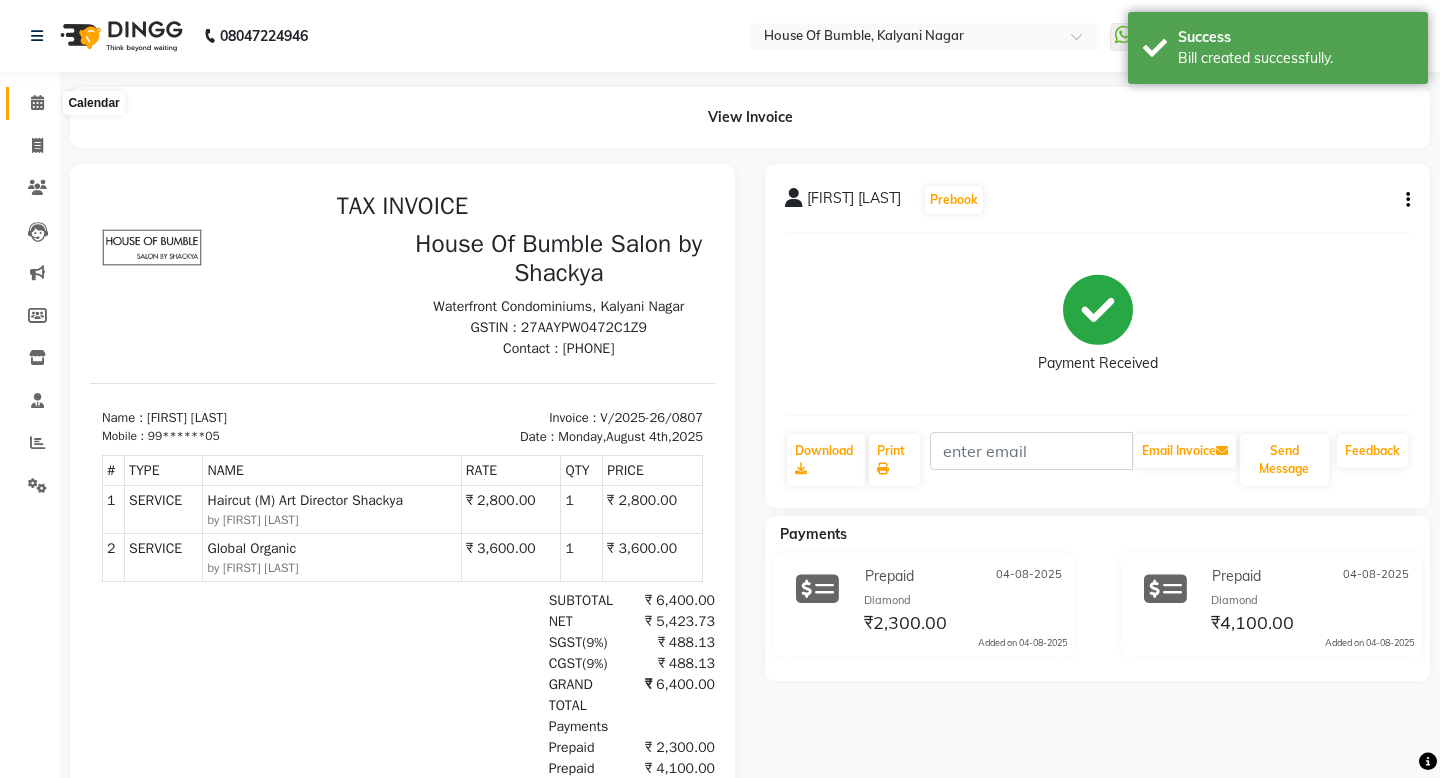 click 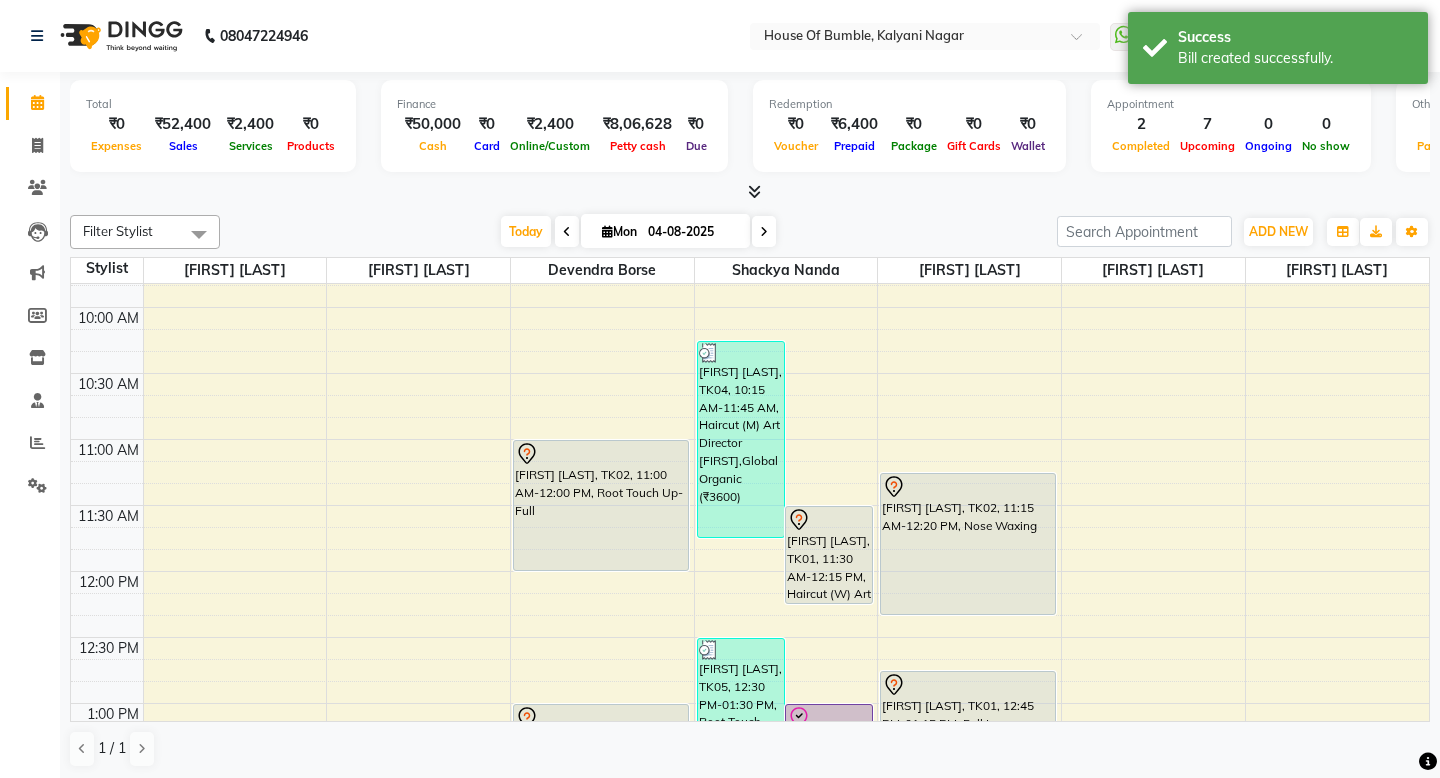 scroll, scrollTop: 220, scrollLeft: 0, axis: vertical 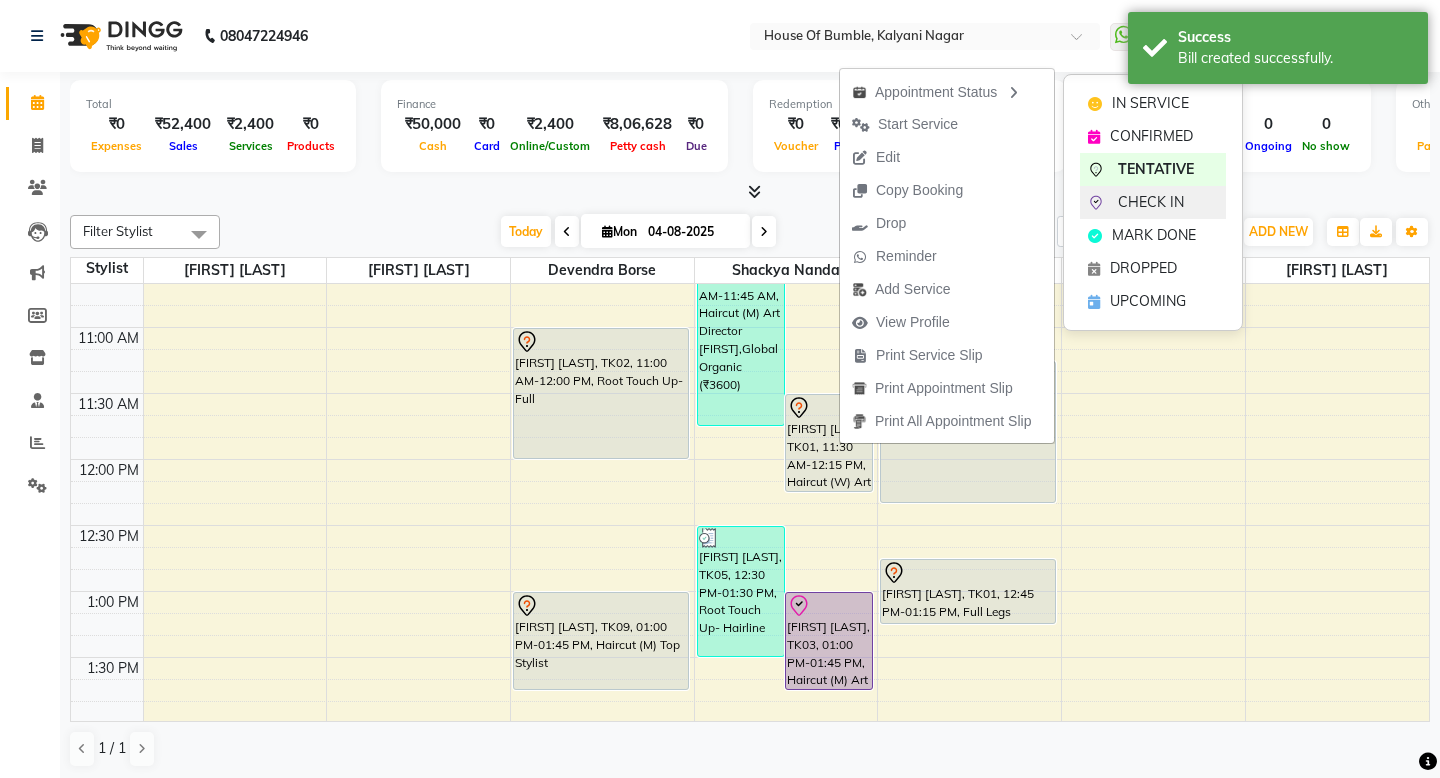 click on "CHECK IN" 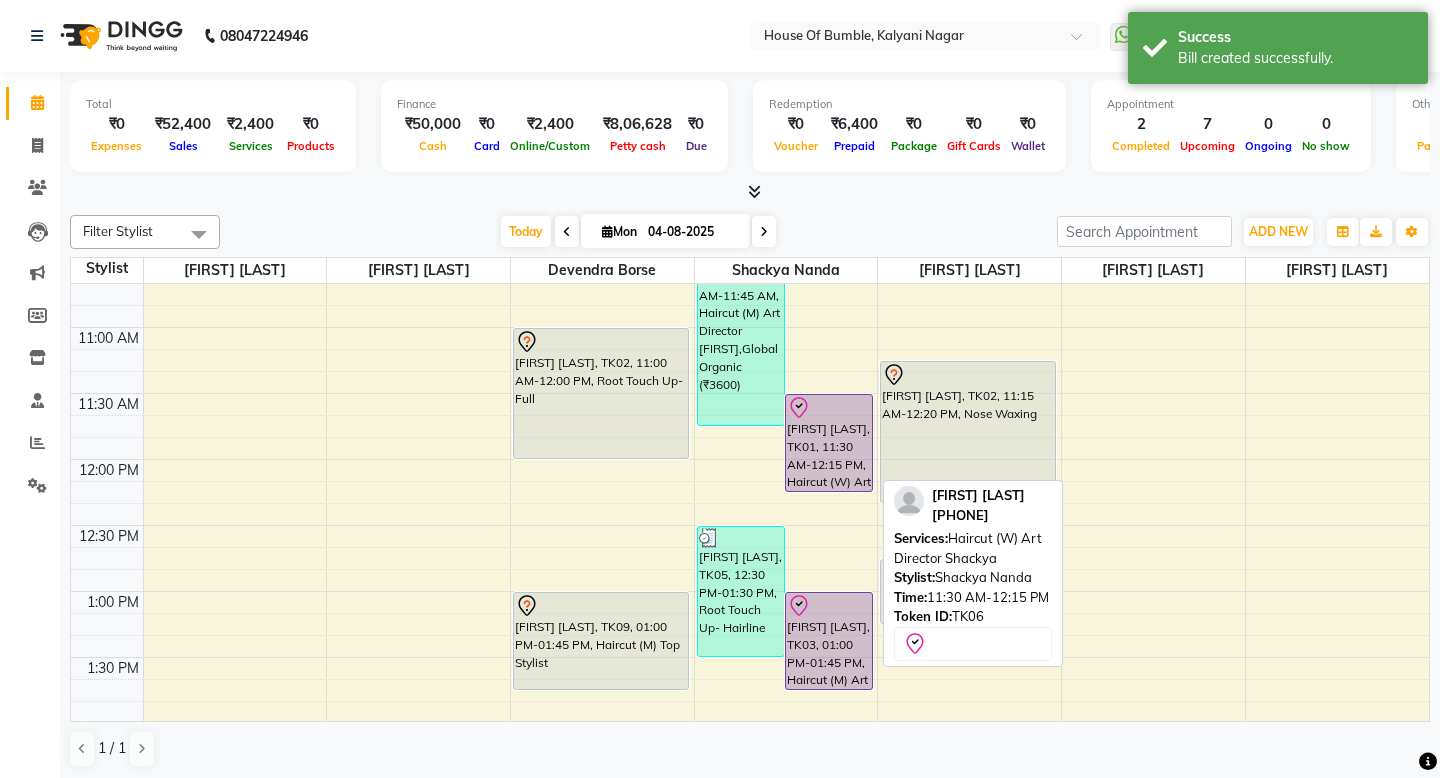 click on "[FIRST] [LAST], TK01, 11:30 AM-12:15 PM, Haircut (W) Art Director [FIRST]" at bounding box center (829, 443) 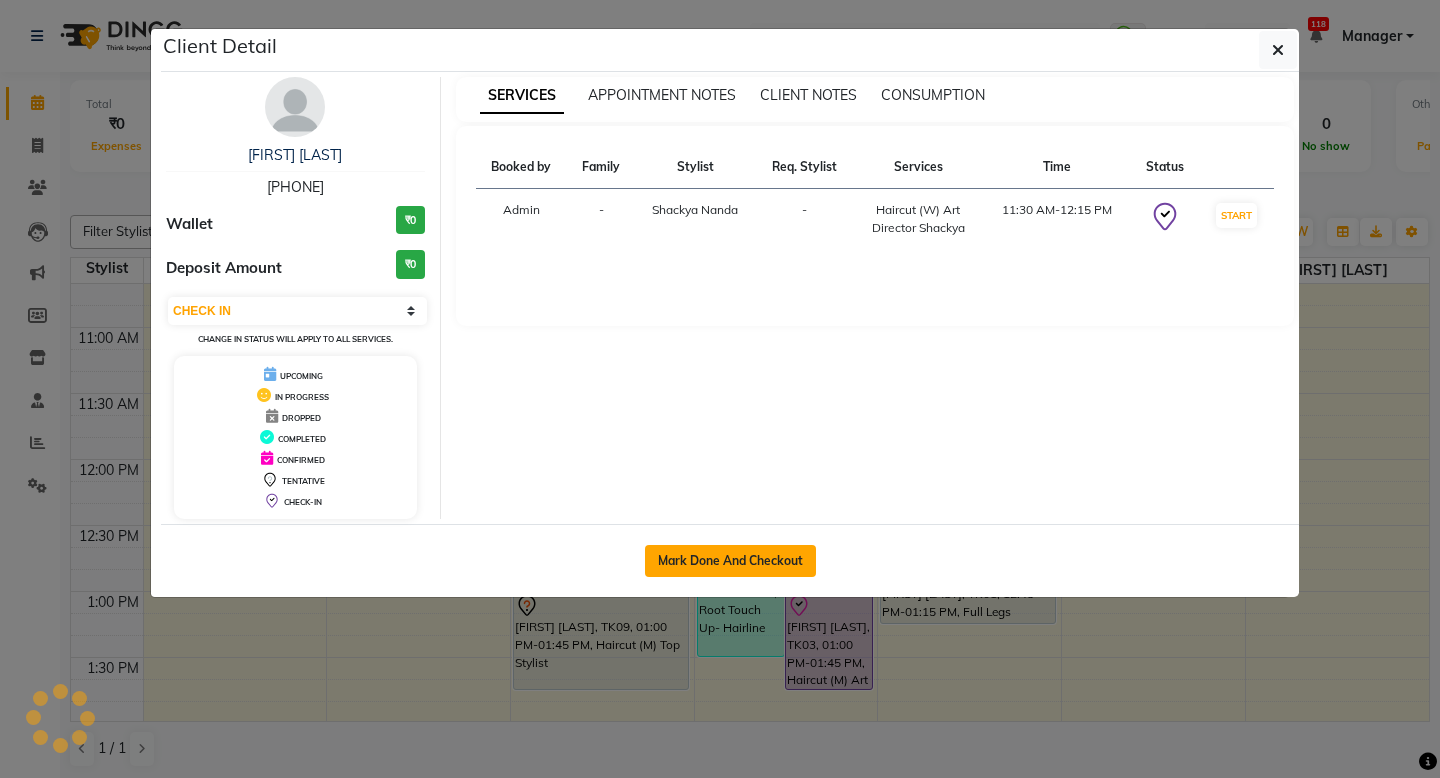 click on "Mark Done And Checkout" 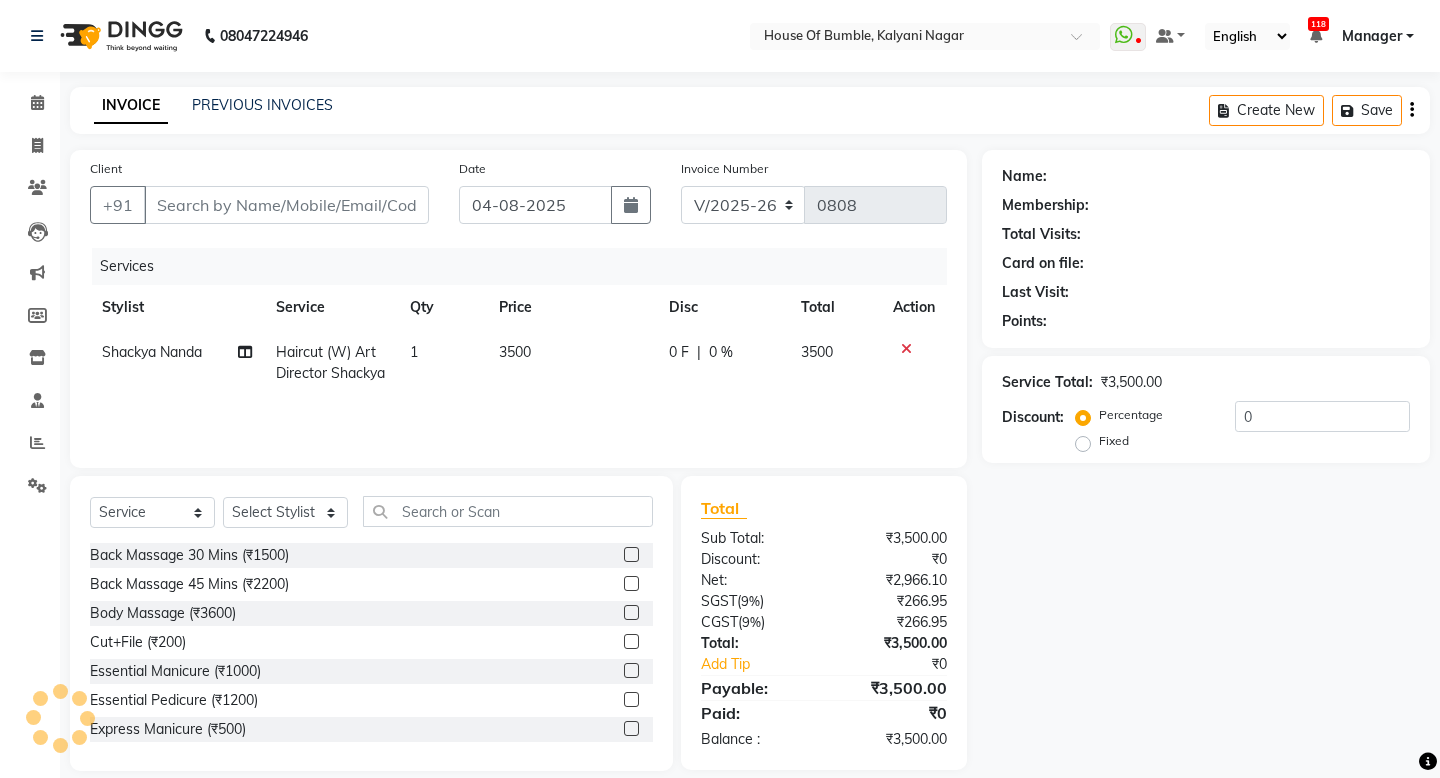 type on "98******50" 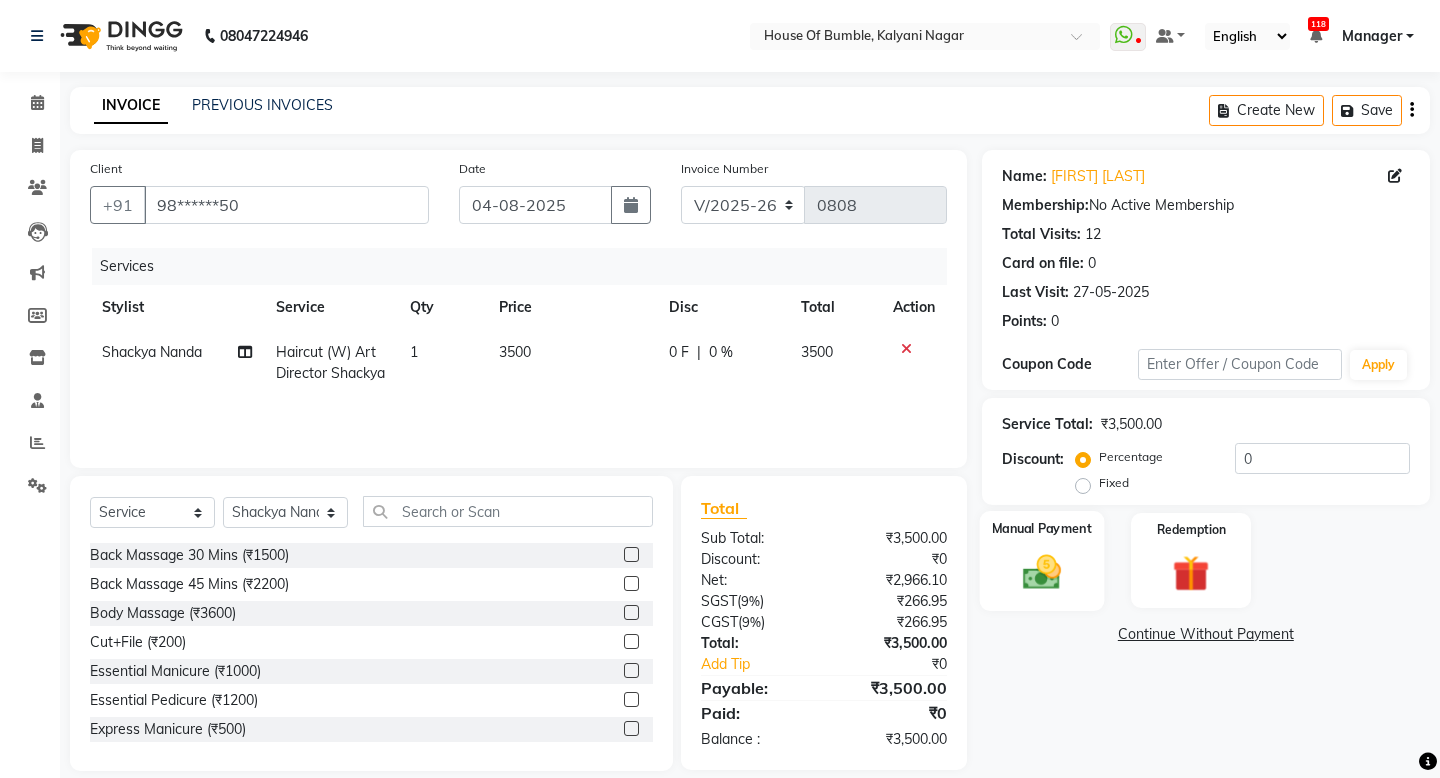 click 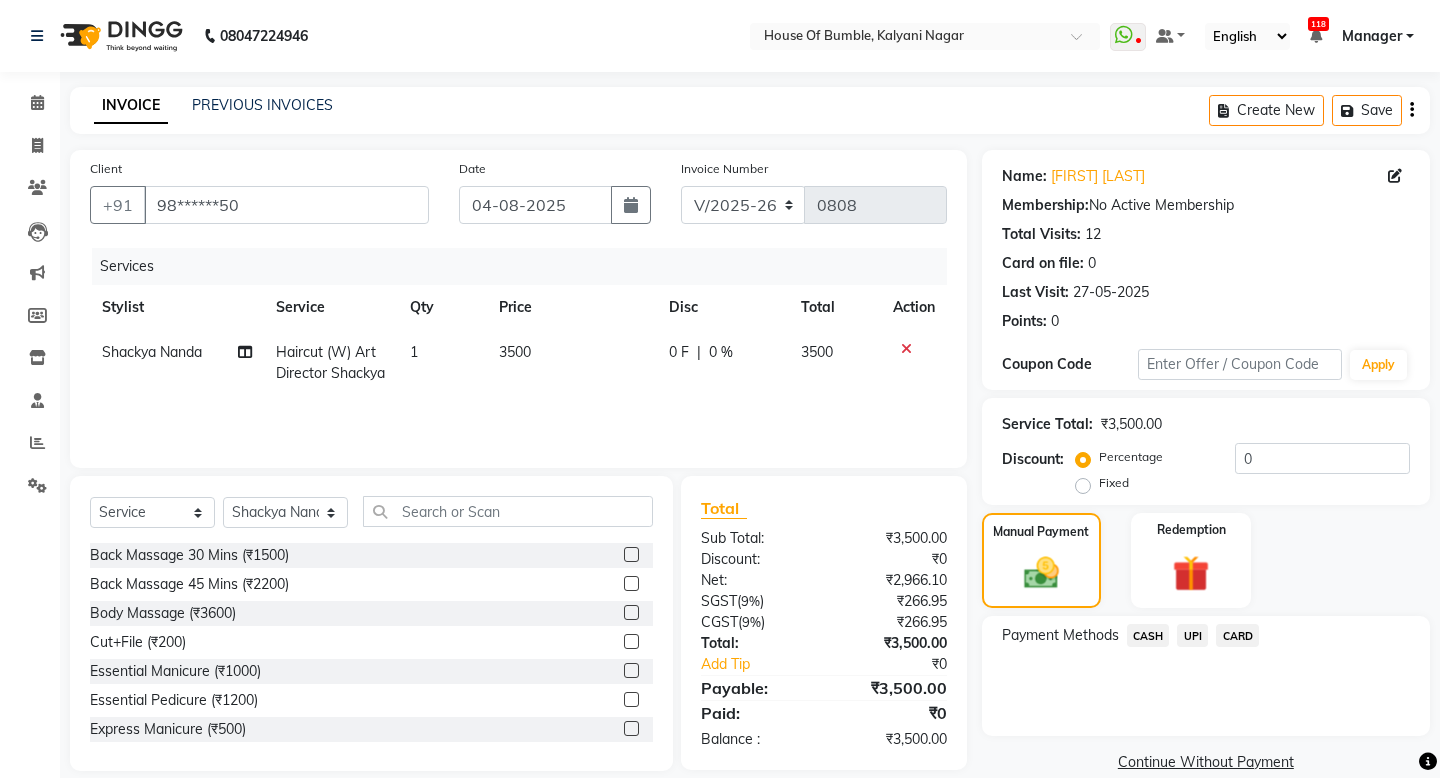 click on "UPI" 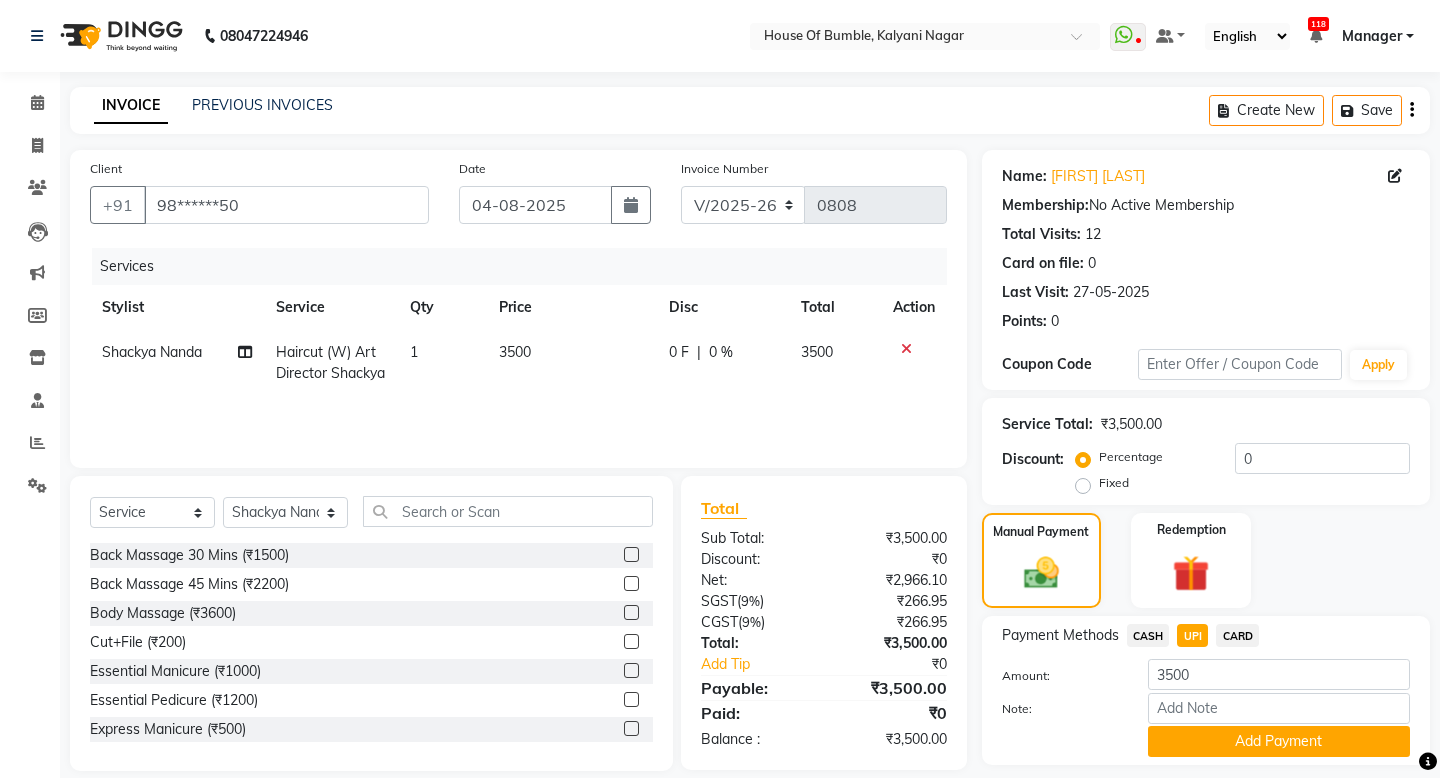 scroll, scrollTop: 57, scrollLeft: 0, axis: vertical 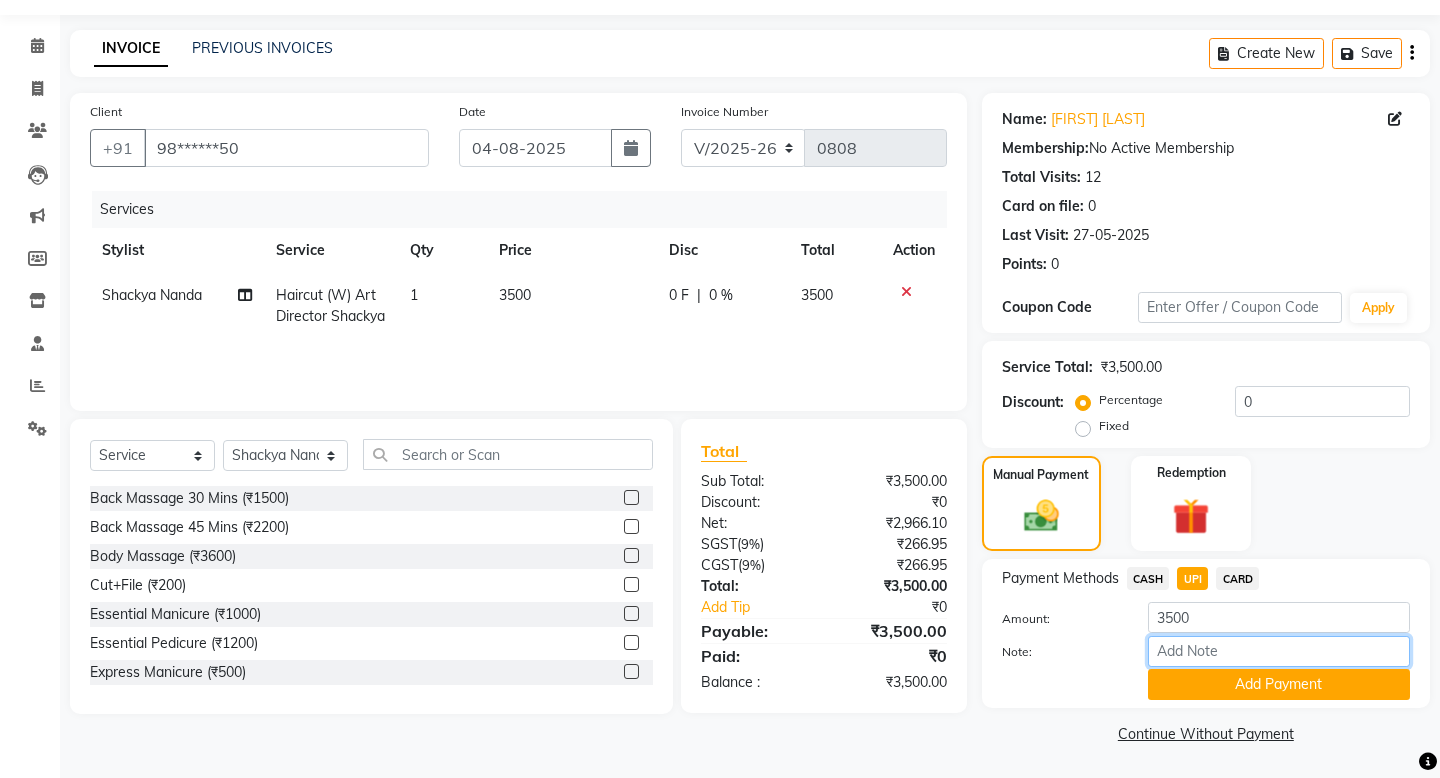 click on "Note:" at bounding box center (1279, 651) 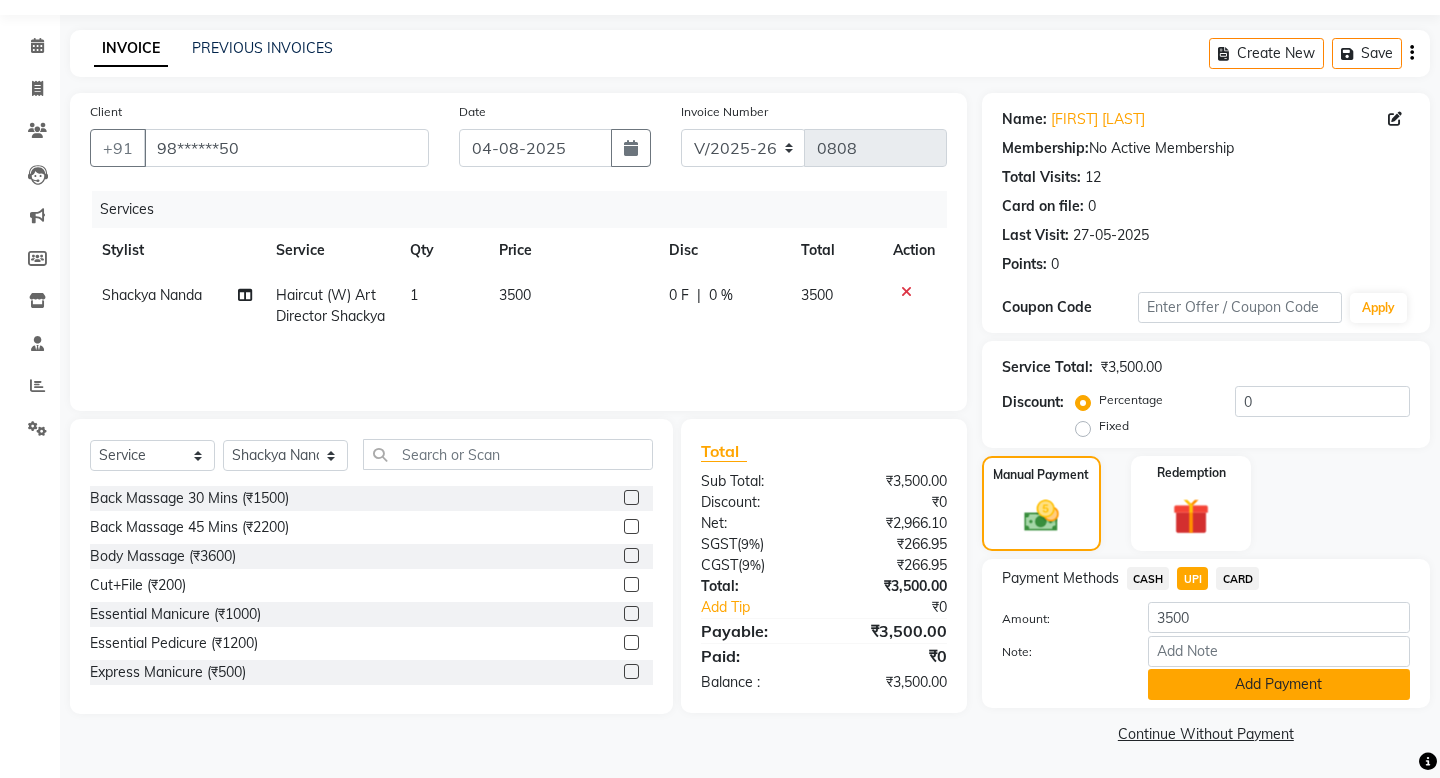 click on "Add Payment" 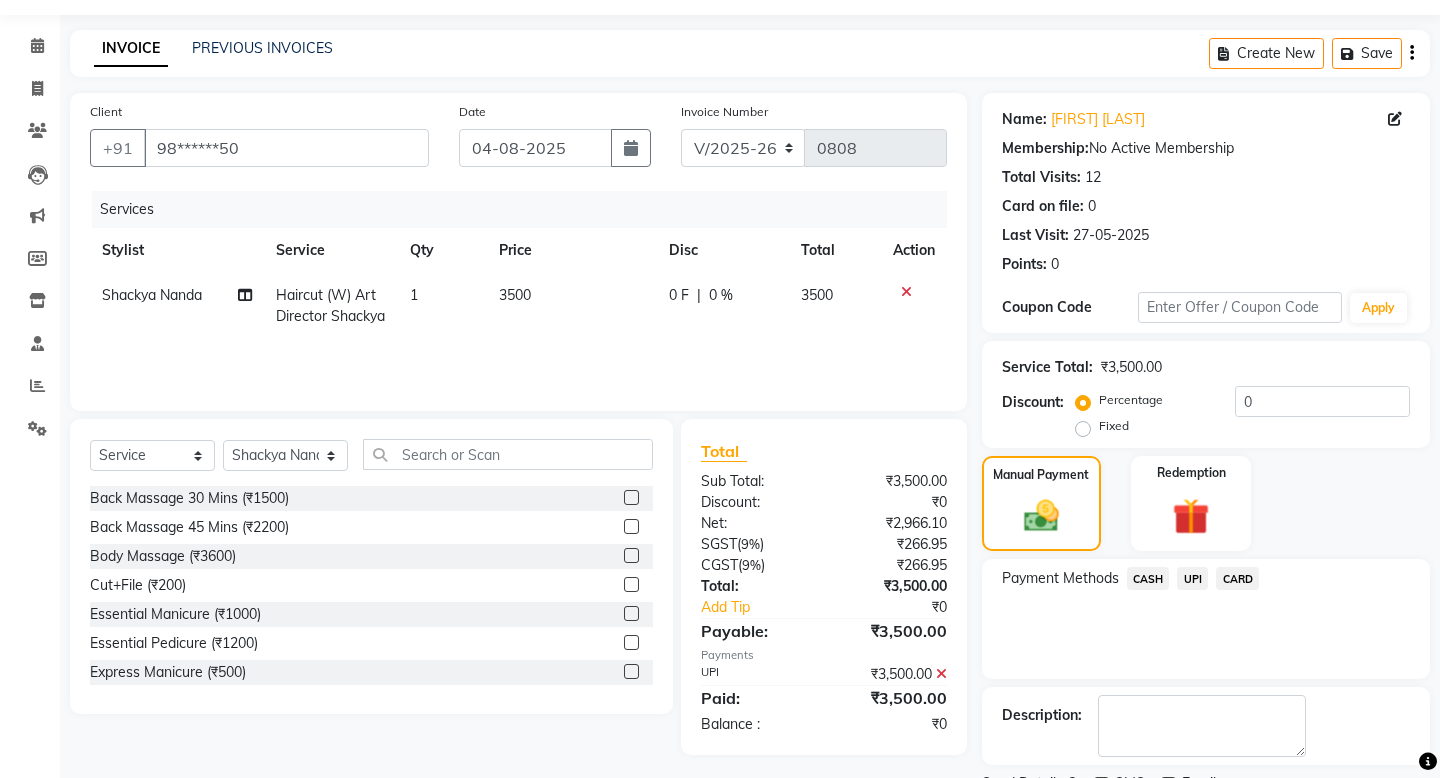 scroll, scrollTop: 142, scrollLeft: 0, axis: vertical 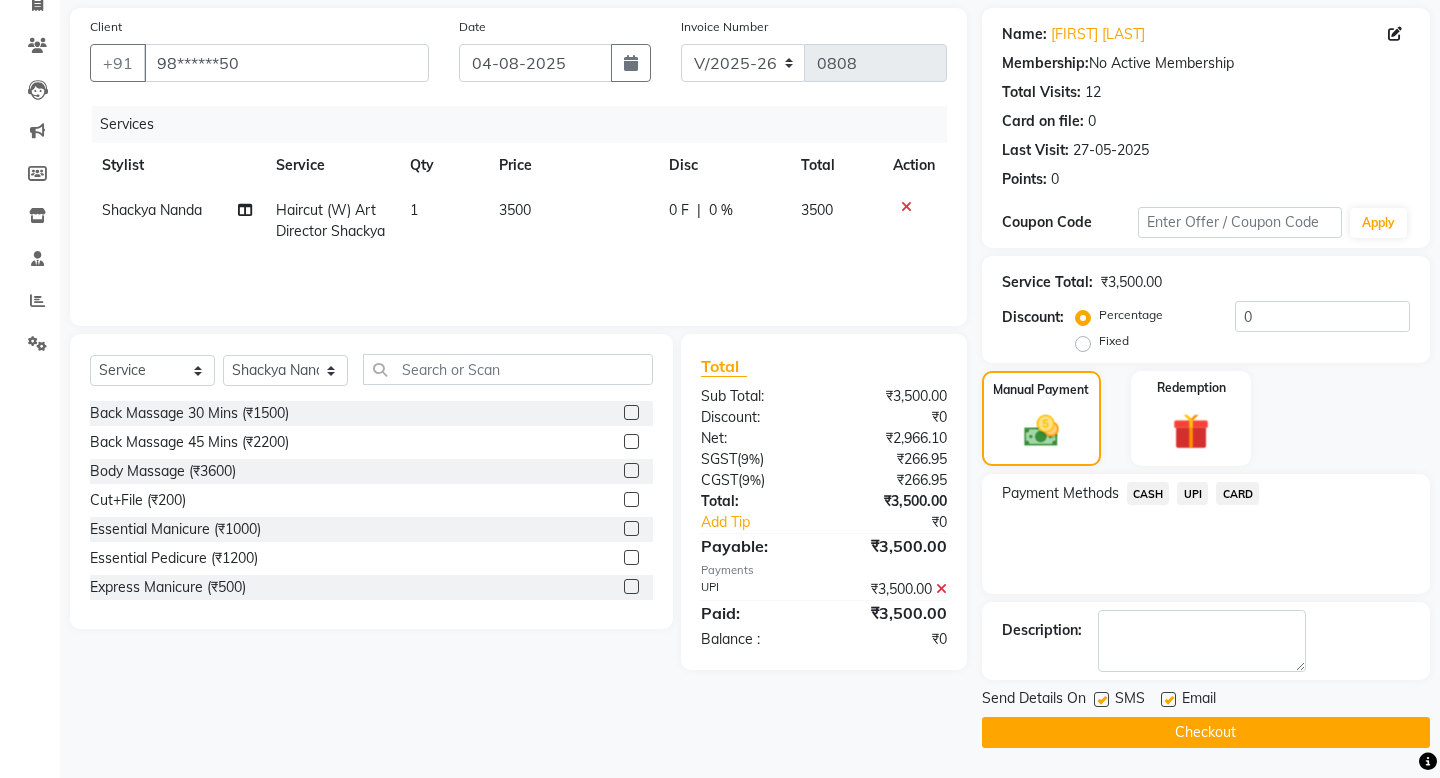 click on "Checkout" 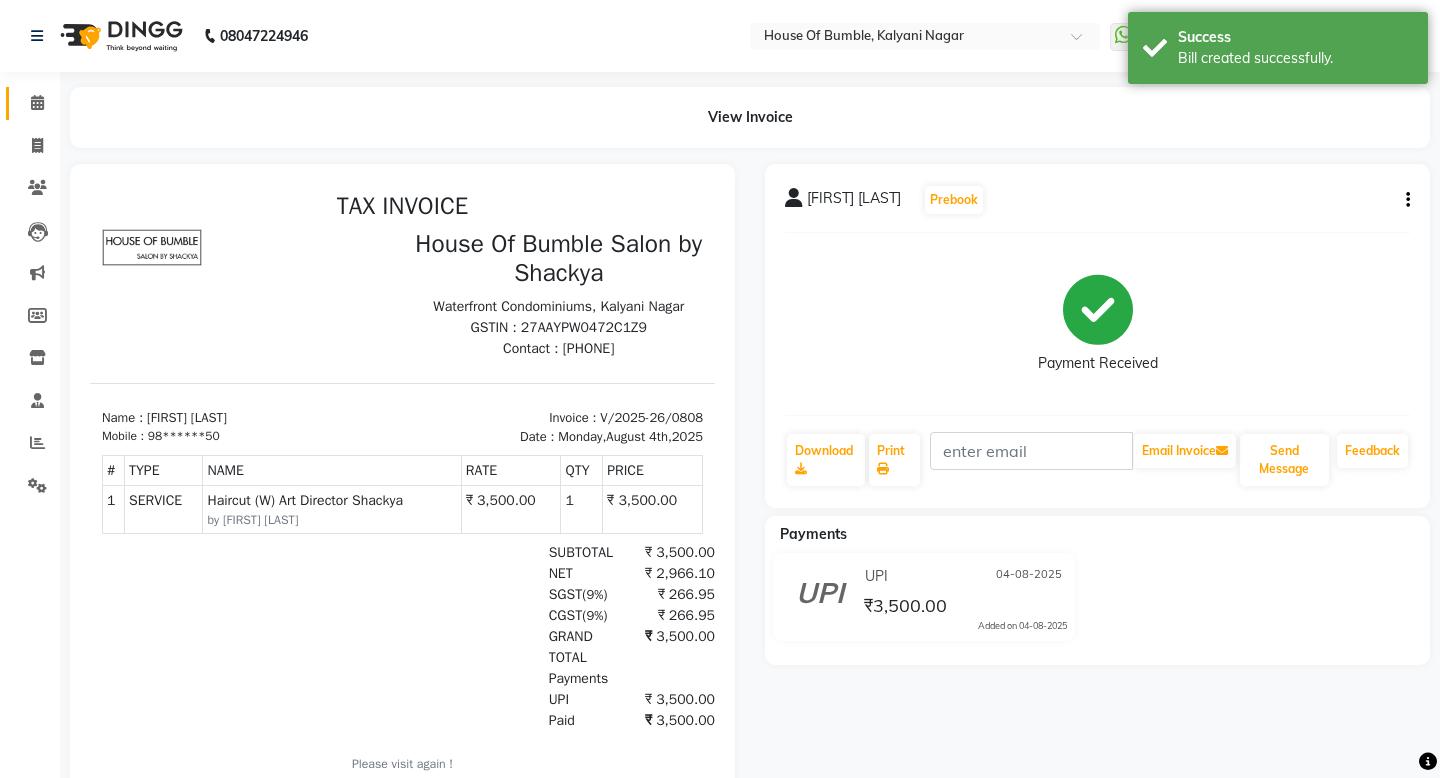scroll, scrollTop: 0, scrollLeft: 0, axis: both 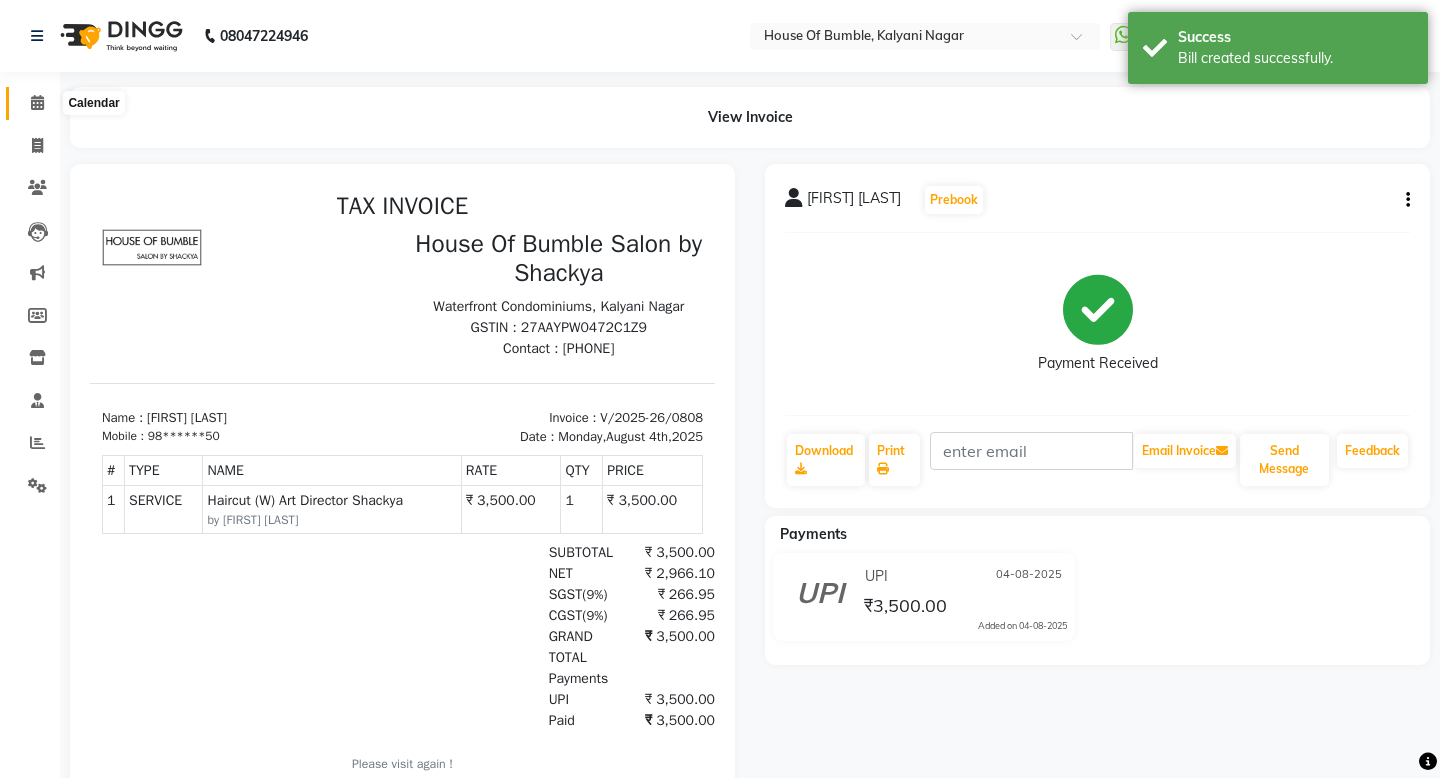 click 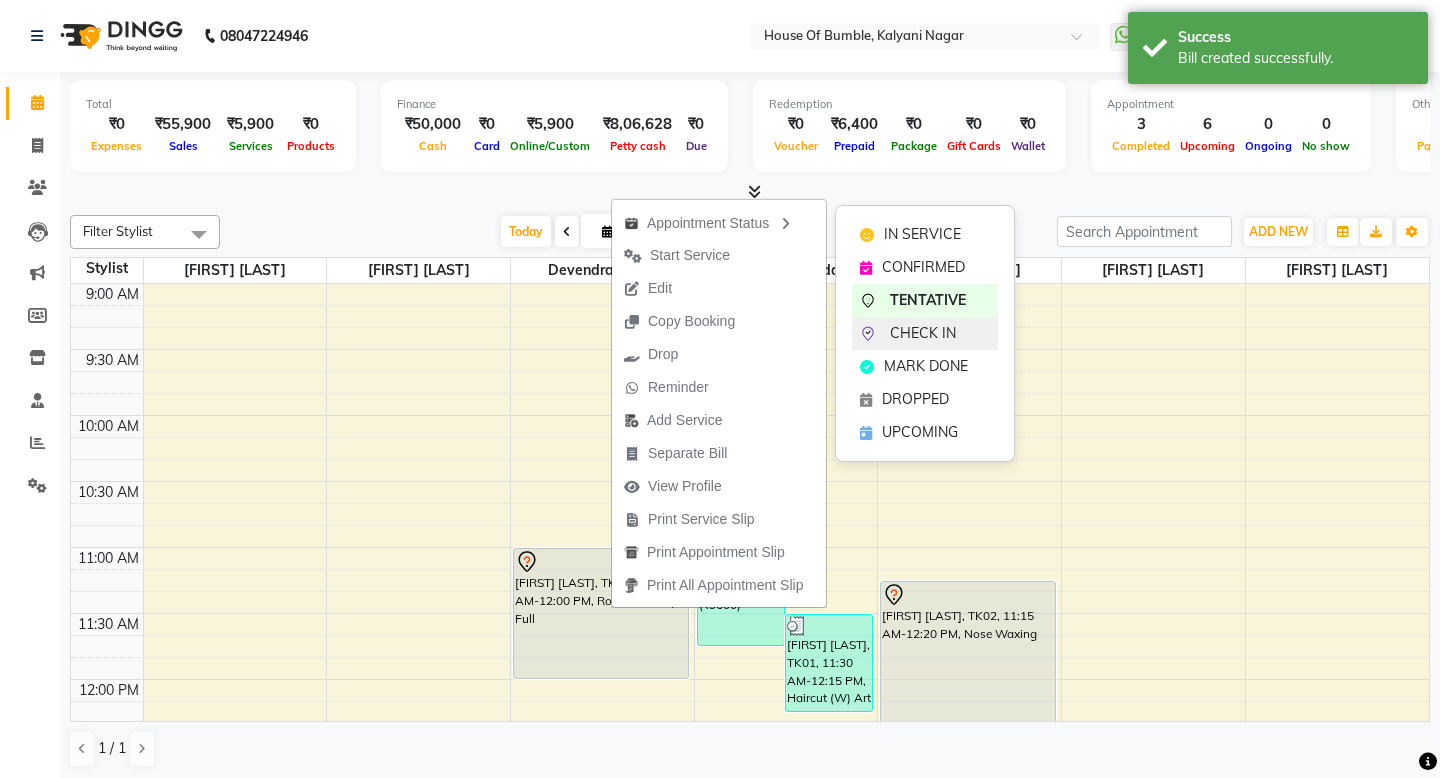 click on "CHECK IN" 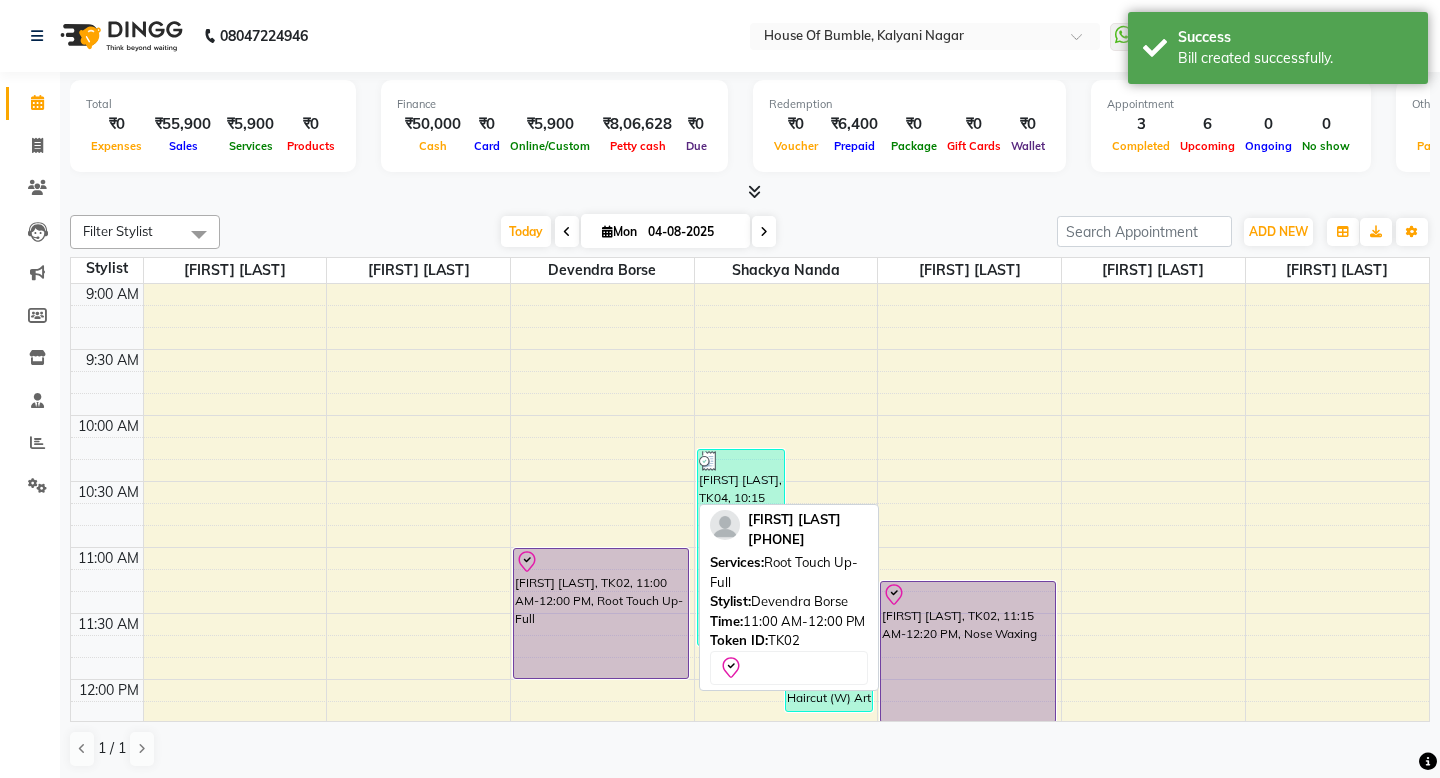 click on "[FIRST] [LAST], TK02, 11:00 AM-12:00 PM, Root Touch Up- Full" at bounding box center (601, 613) 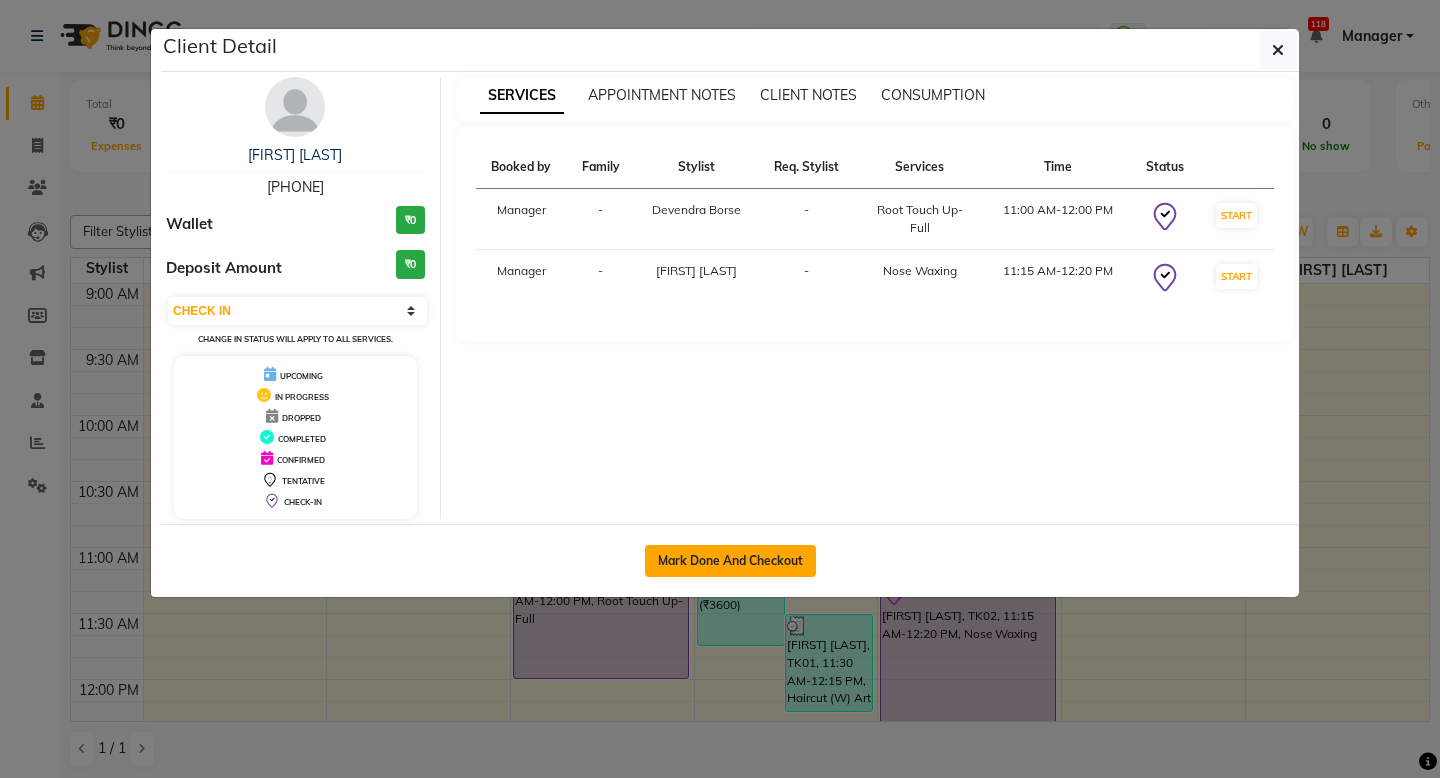 click on "Mark Done And Checkout" 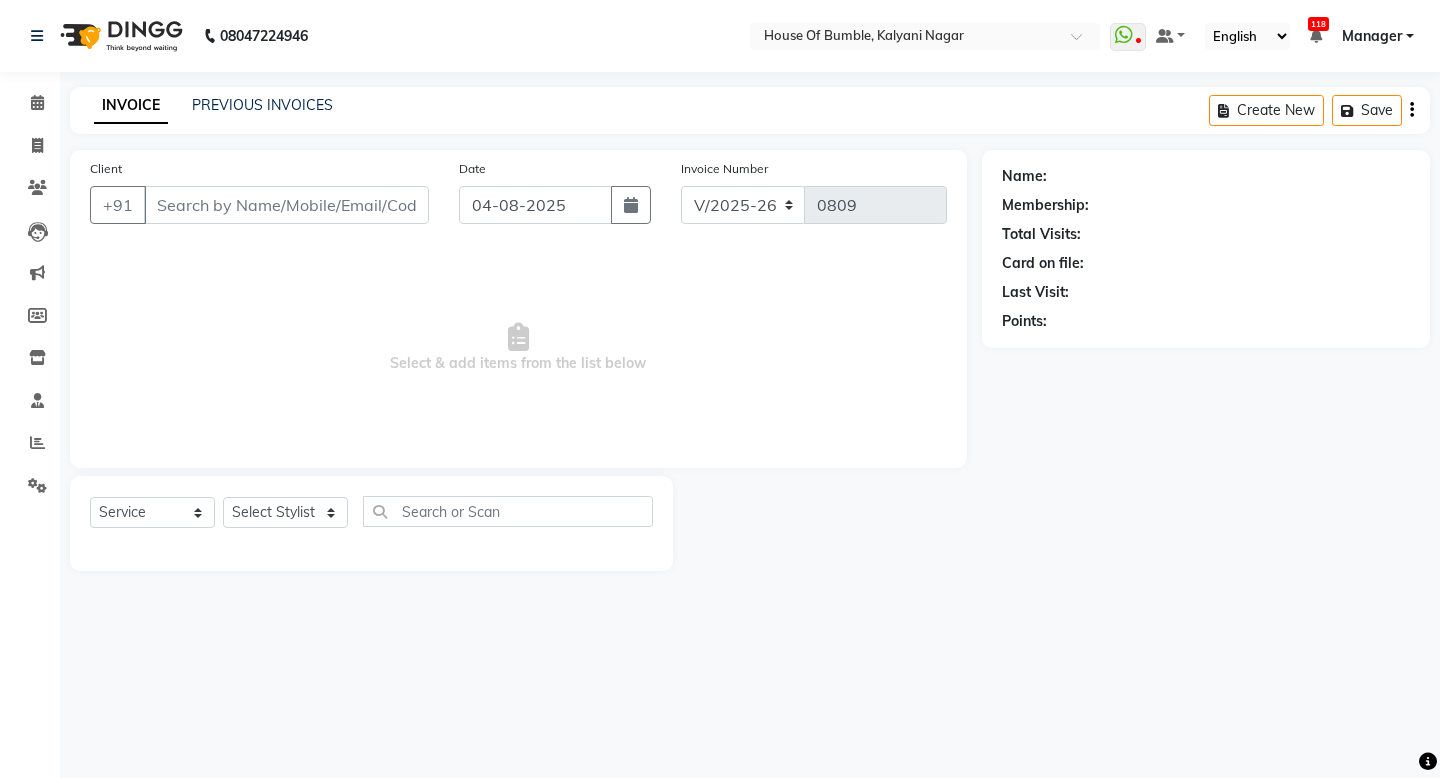 type on "98******09" 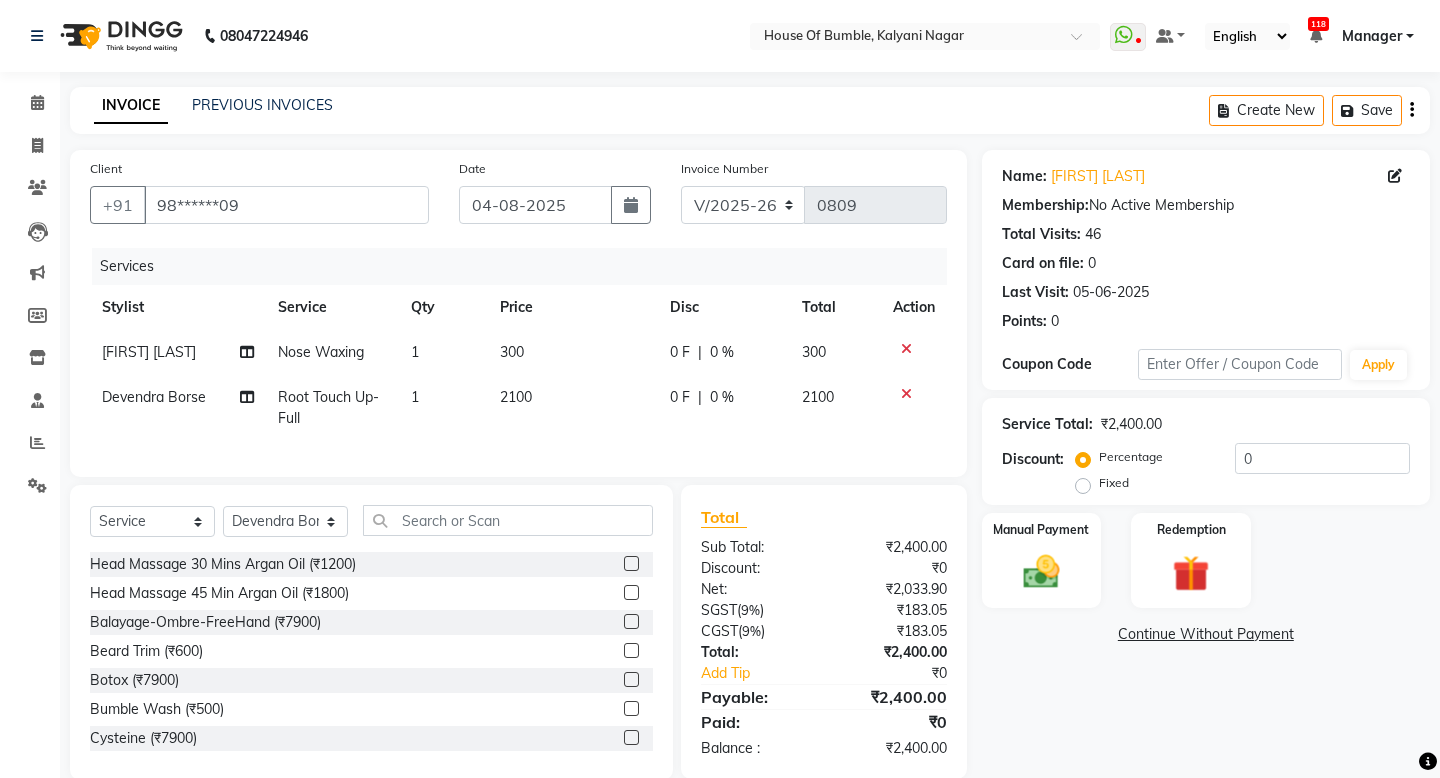click on "300" 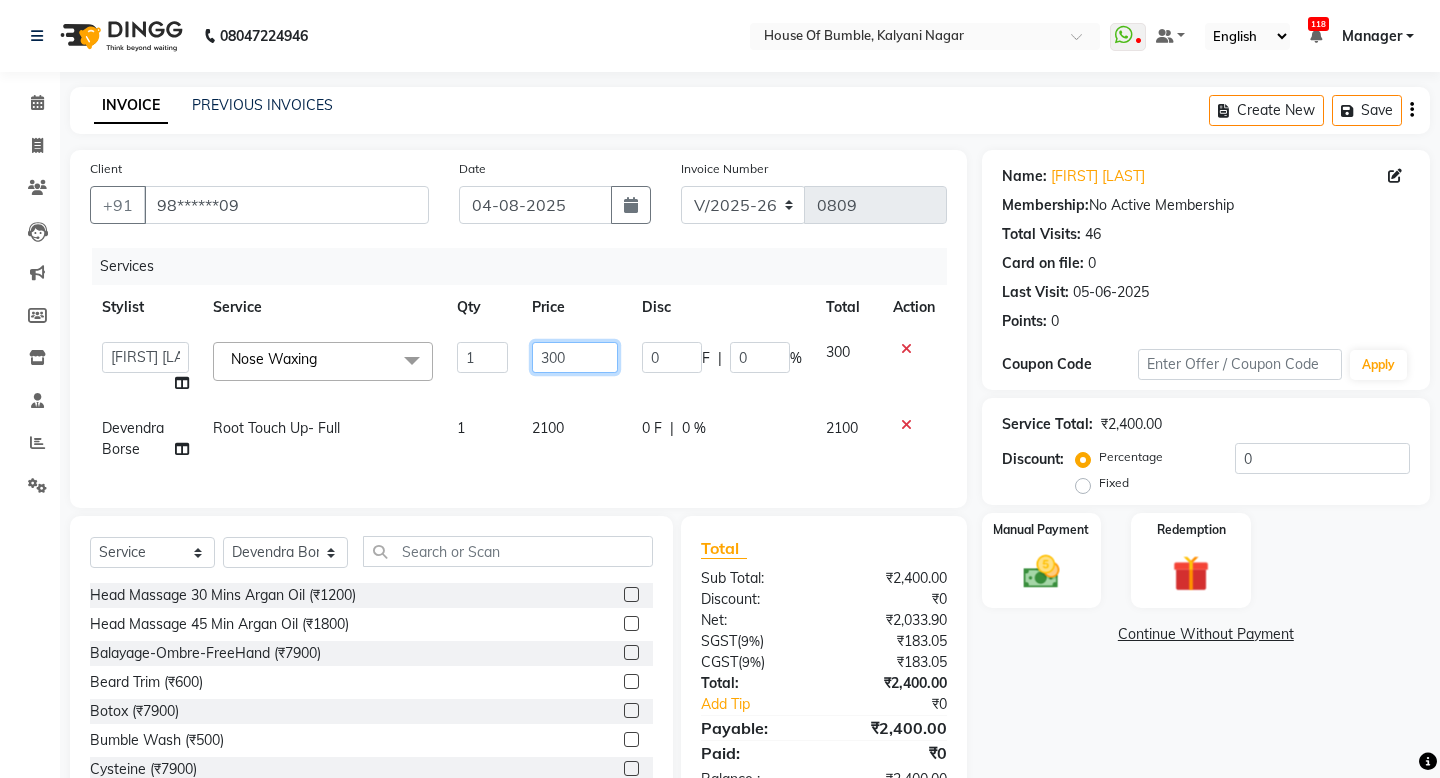 drag, startPoint x: 553, startPoint y: 354, endPoint x: 526, endPoint y: 359, distance: 27.45906 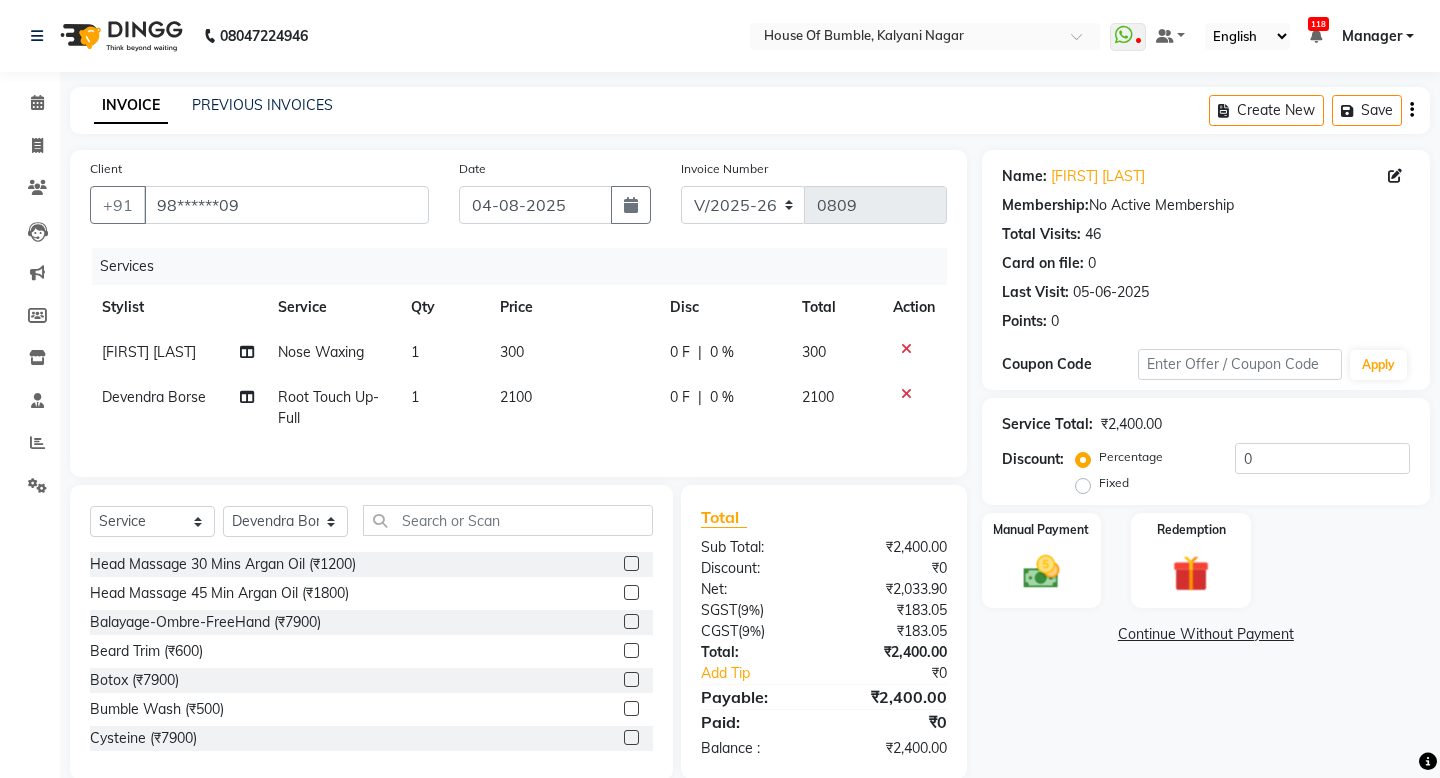 click on "Client +91 [PHONE] Date 04-08-2025 Invoice Number V/2025 V/2025-26 0809 Services Stylist Service Qty Price Disc Total Action [FIRST] [LAST] Nose Waxing 1 300 0 F | 0 % 300 [FIRST] [LAST]  Root Touch Up- Full 1 2100 0 F | 0 % 2100" 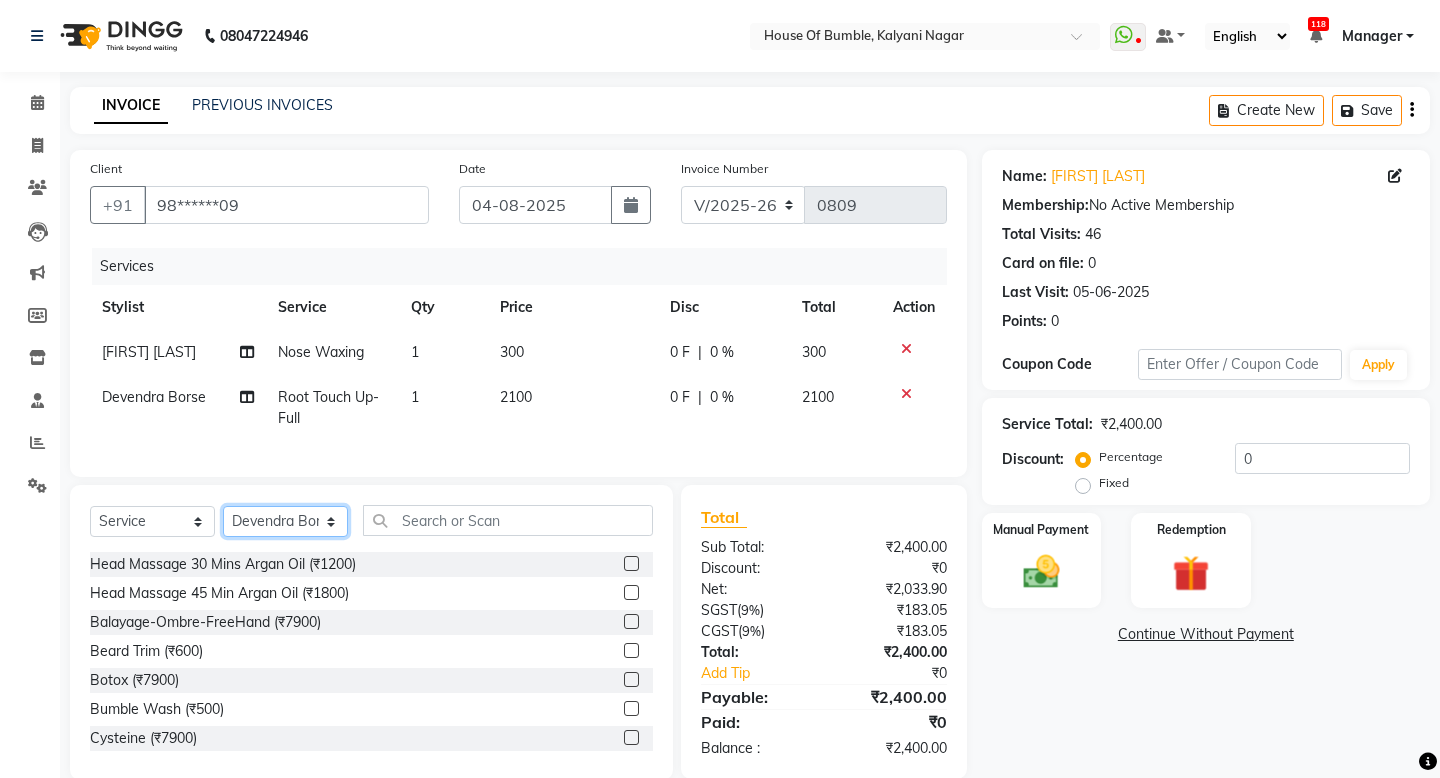 select on "8247" 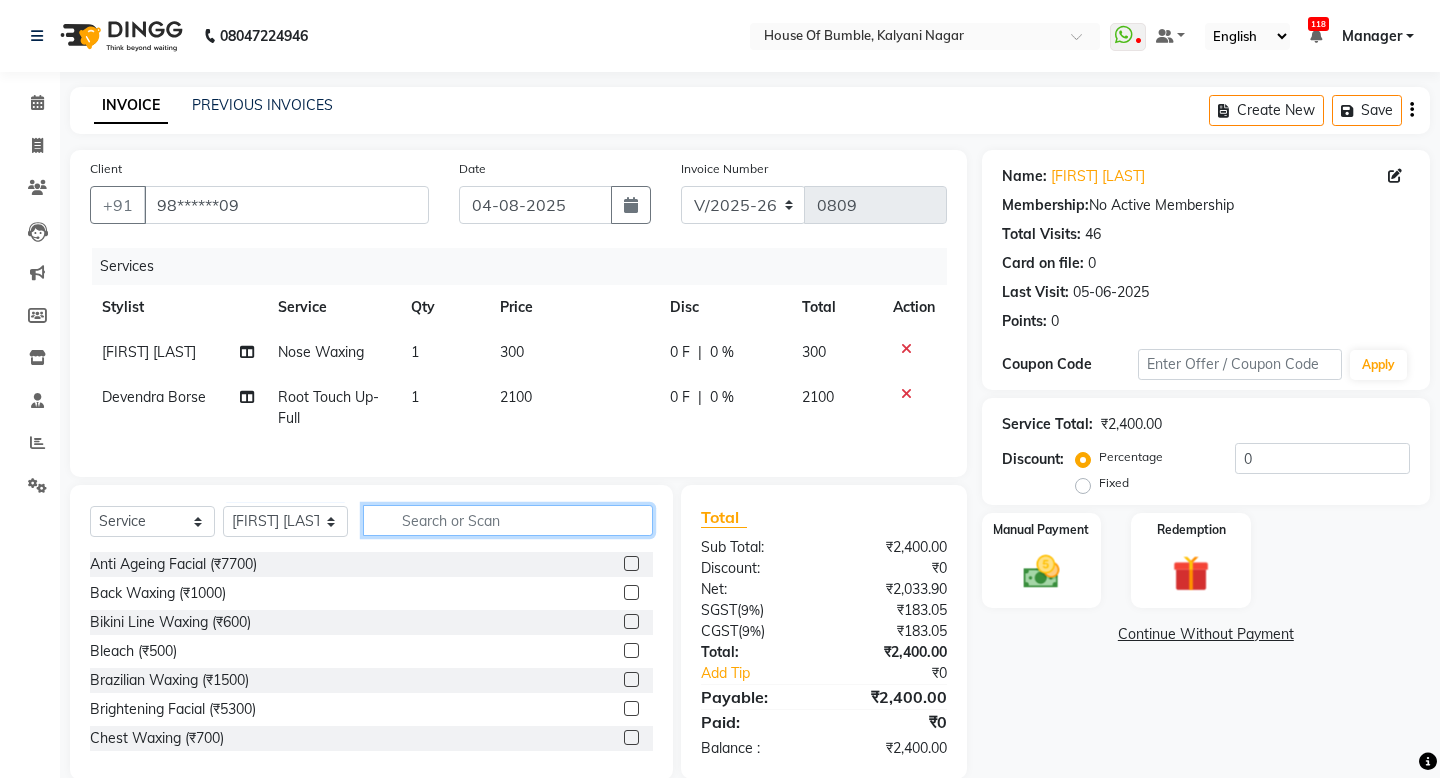 click 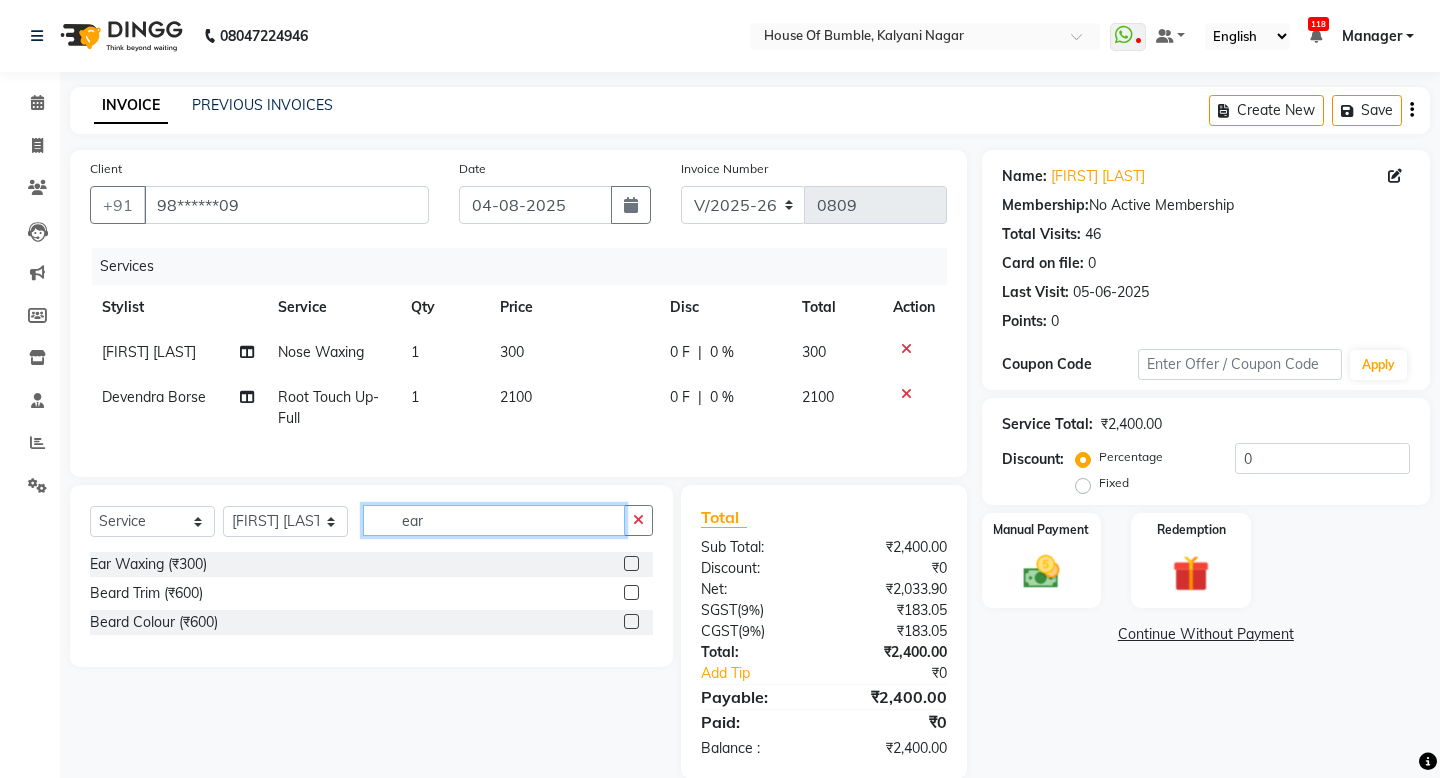 type on "ear" 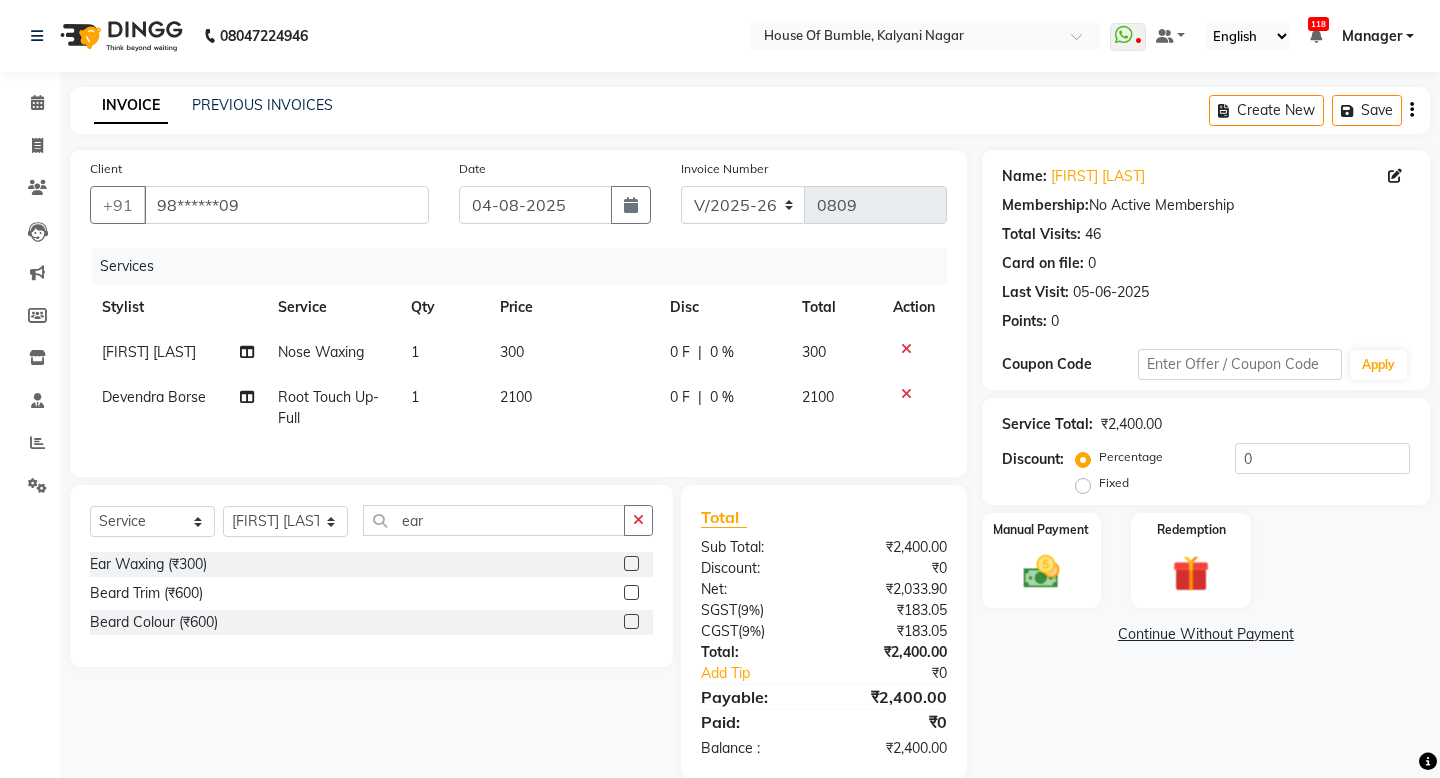 click 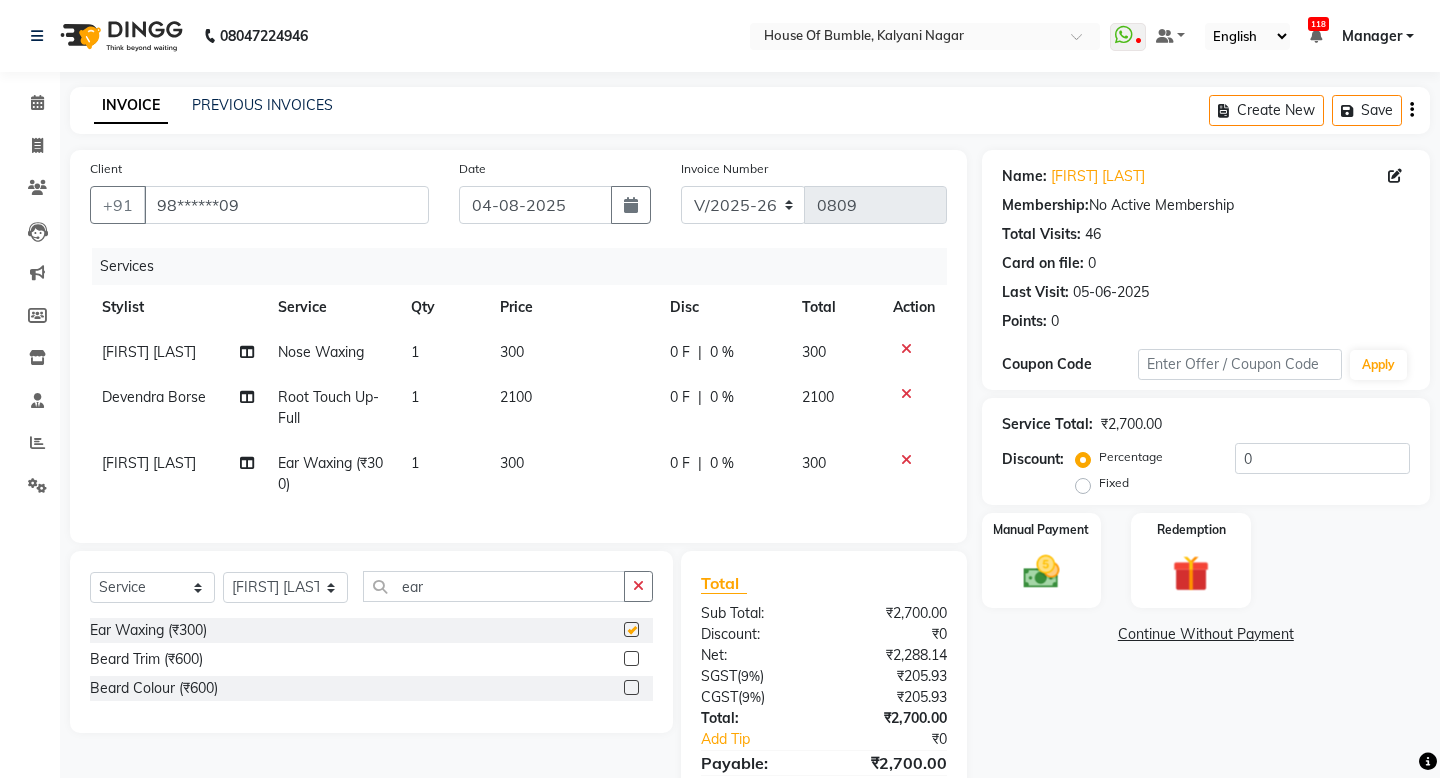 checkbox on "false" 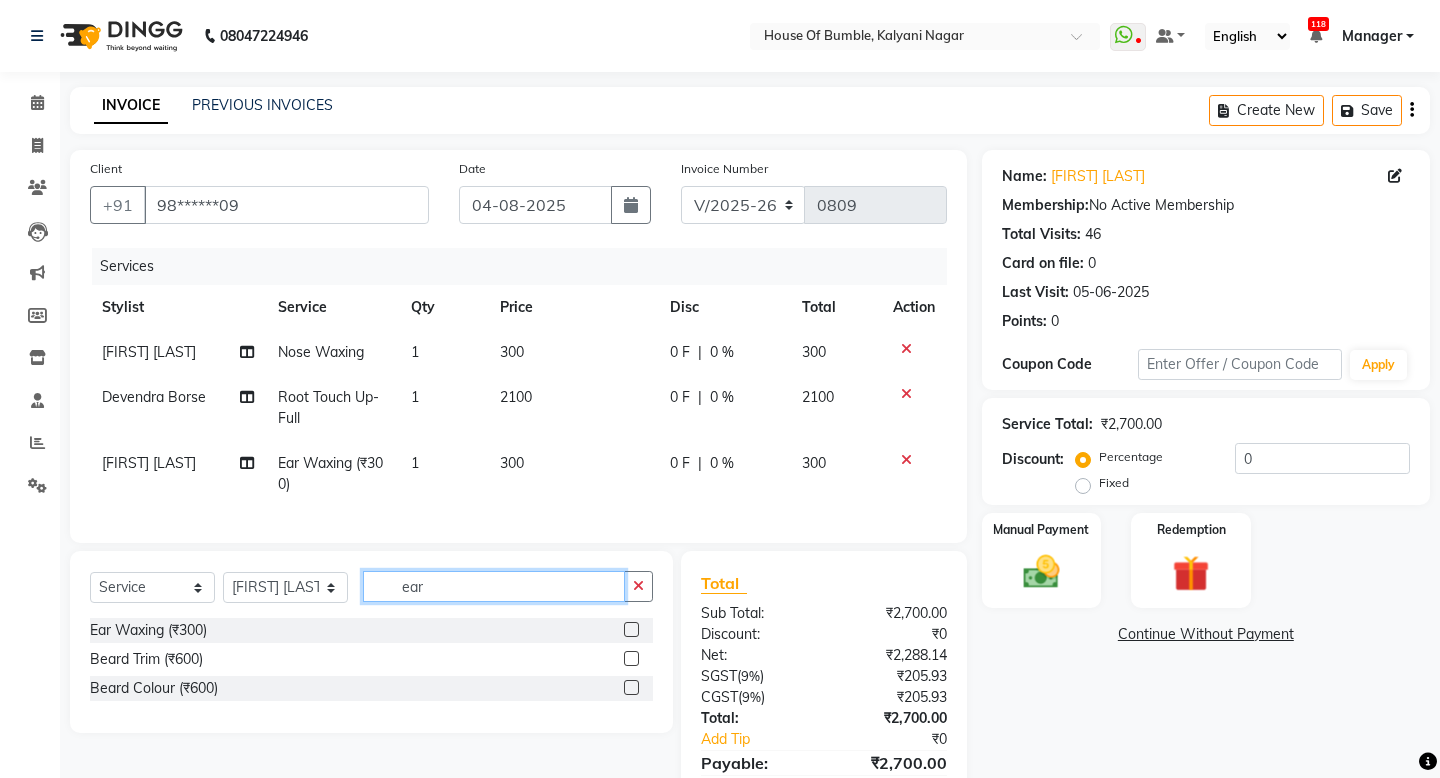 click on "ear" 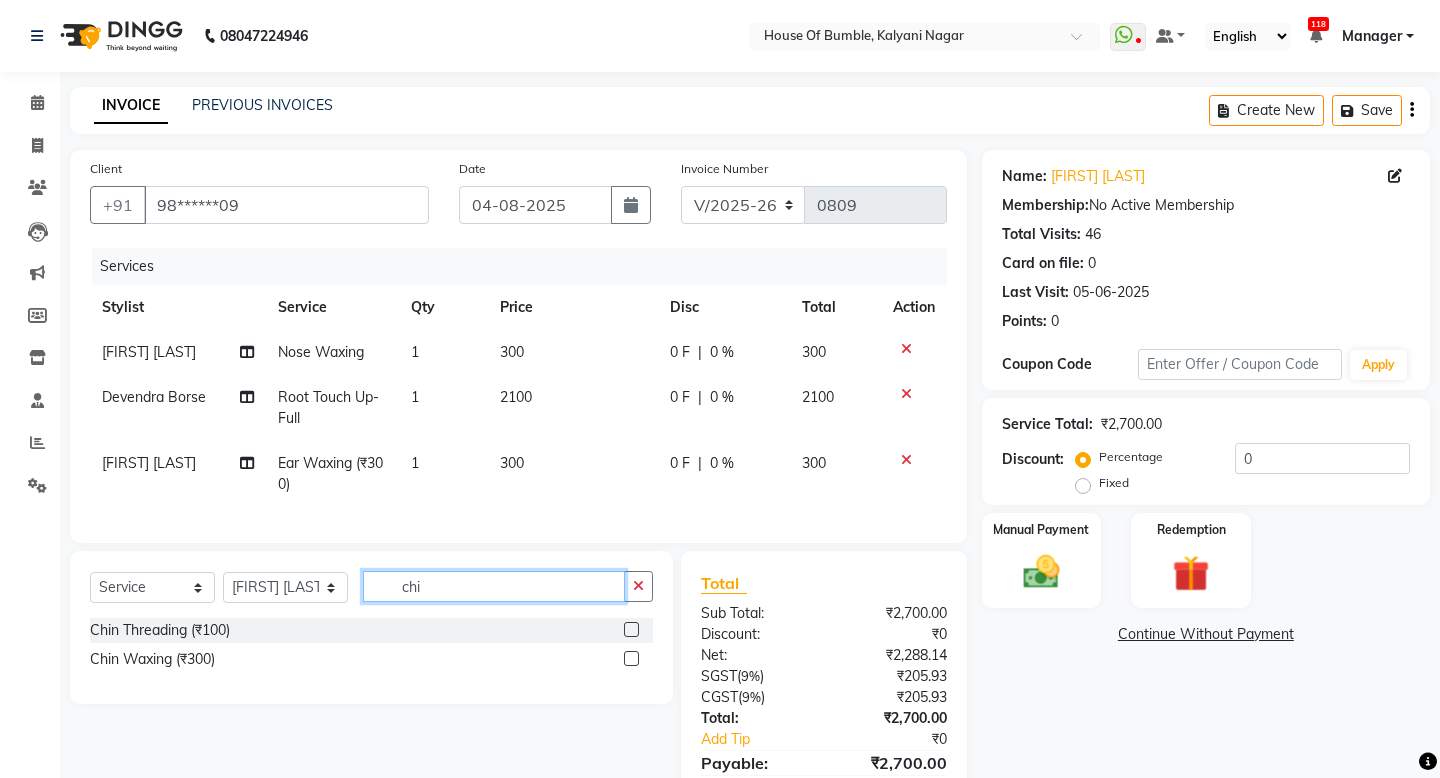 type on "chi" 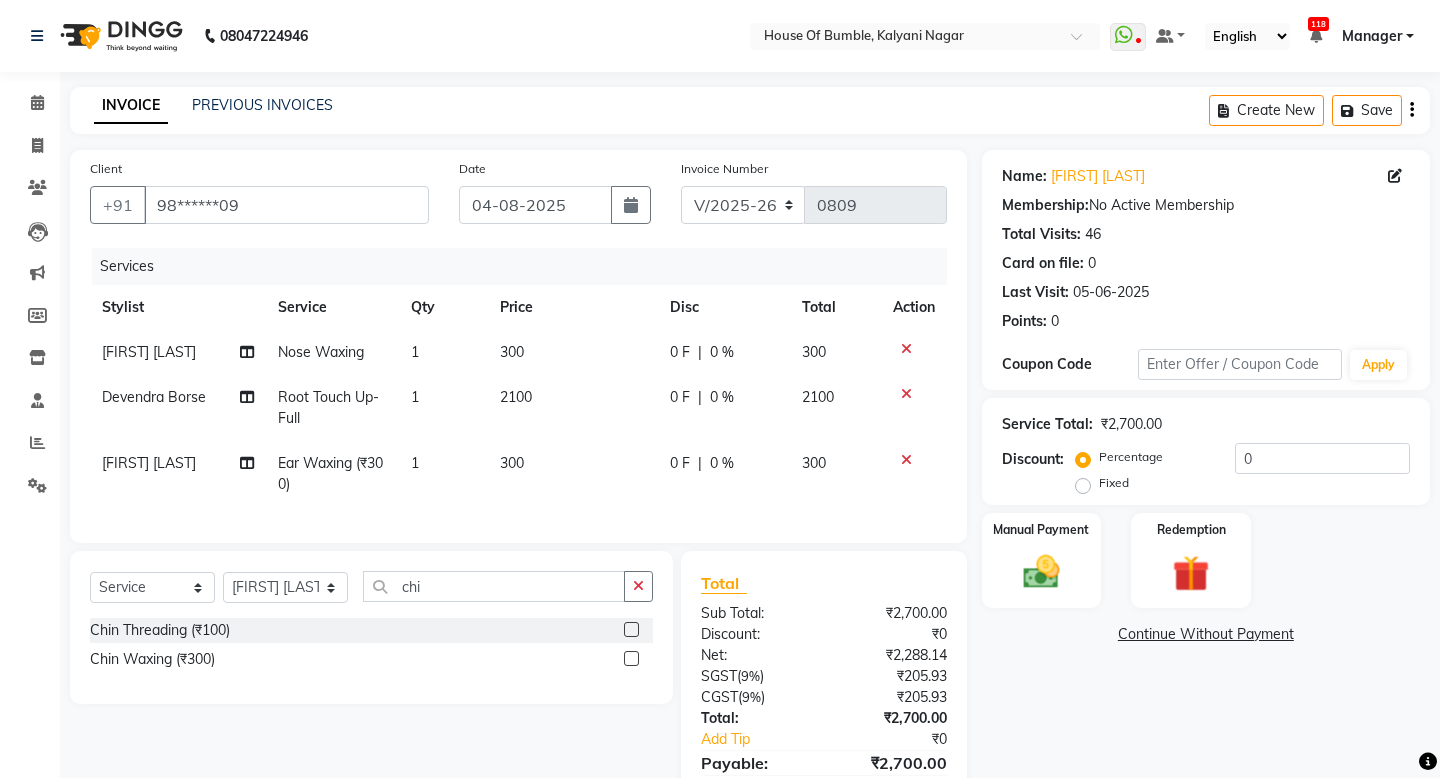 click 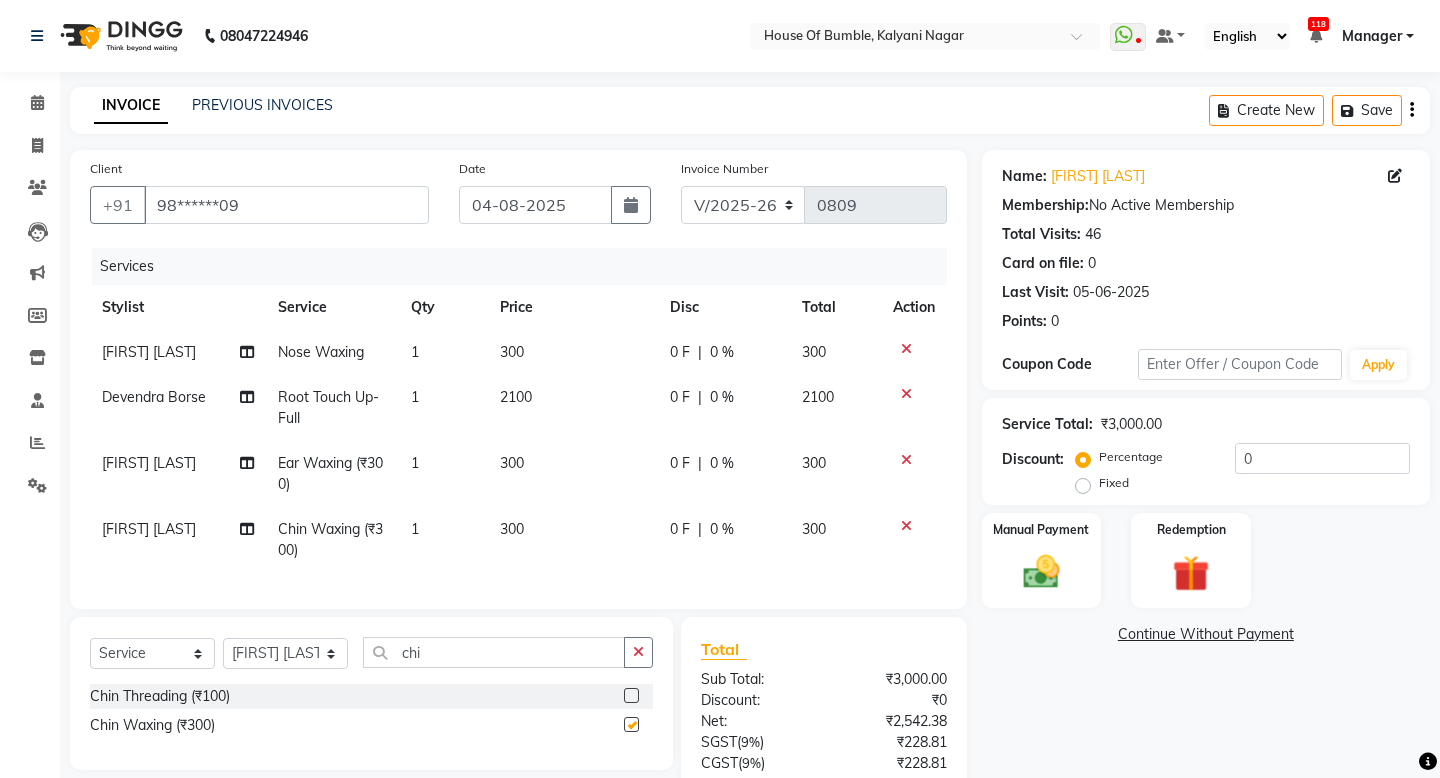 checkbox on "false" 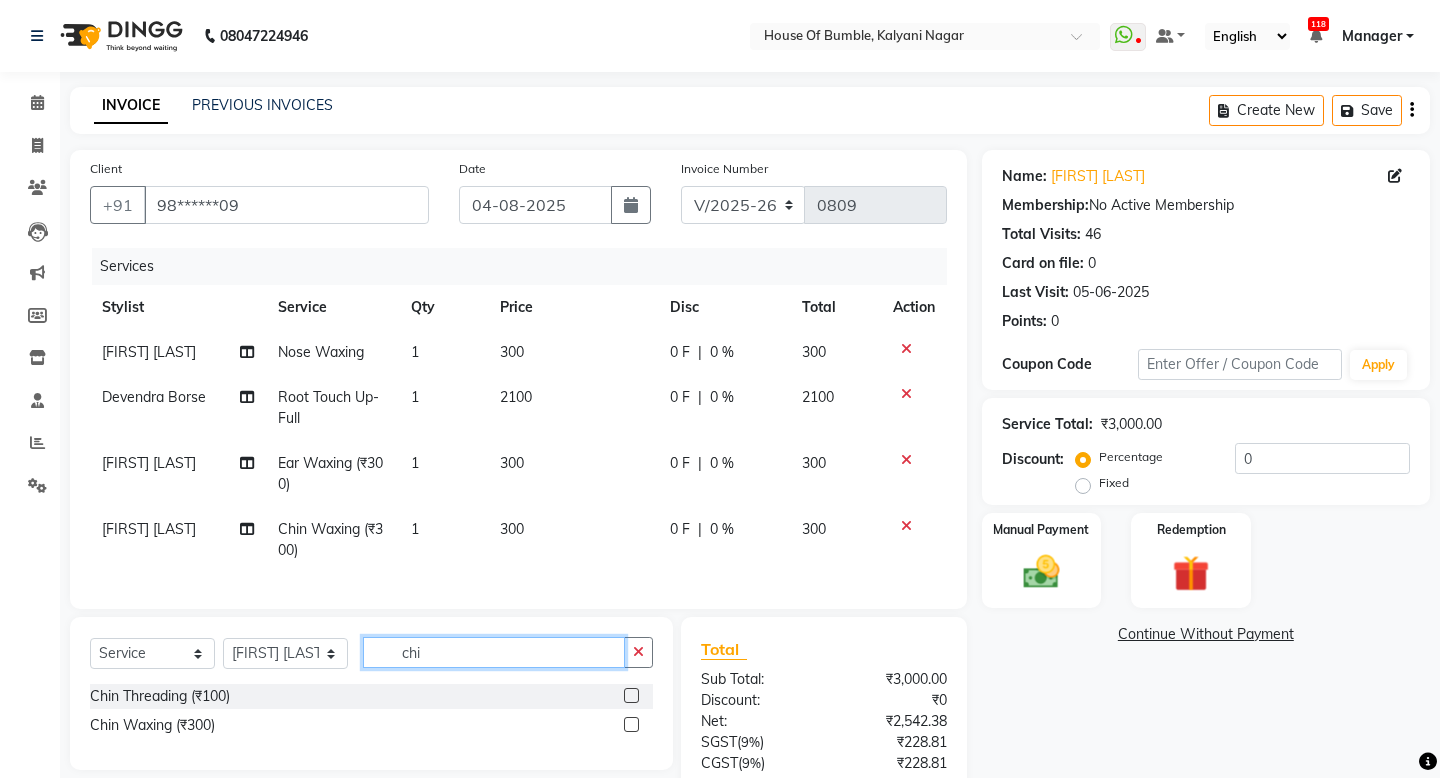 click on "chi" 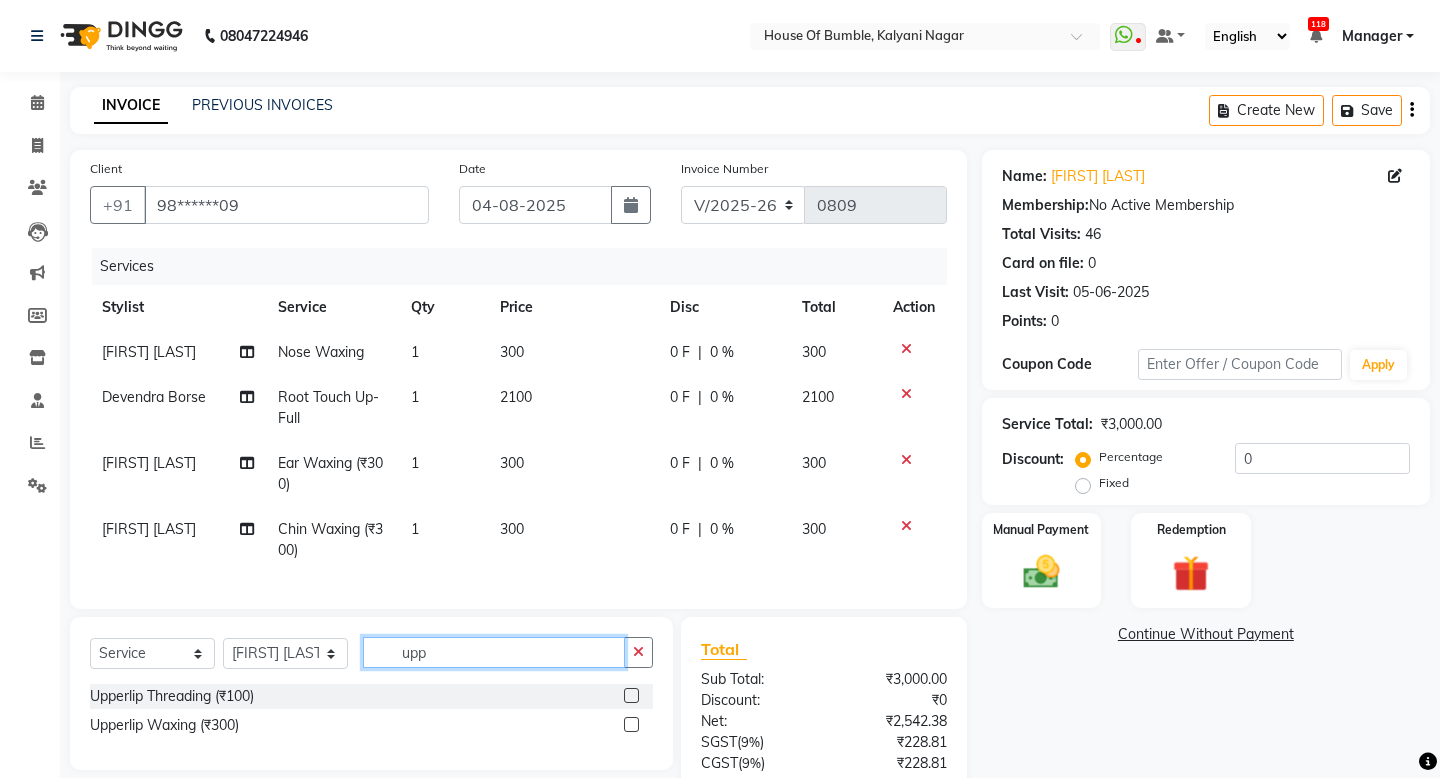 type on "upp" 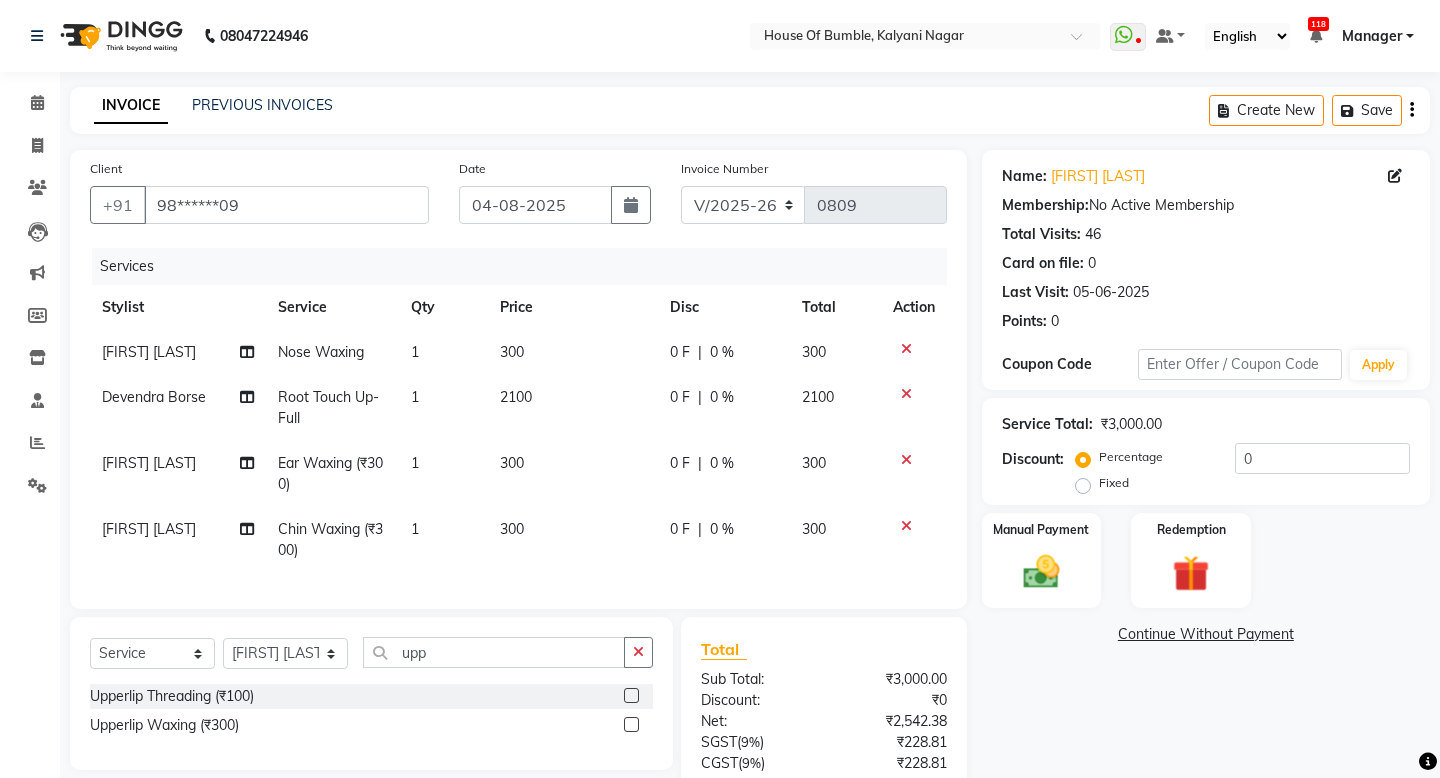click 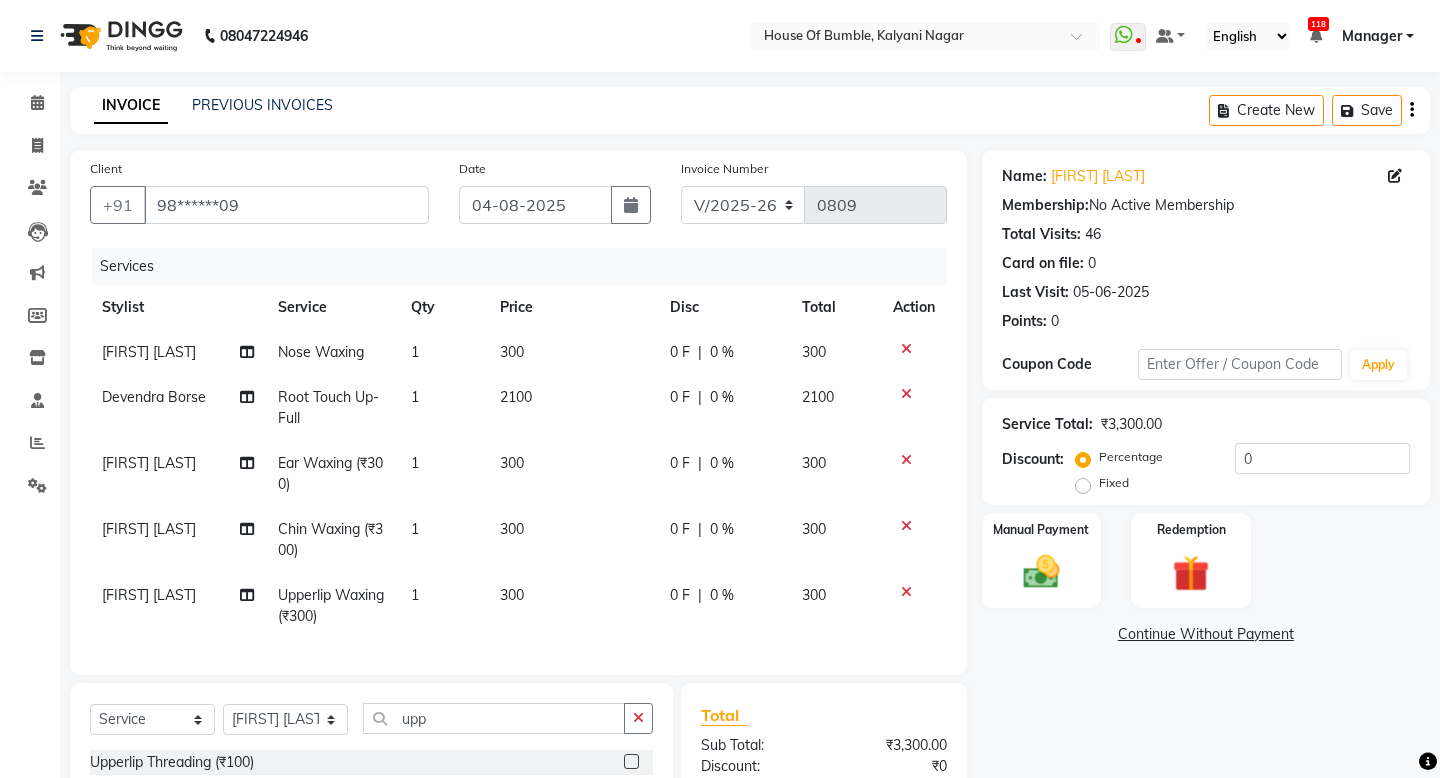 checkbox on "false" 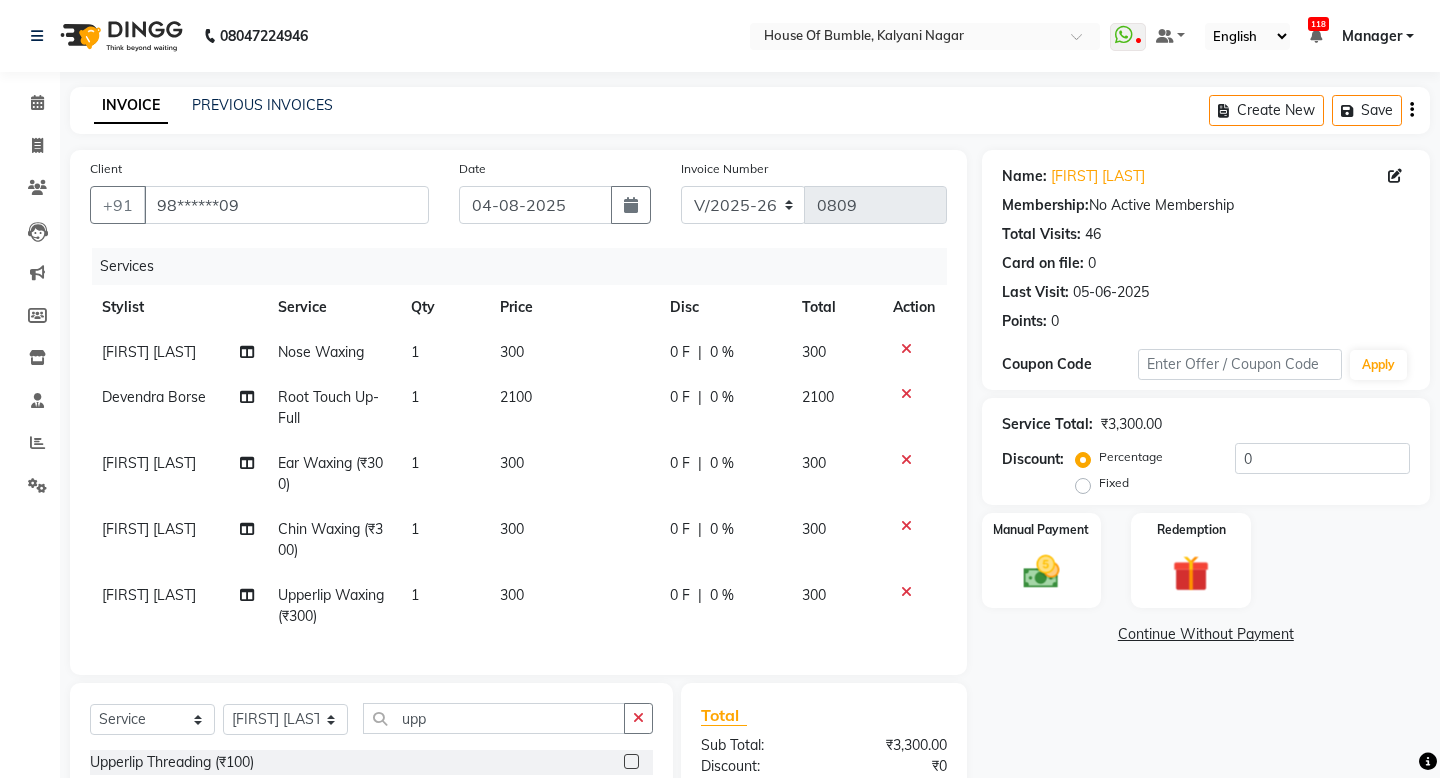 click 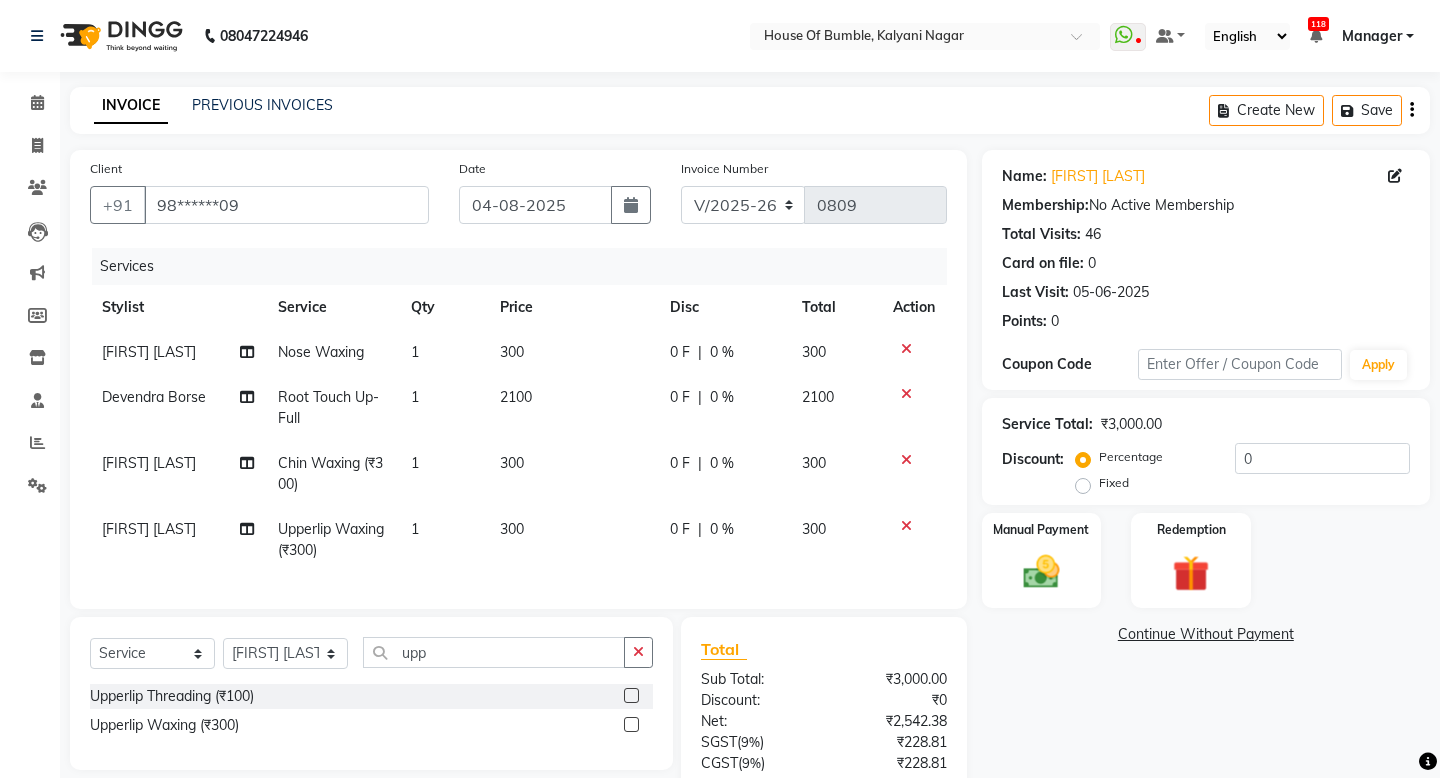 click on "2100" 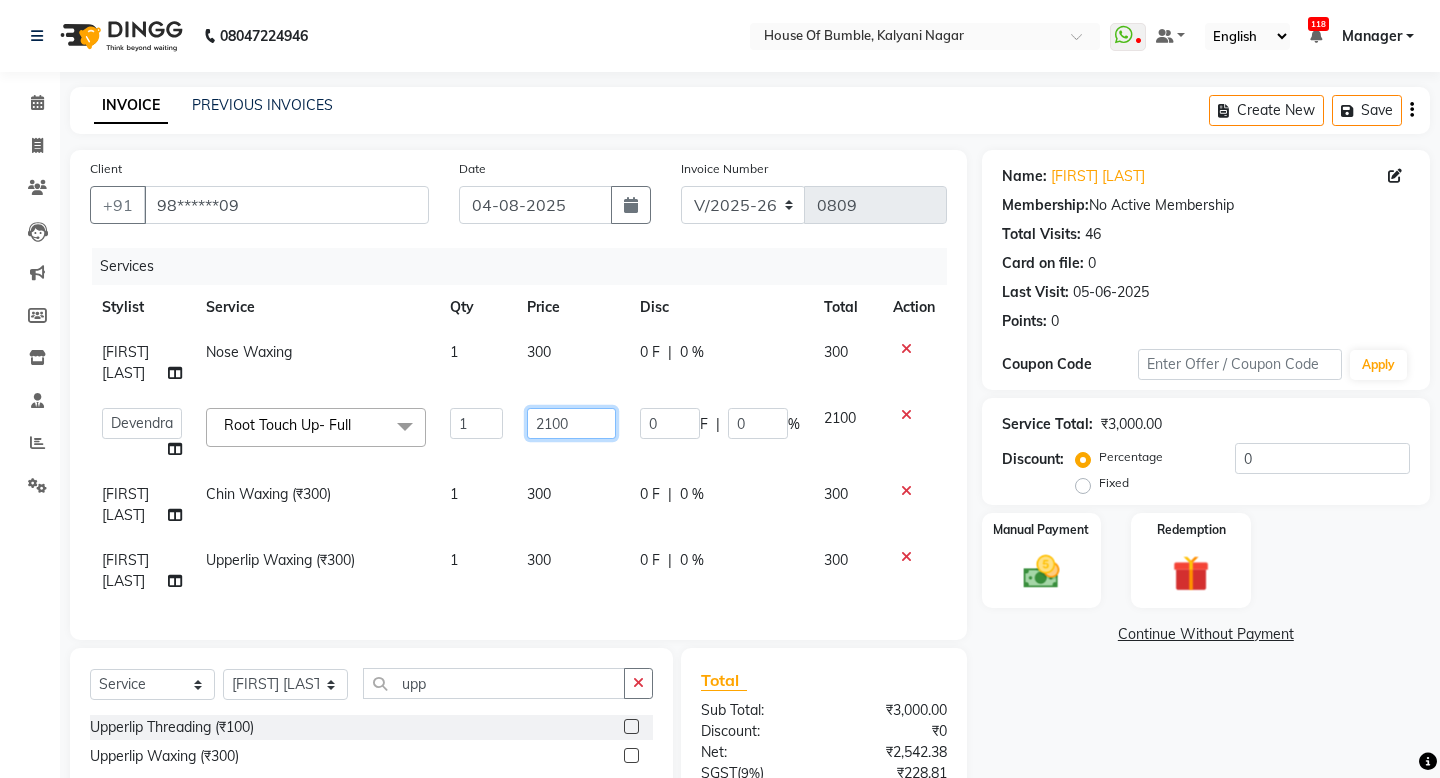 drag, startPoint x: 561, startPoint y: 448, endPoint x: 481, endPoint y: 450, distance: 80.024994 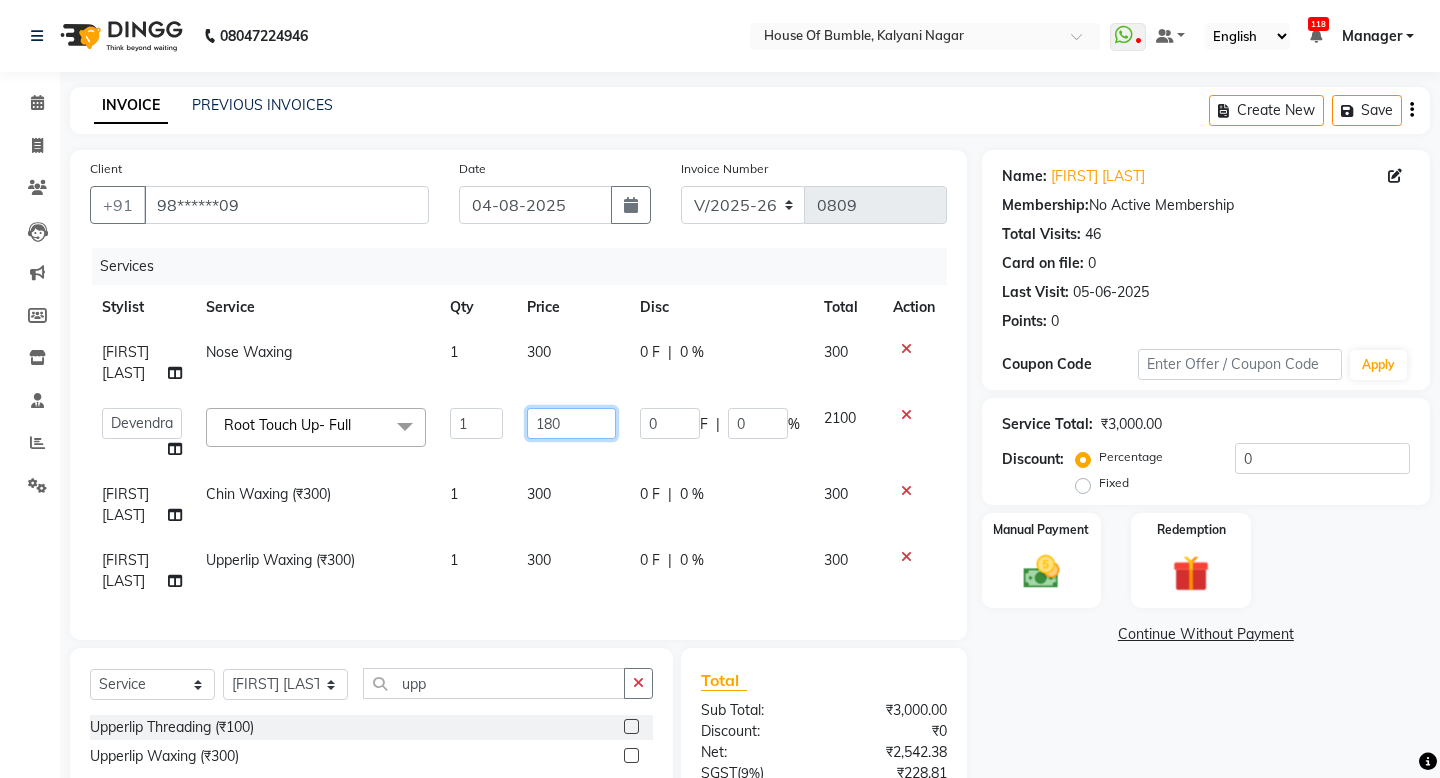 type on "1800" 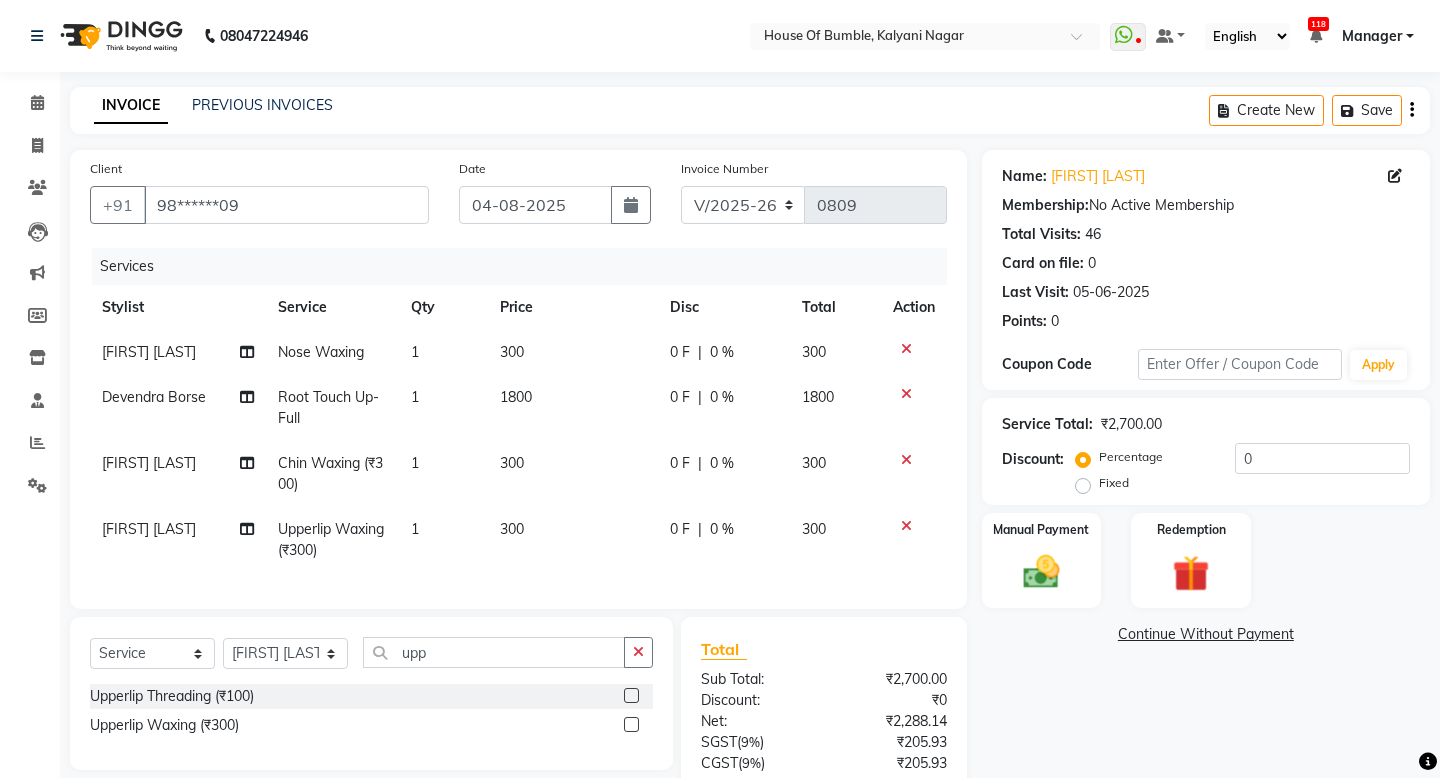 click on "Client +91 [PHONE] Date 04-08-2025 Invoice Number V/2025 V/2025-26 0809 Services Stylist Service Qty Price Disc Total Action [FIRST] [LAST] Nose Waxing 1 300 0 F | 0 % 300 [FIRST] [LAST]  Root Touch Up- Full 1 1800 0 F | 0 % 1800 [FIRST] [LAST] Chin Waxing (₹300) 1 300 0 F | 0 % 300 [FIRST] [LAST] Upperlip Waxing (₹300) 1 300 0 F | 0 % 300" 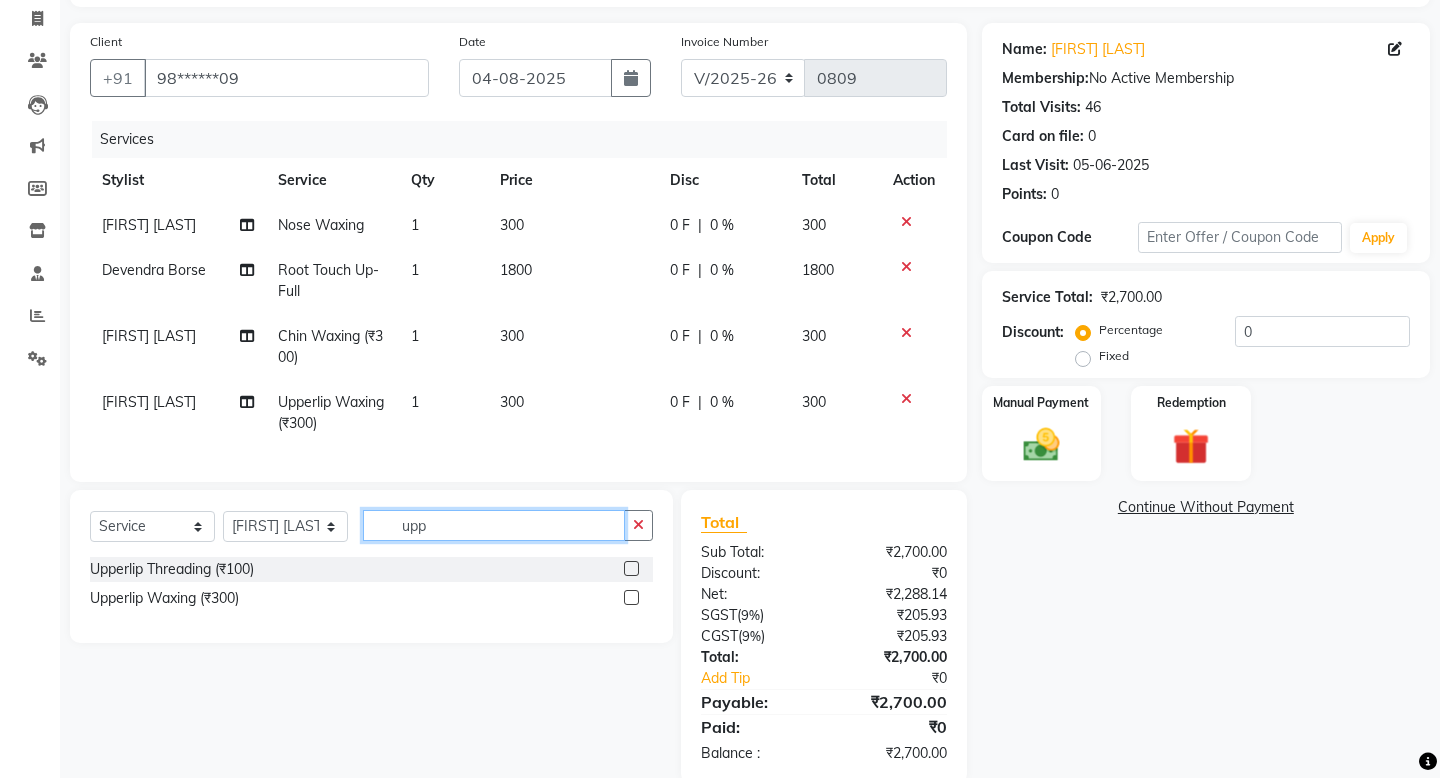 click on "upp" 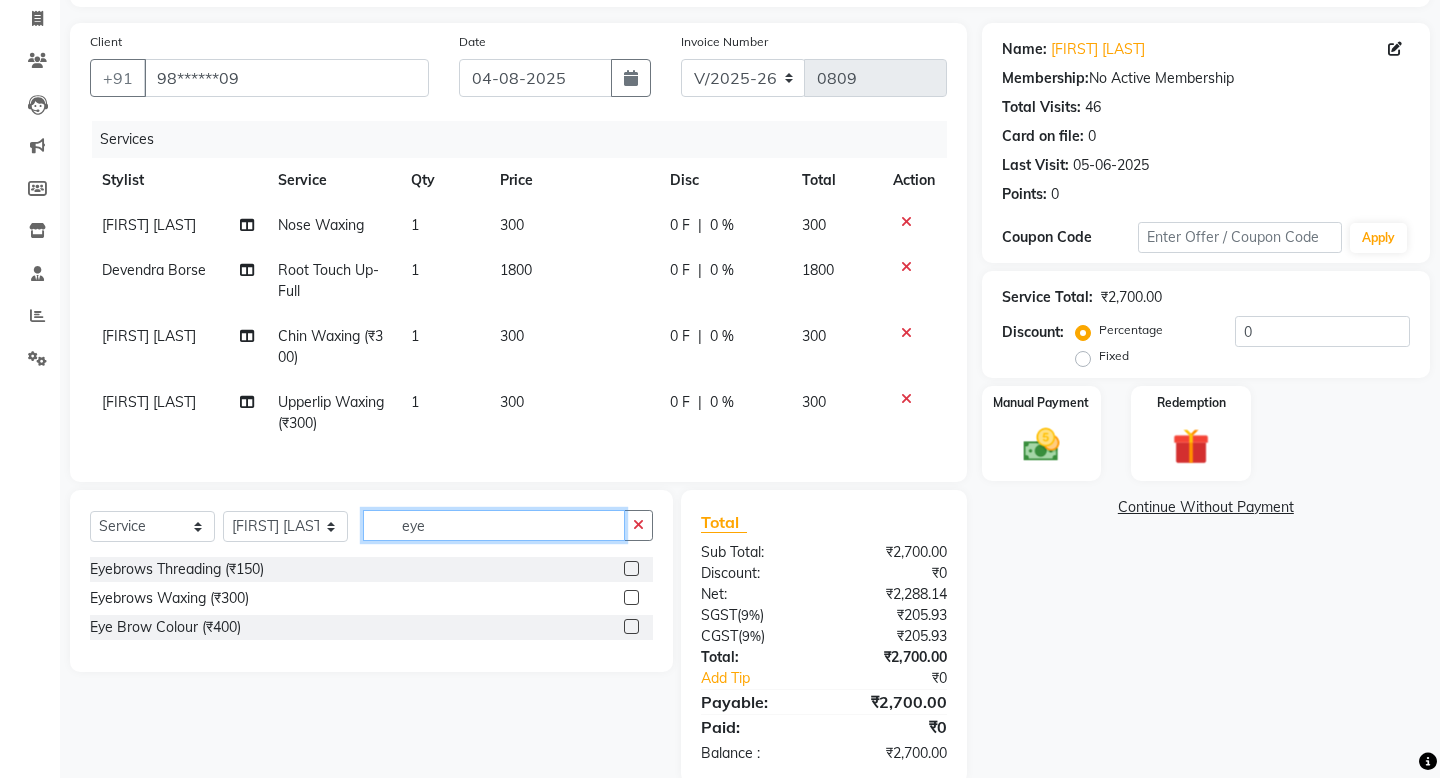 type on "eye" 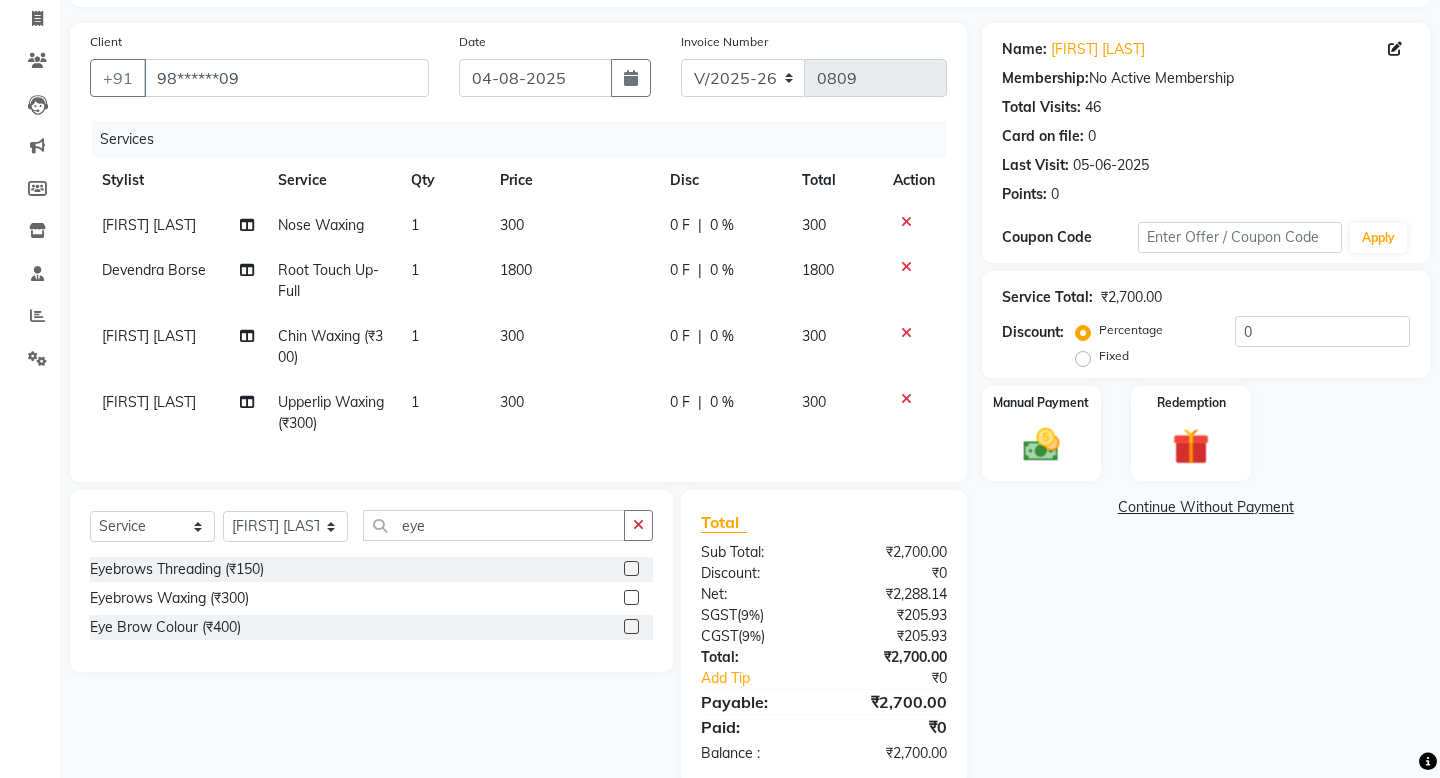 click 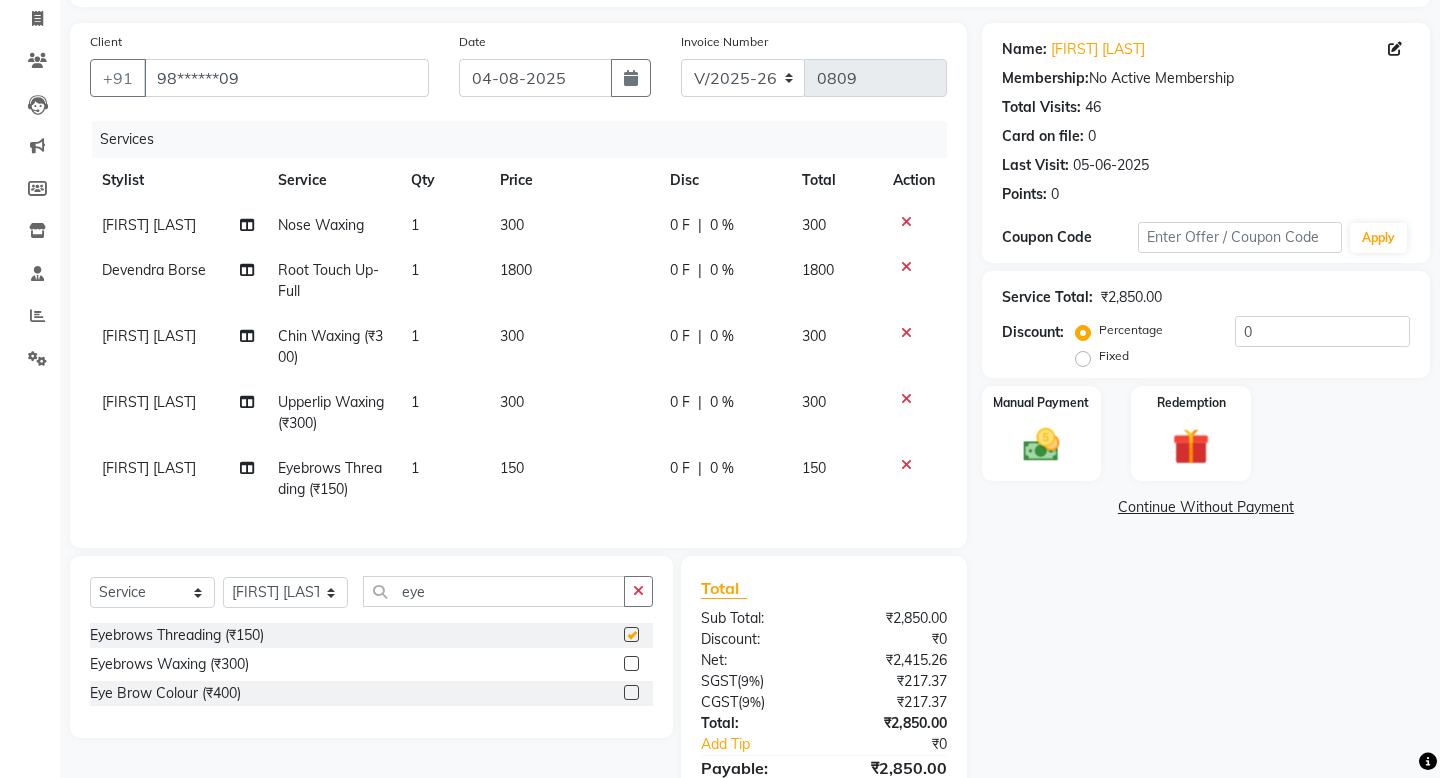 checkbox on "false" 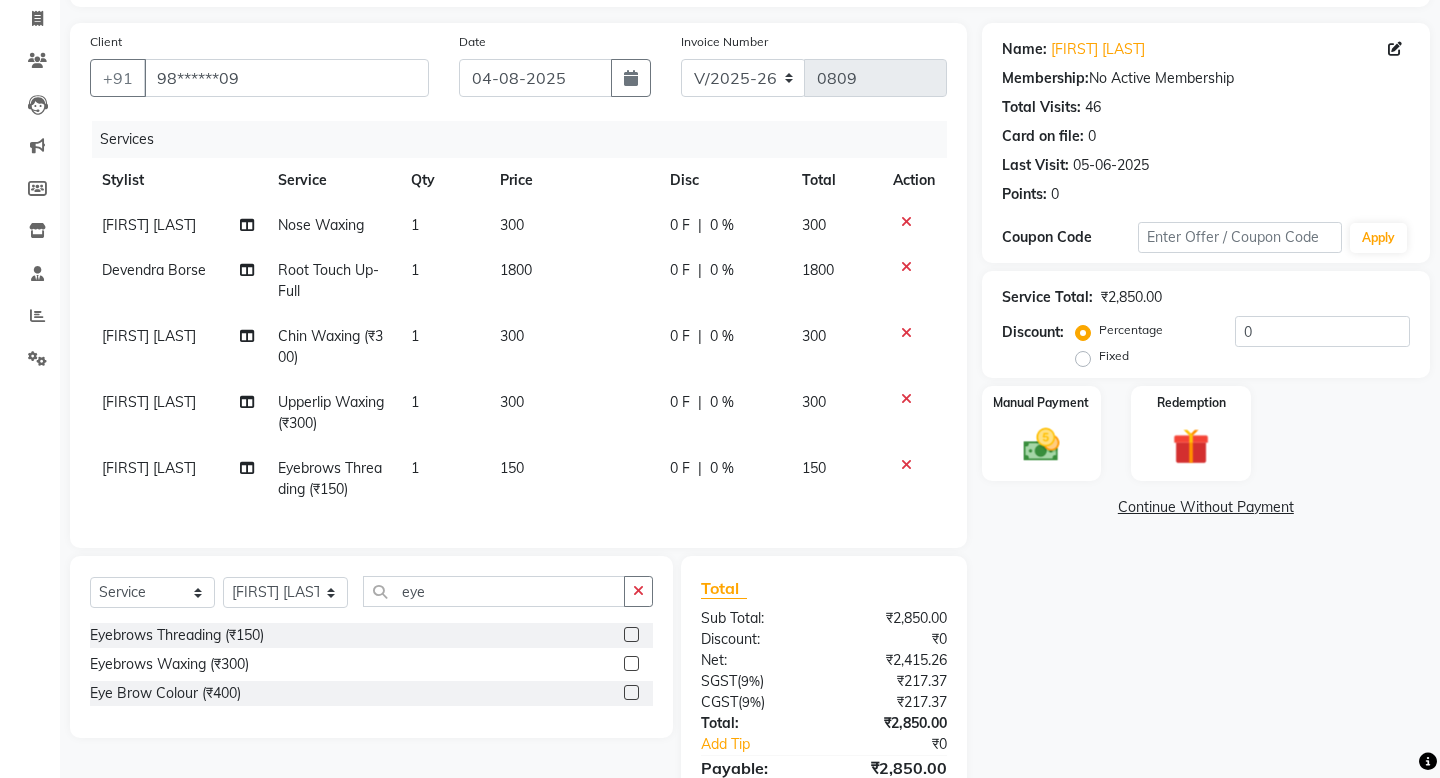 scroll, scrollTop: 250, scrollLeft: 0, axis: vertical 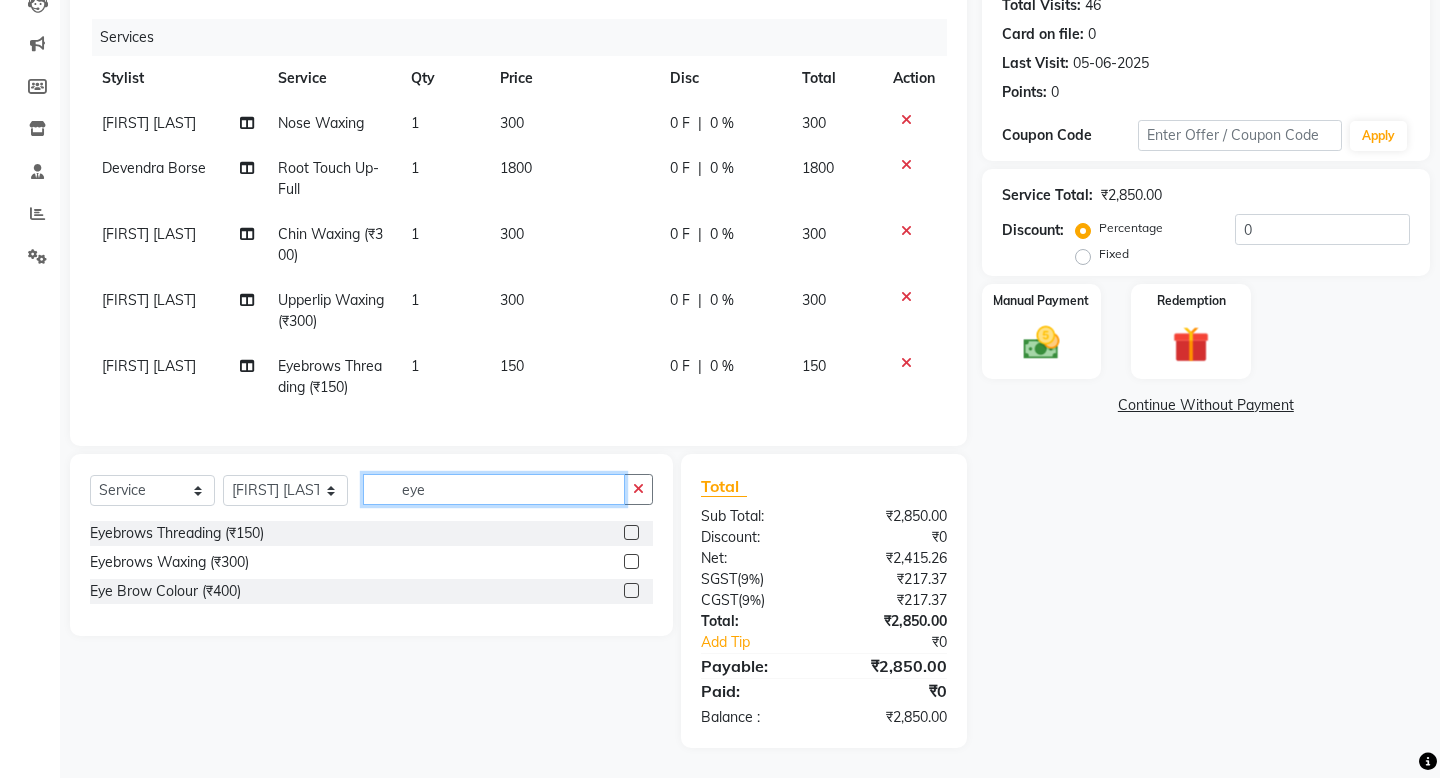 click on "eye" 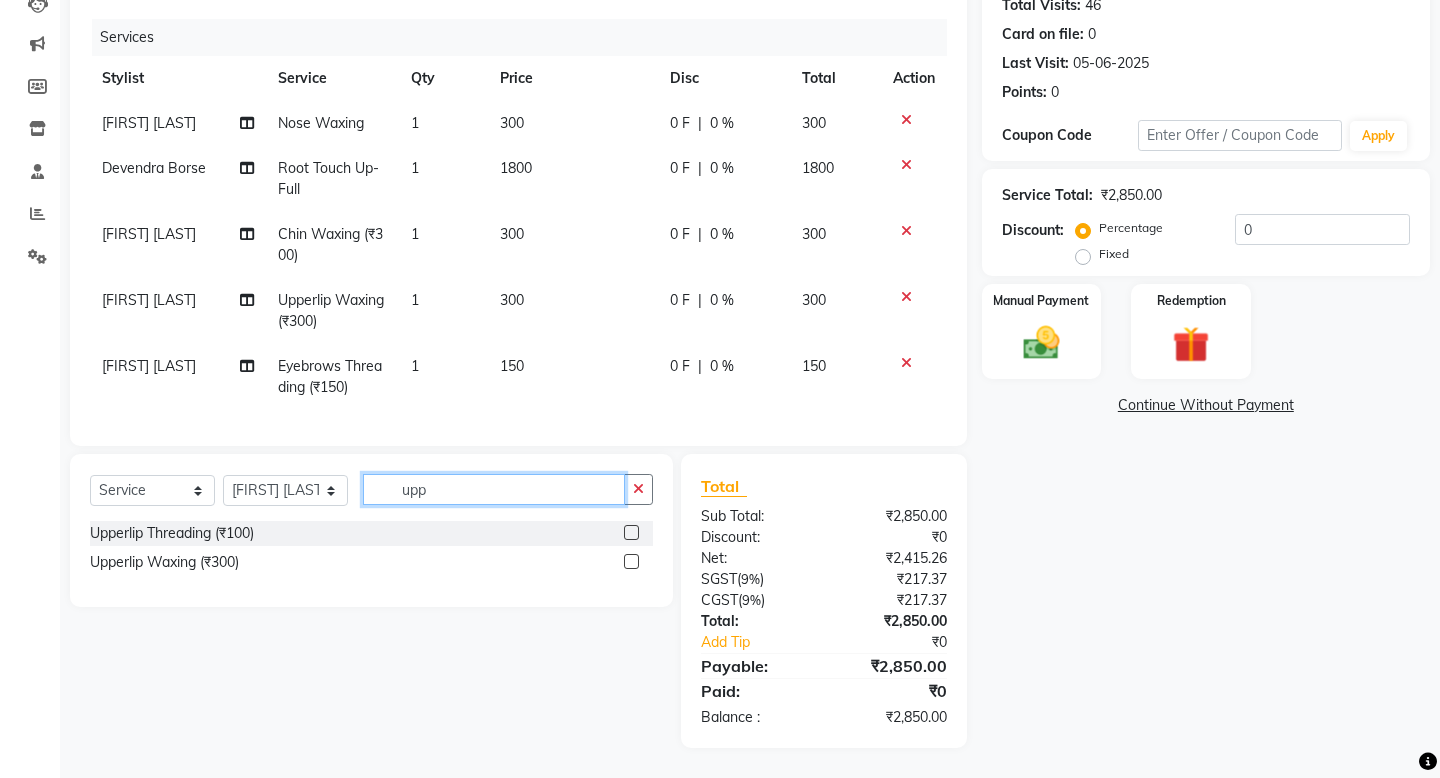 click on "upp" 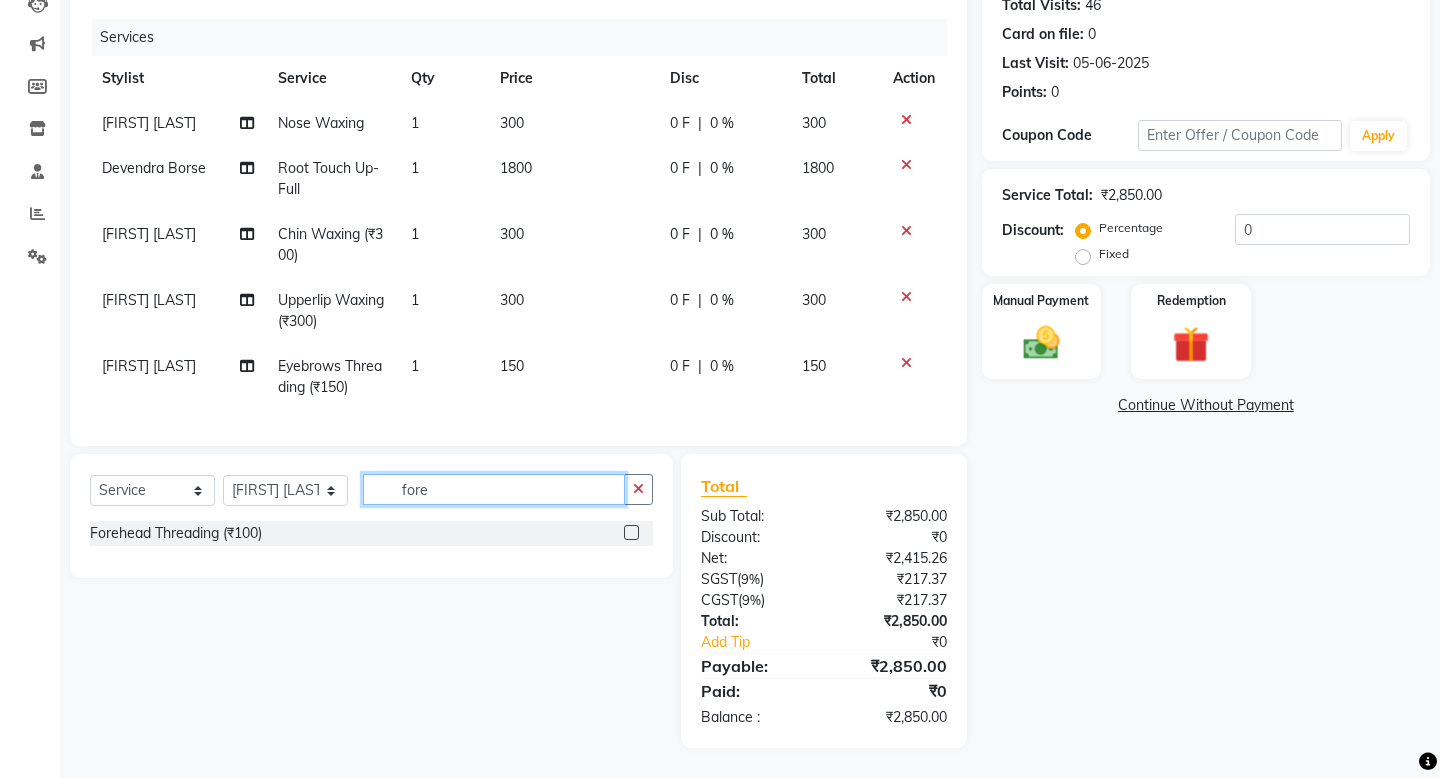 type on "fore" 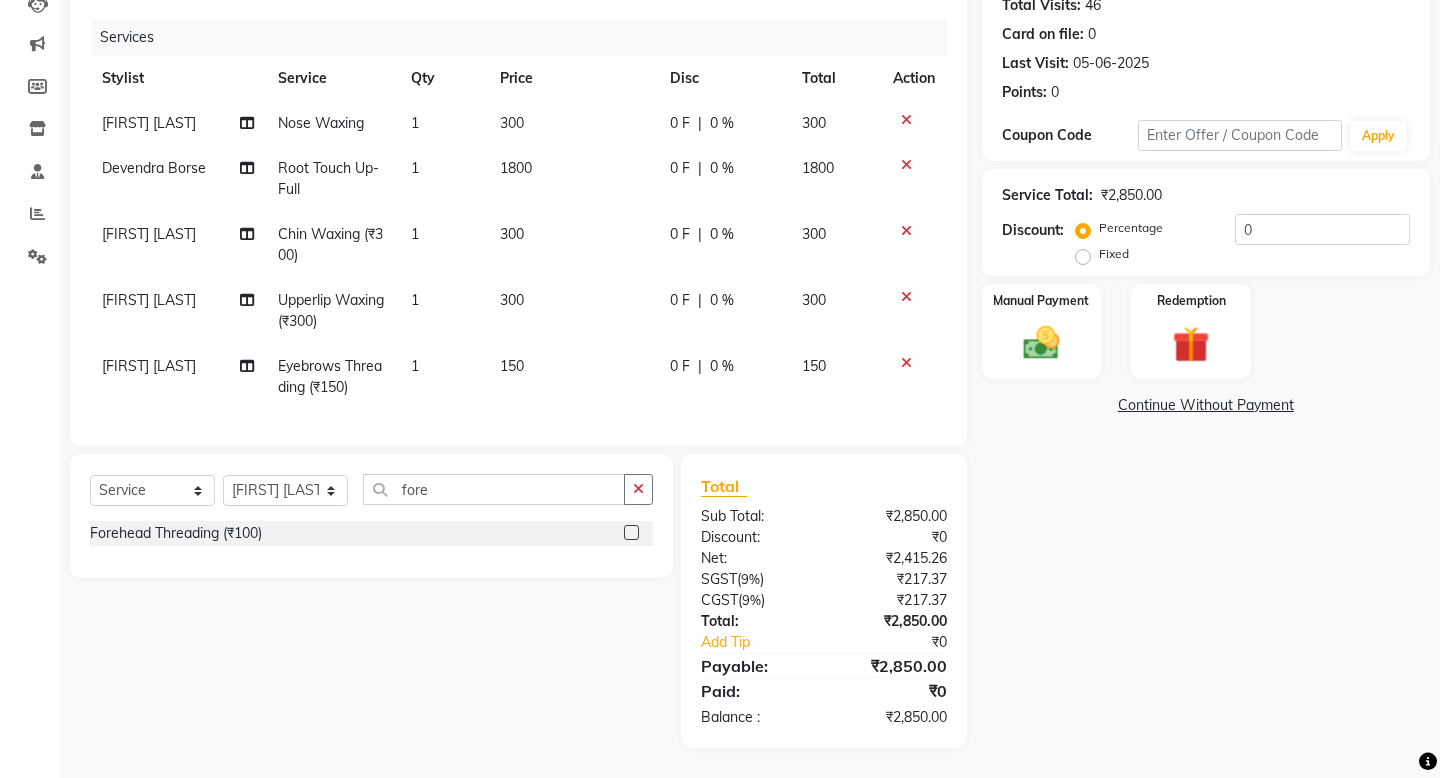 click 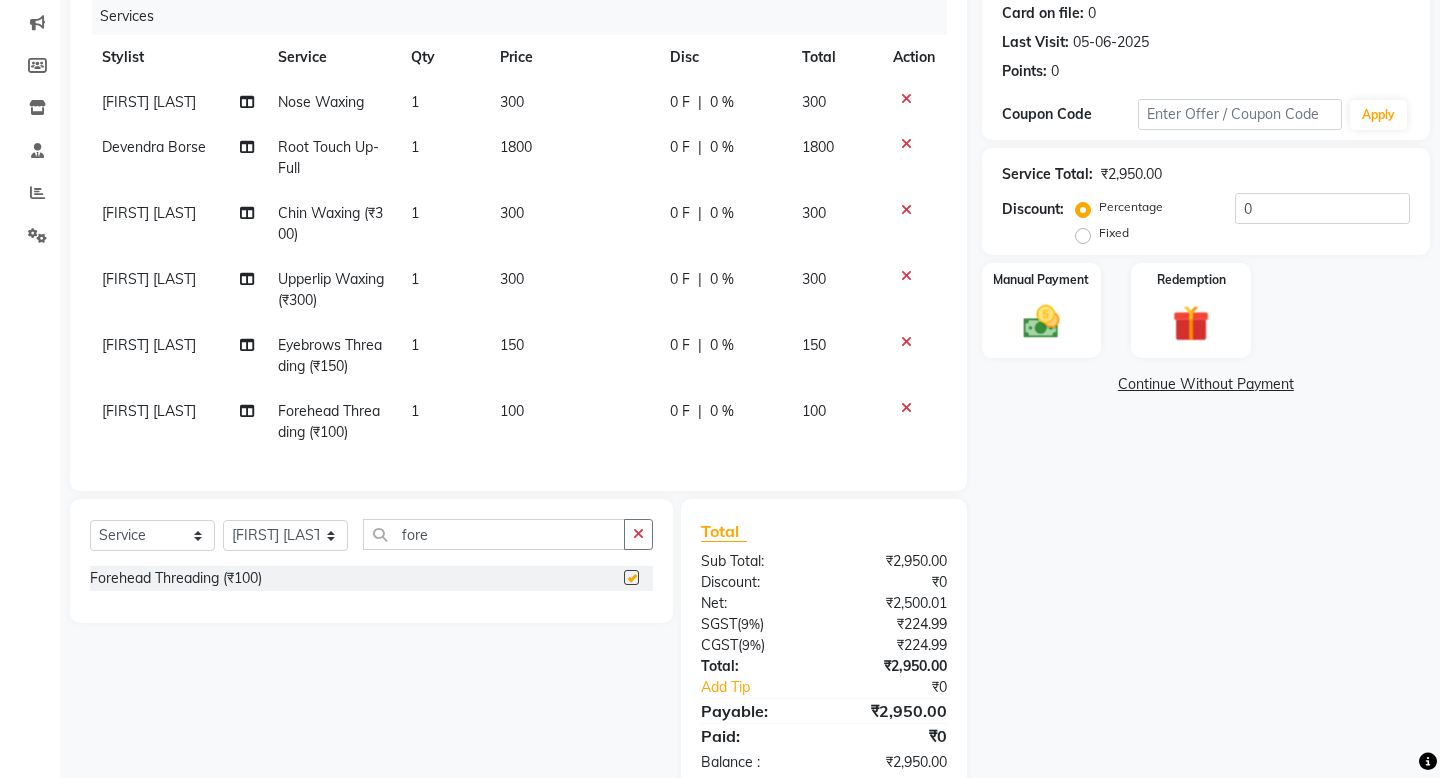 checkbox on "false" 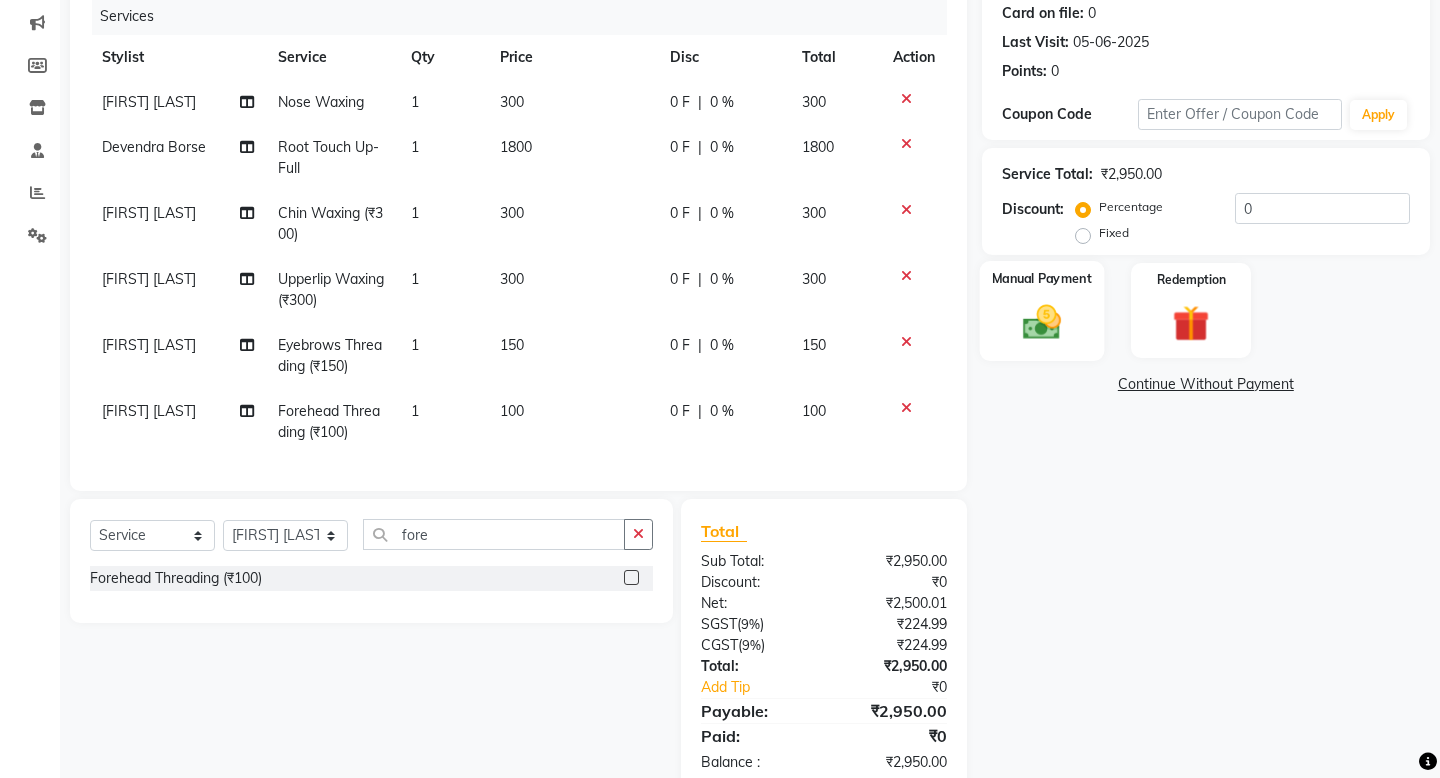 click 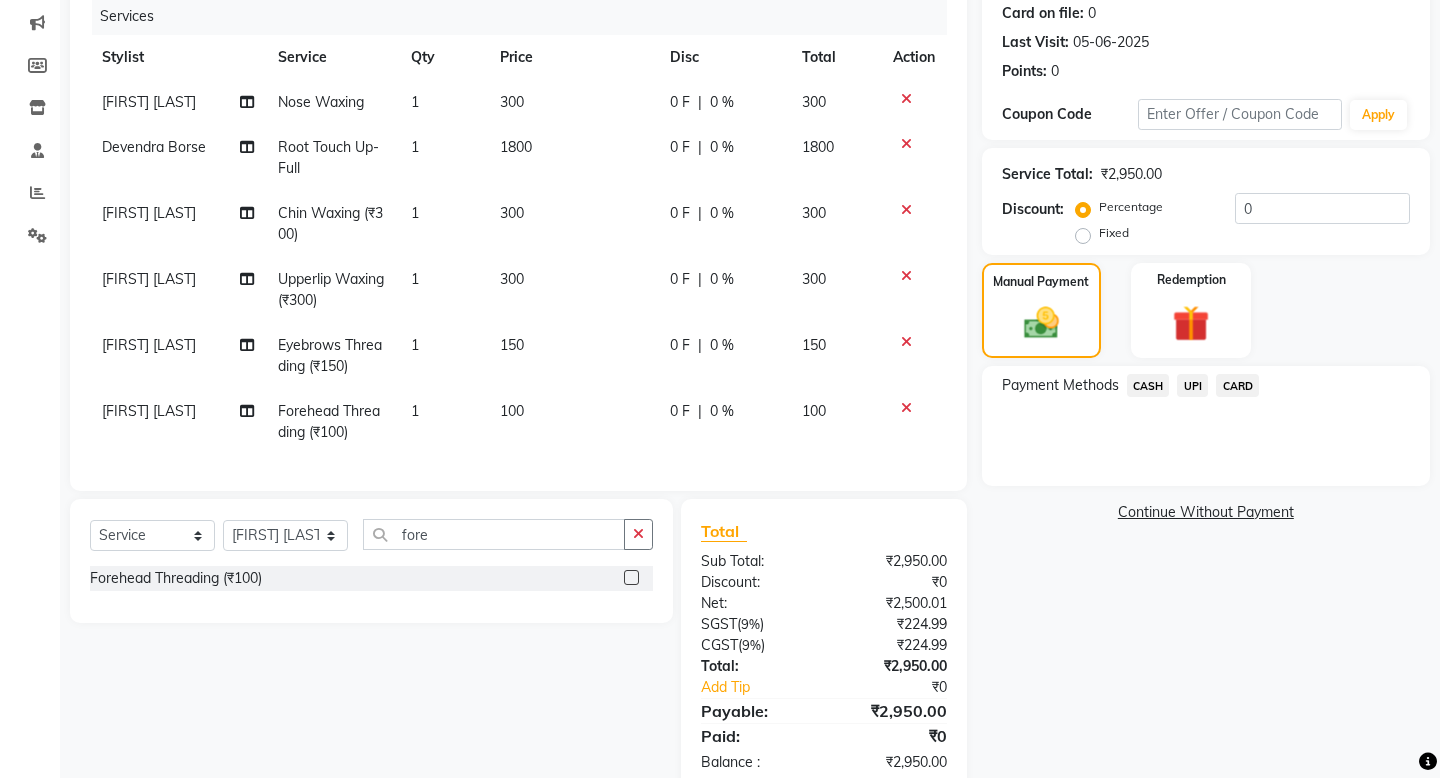 click on "CASH" 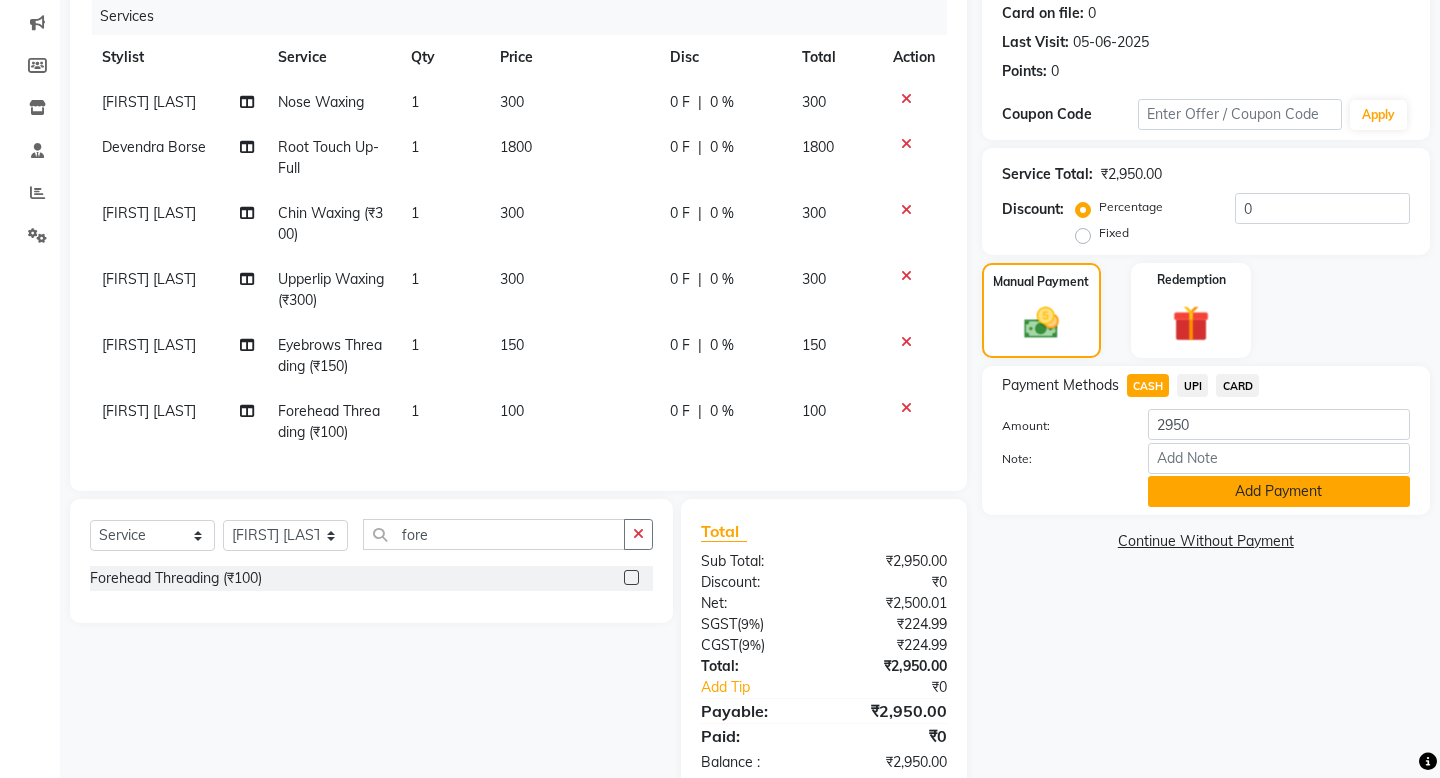 click on "Add Payment" 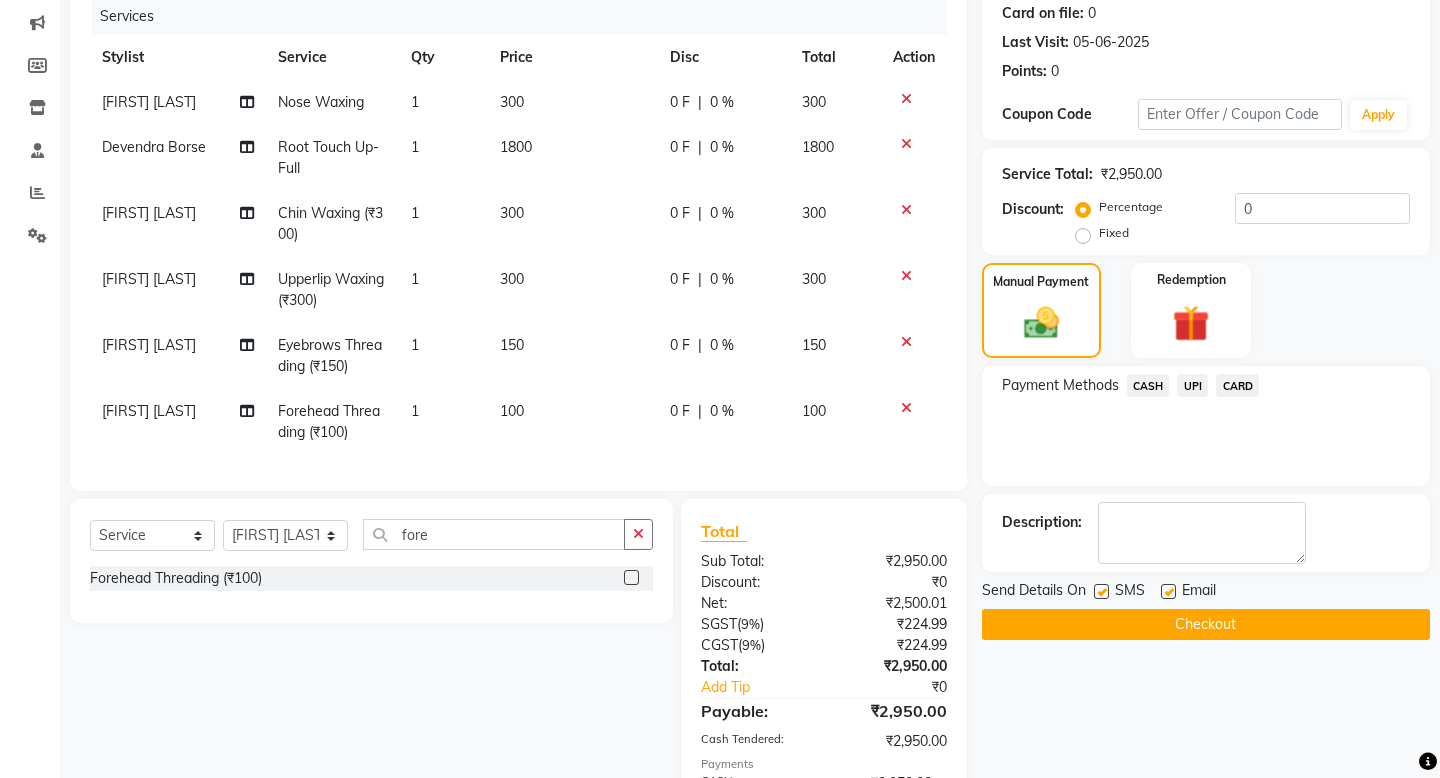 click on "Checkout" 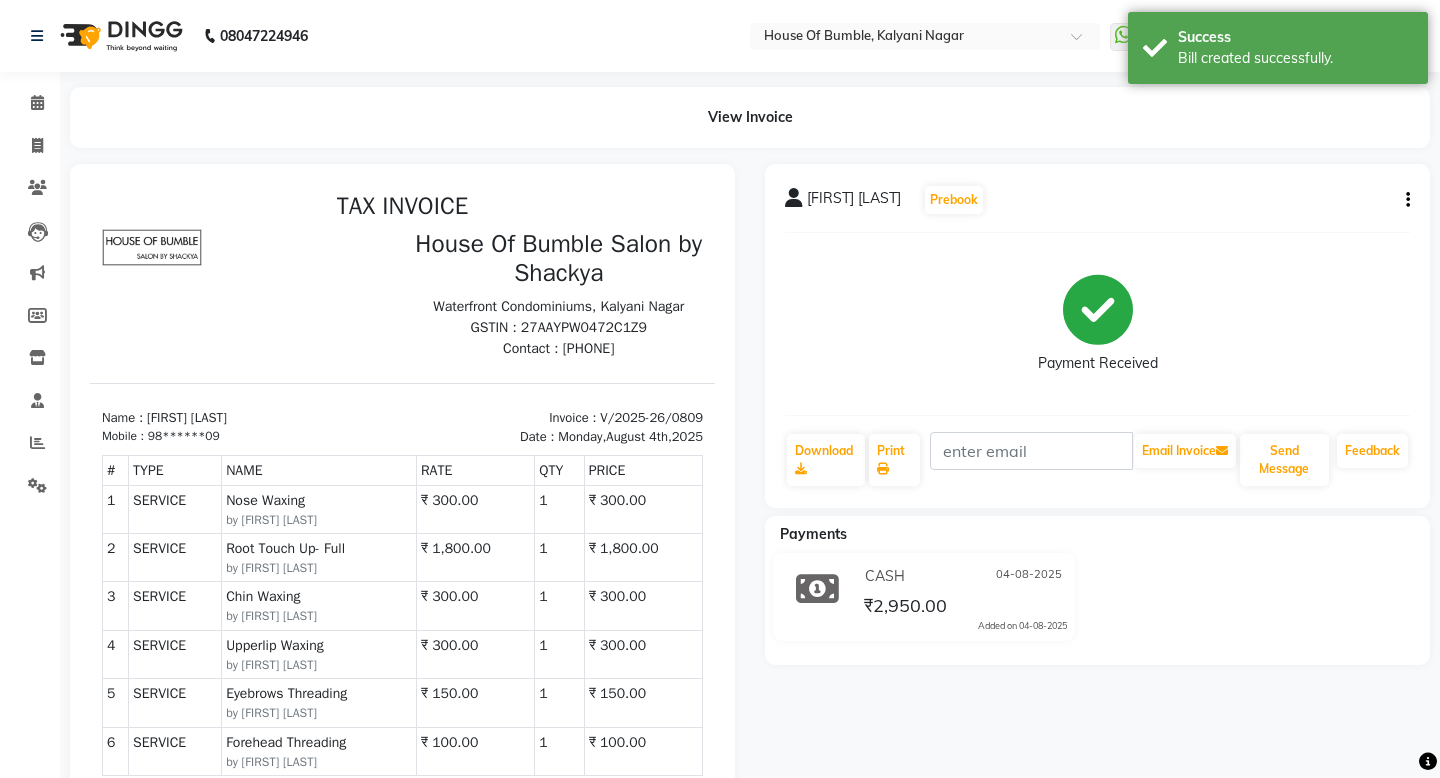 scroll, scrollTop: 0, scrollLeft: 0, axis: both 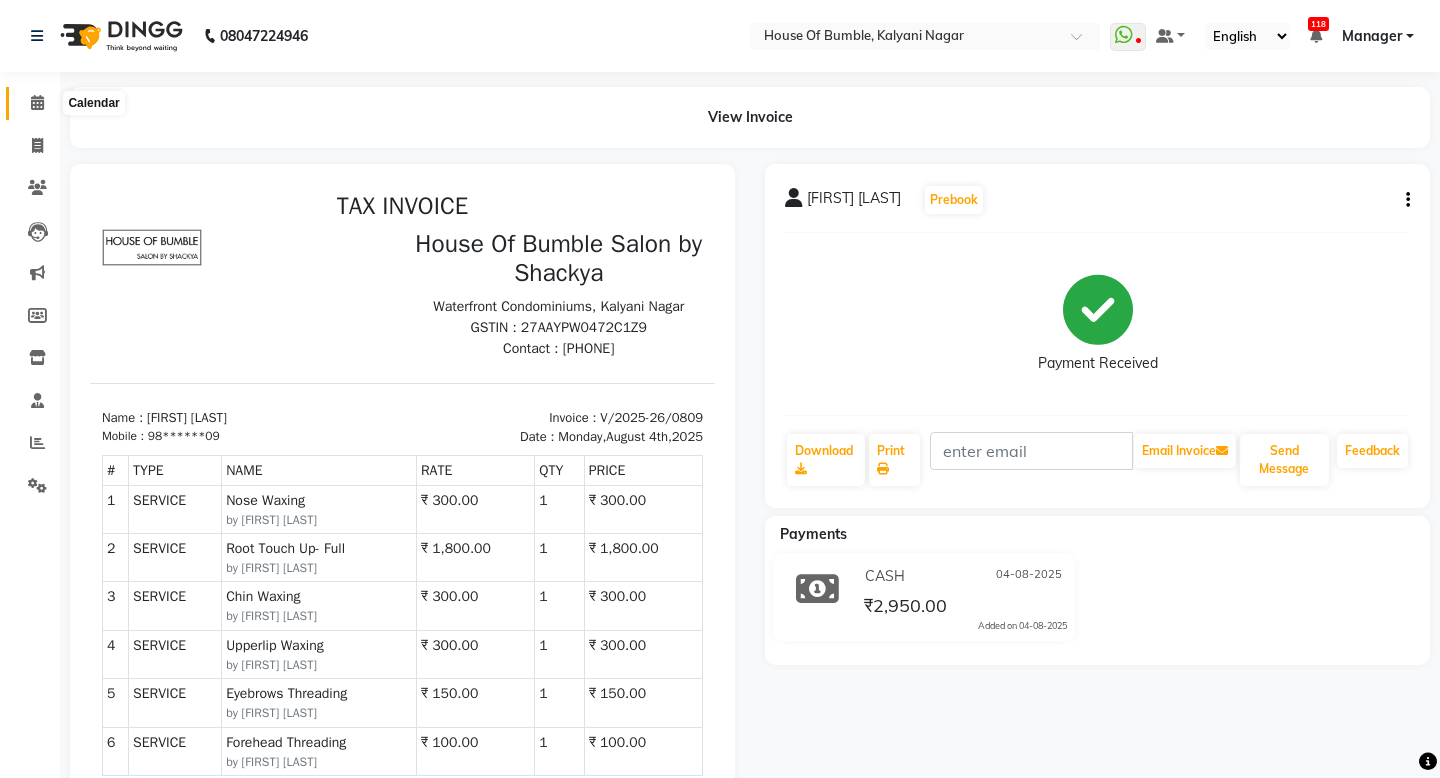 click 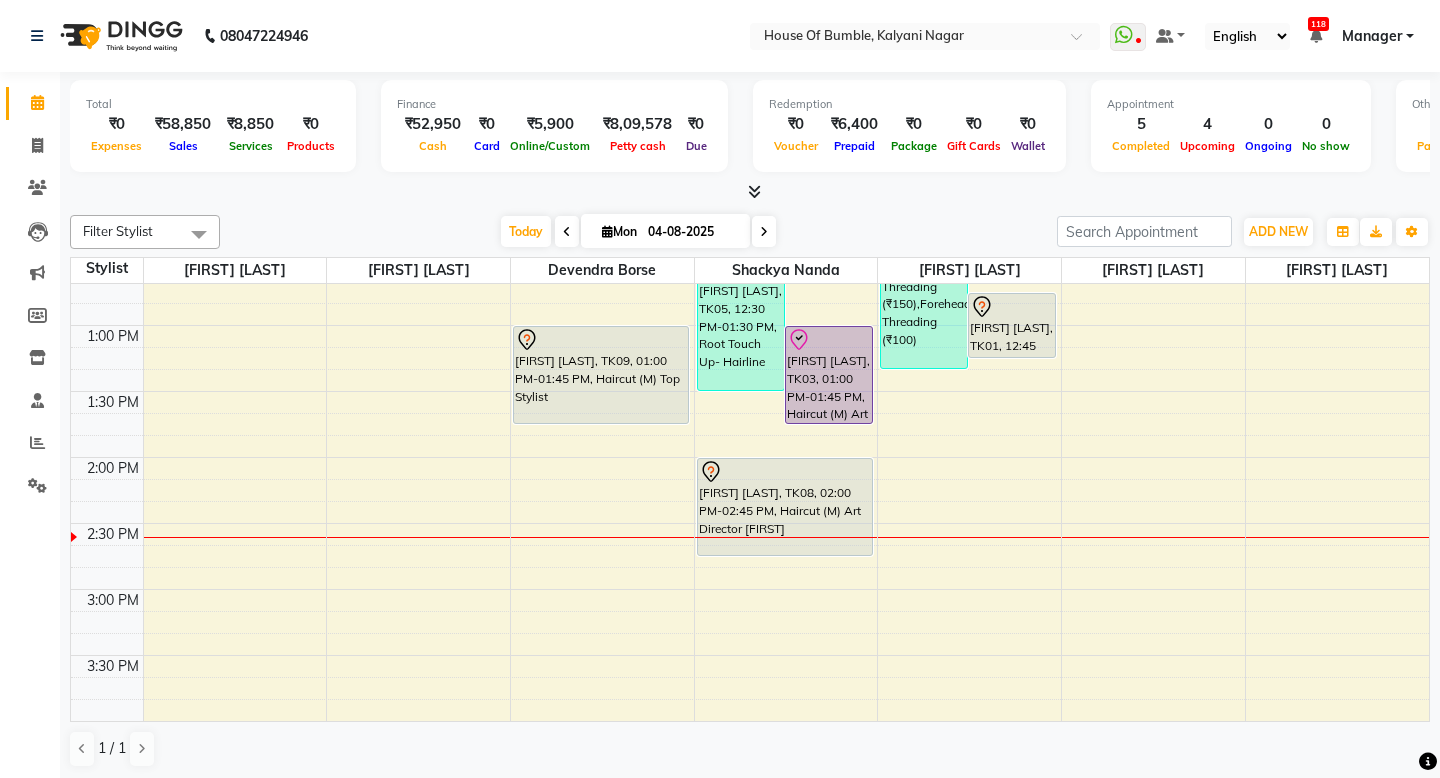 scroll, scrollTop: 448, scrollLeft: 0, axis: vertical 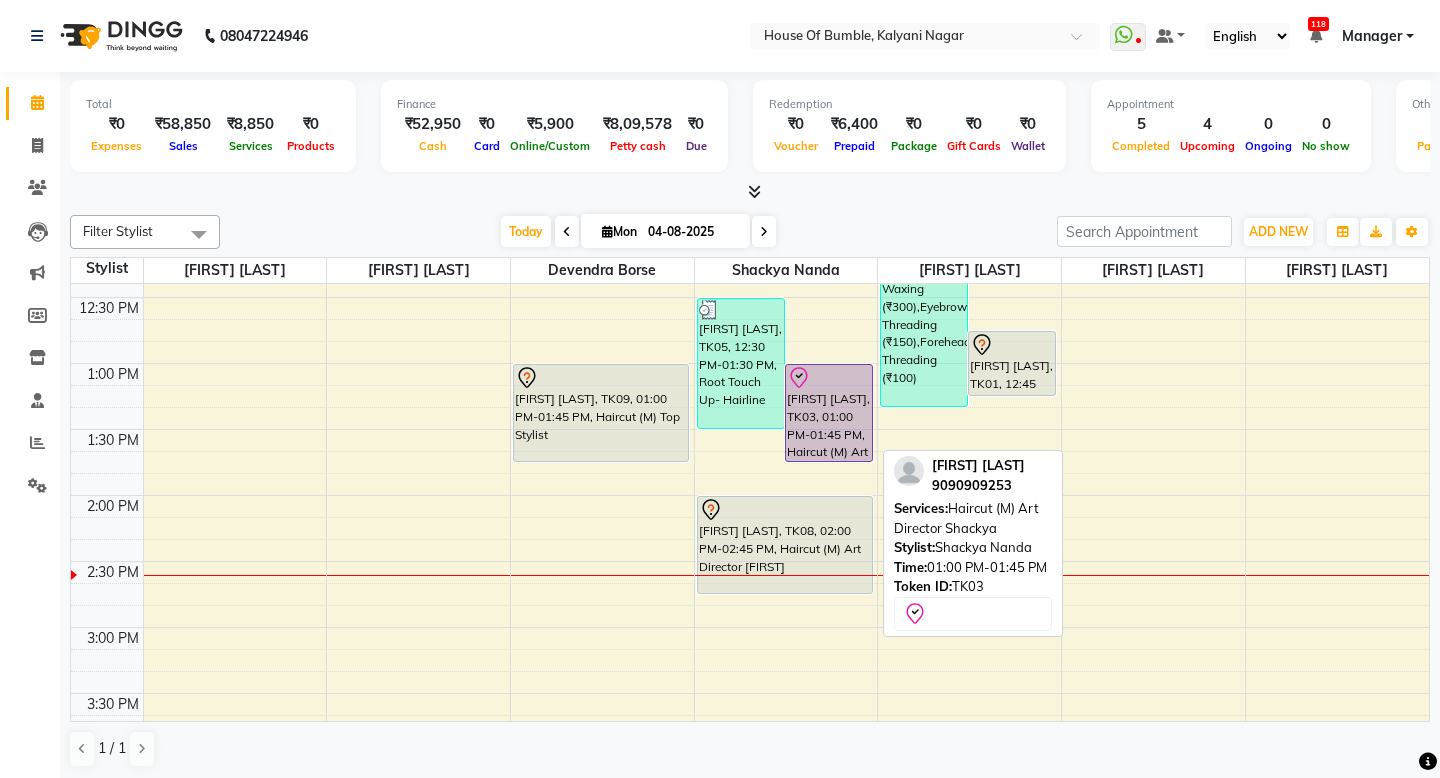 click on "[FIRST] [LAST], TK03, 01:00 PM-01:45 PM, Haircut (M) Art Director [FIRST]" at bounding box center [829, 413] 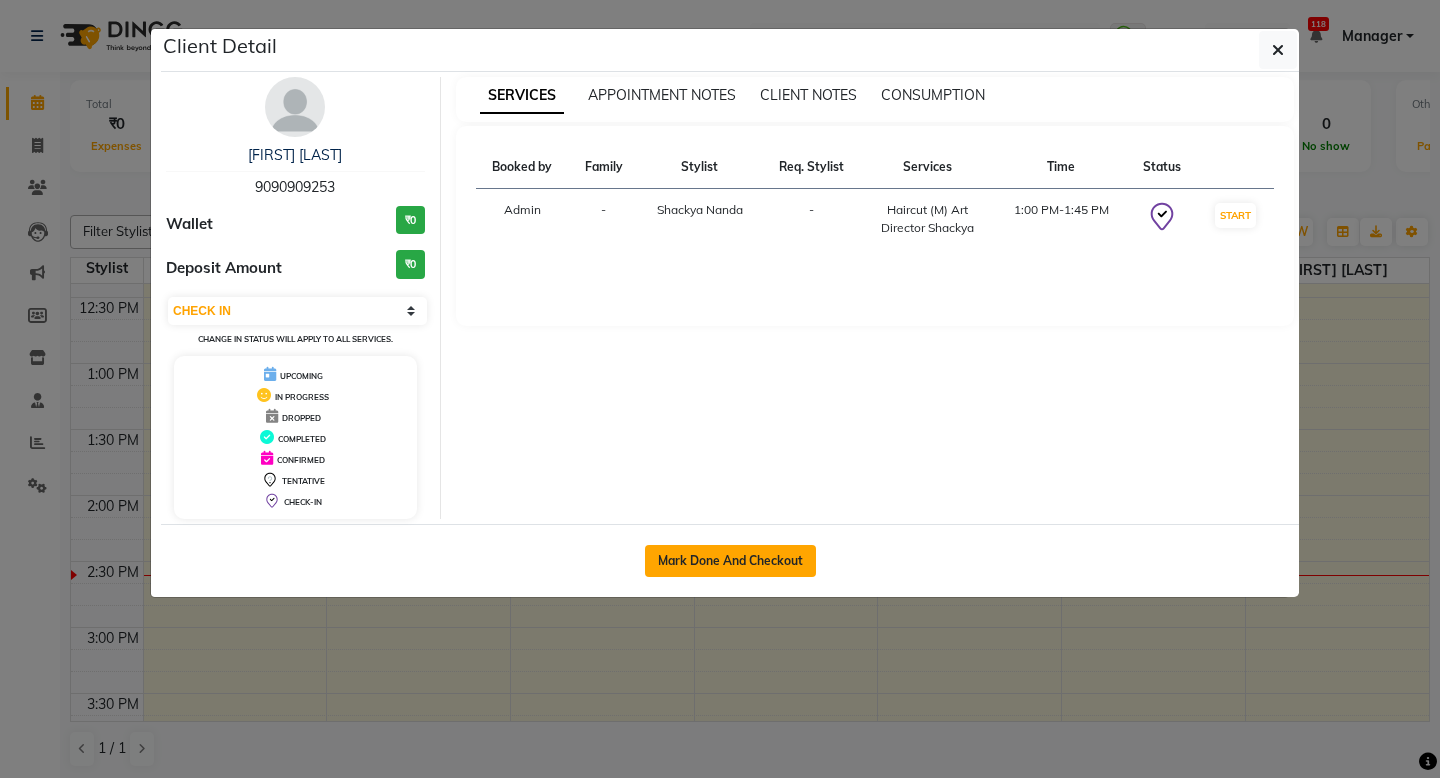 click on "Mark Done And Checkout" 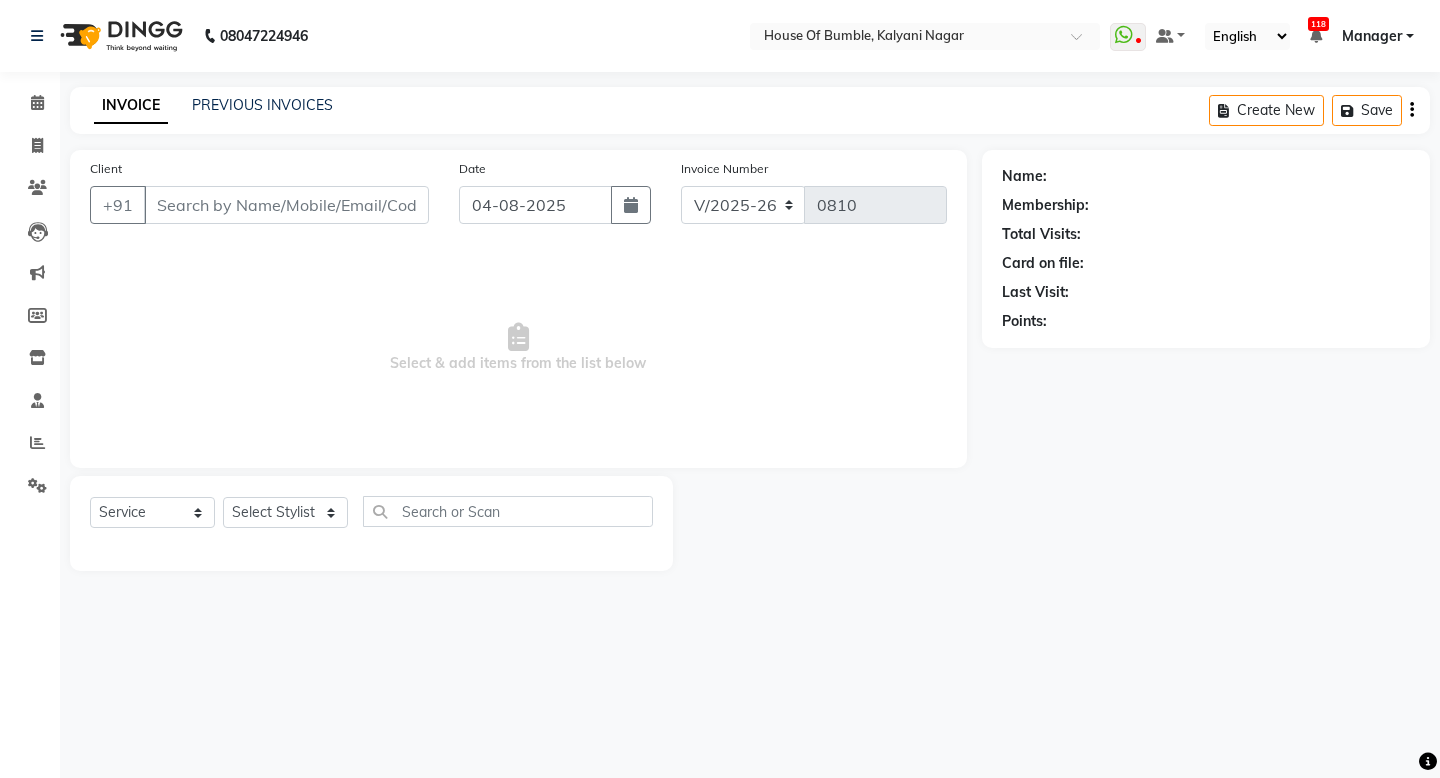 type on "90******53" 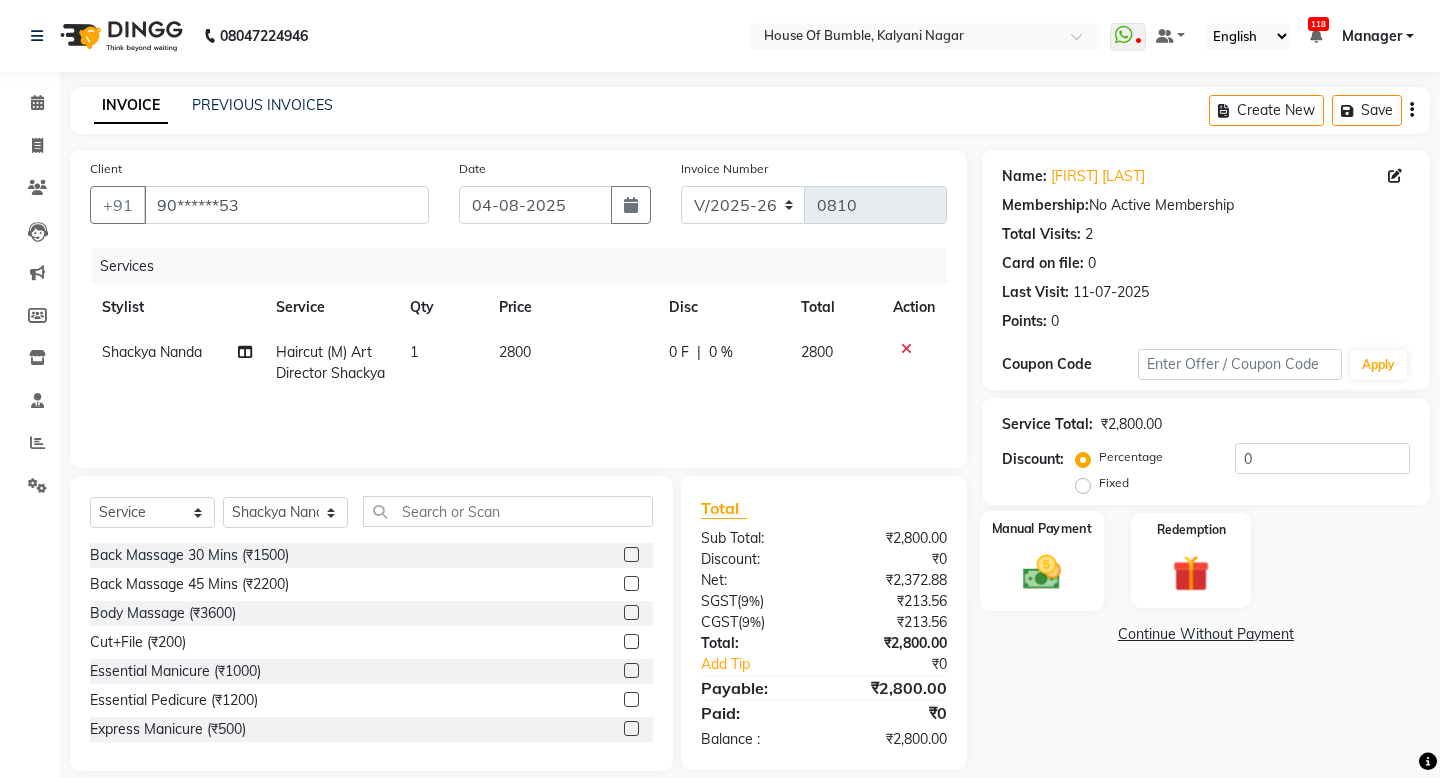 click on "Manual Payment" 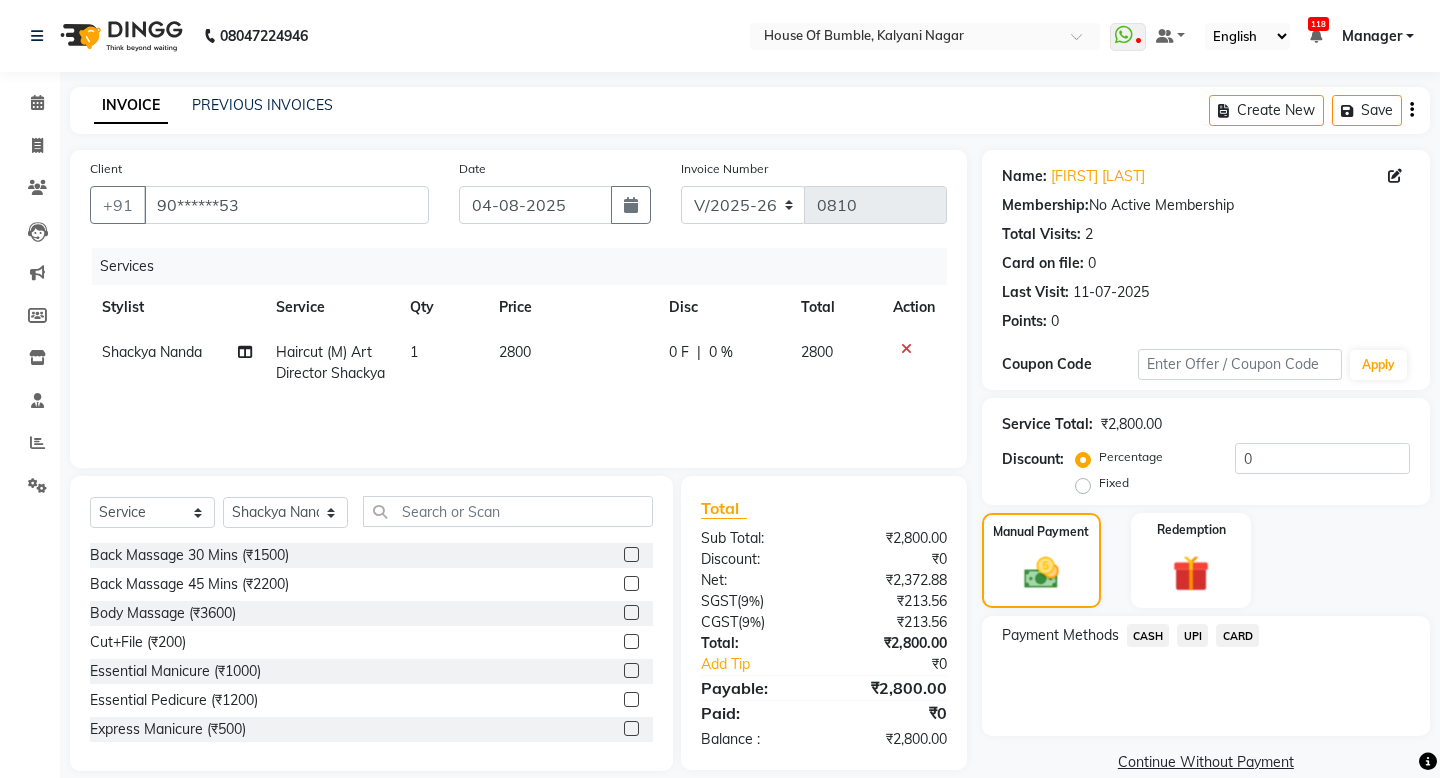 click on "CARD" 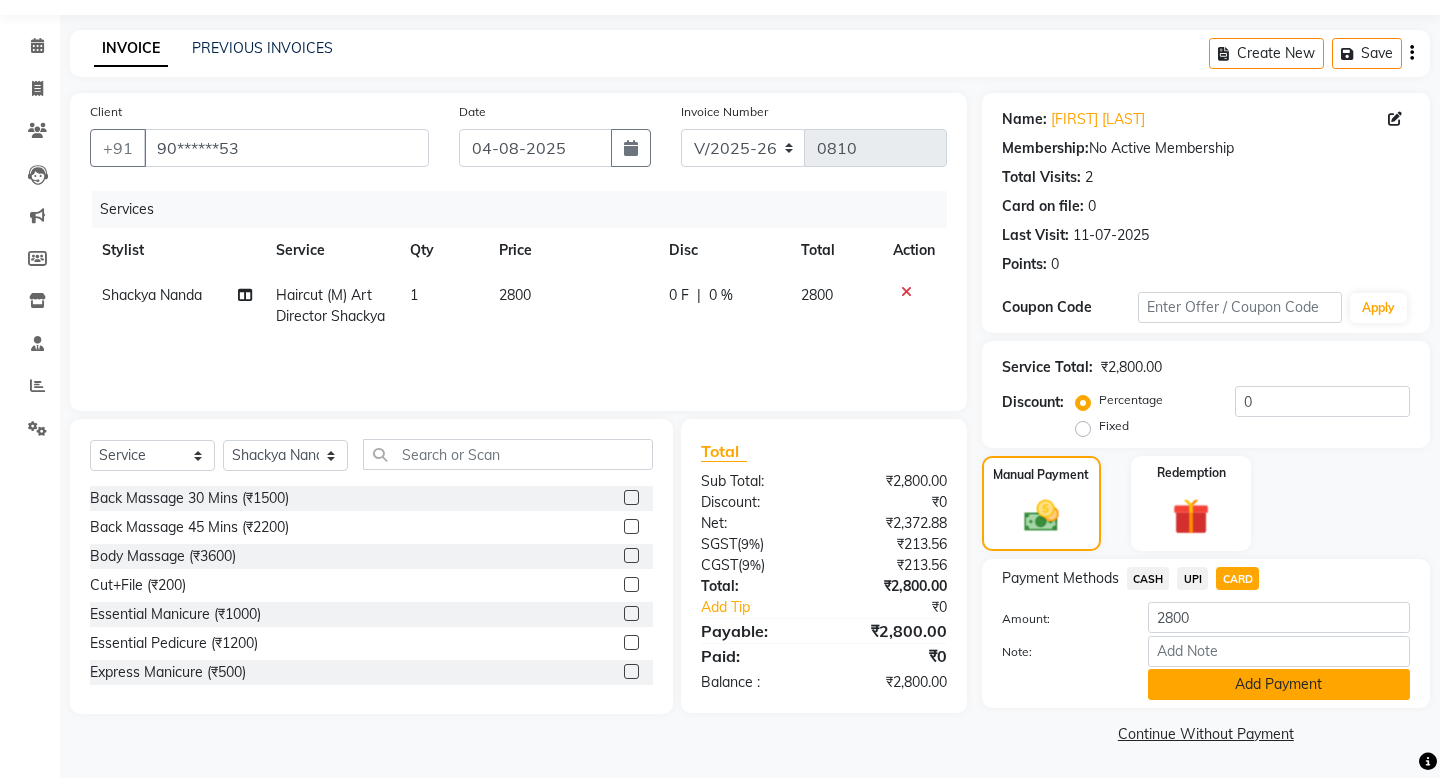 click on "Add Payment" 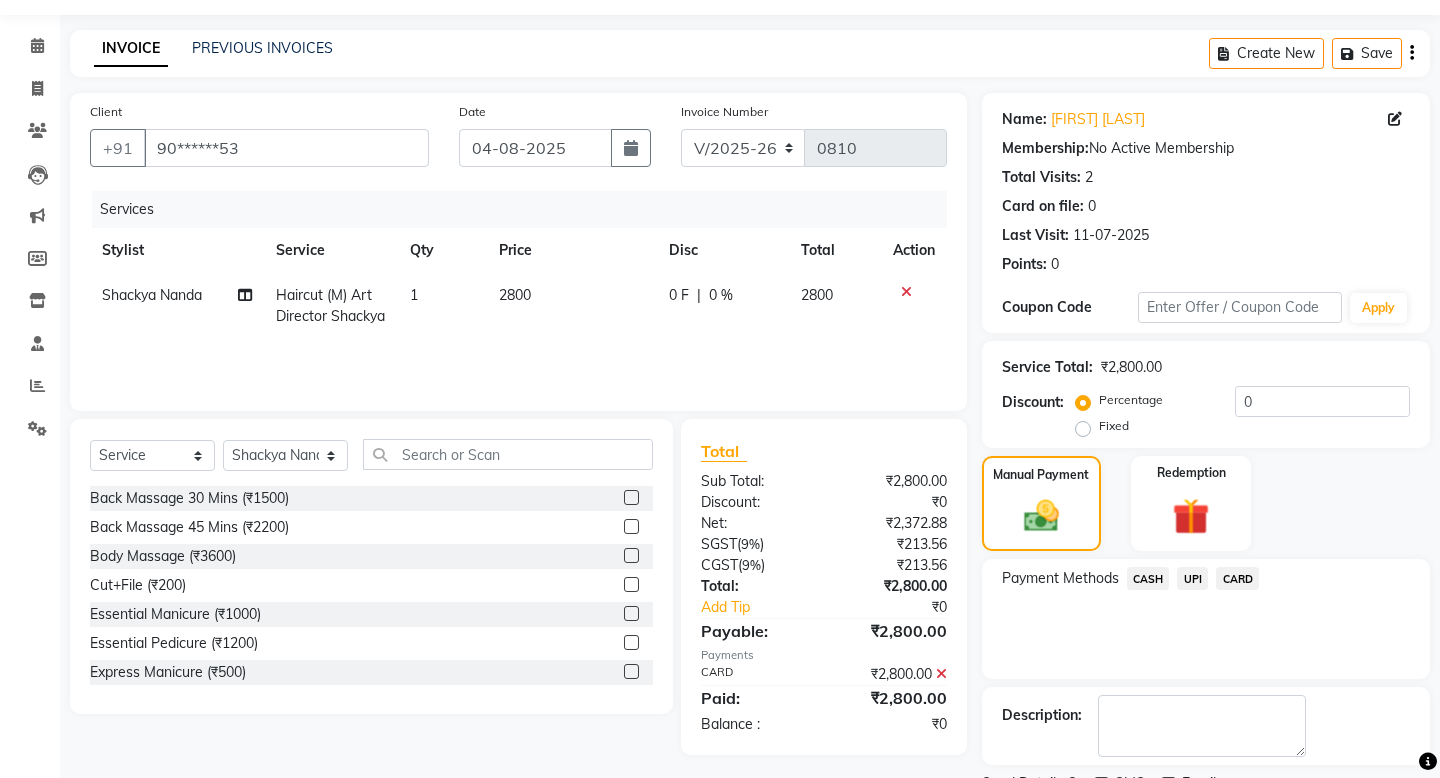 scroll, scrollTop: 142, scrollLeft: 0, axis: vertical 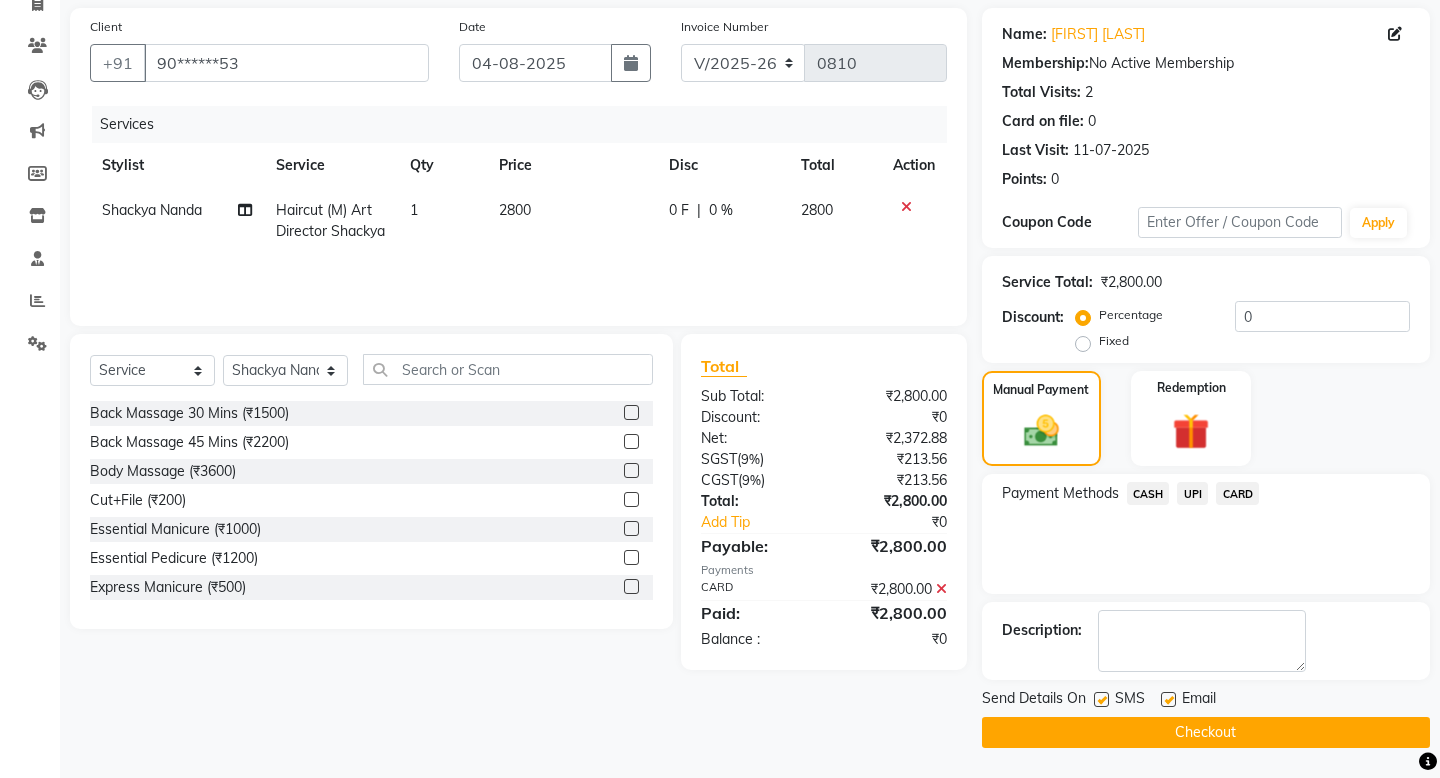 click on "Checkout" 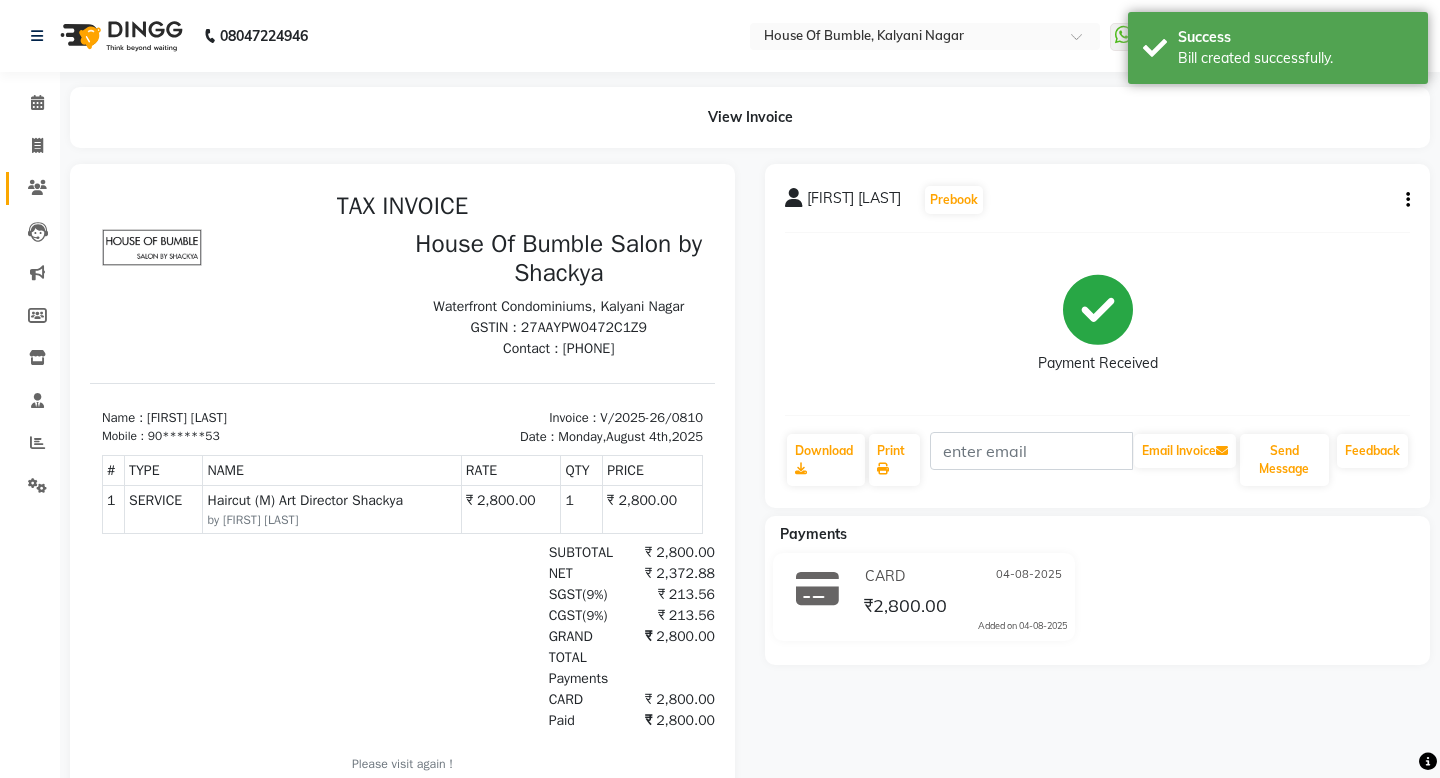 scroll, scrollTop: 0, scrollLeft: 0, axis: both 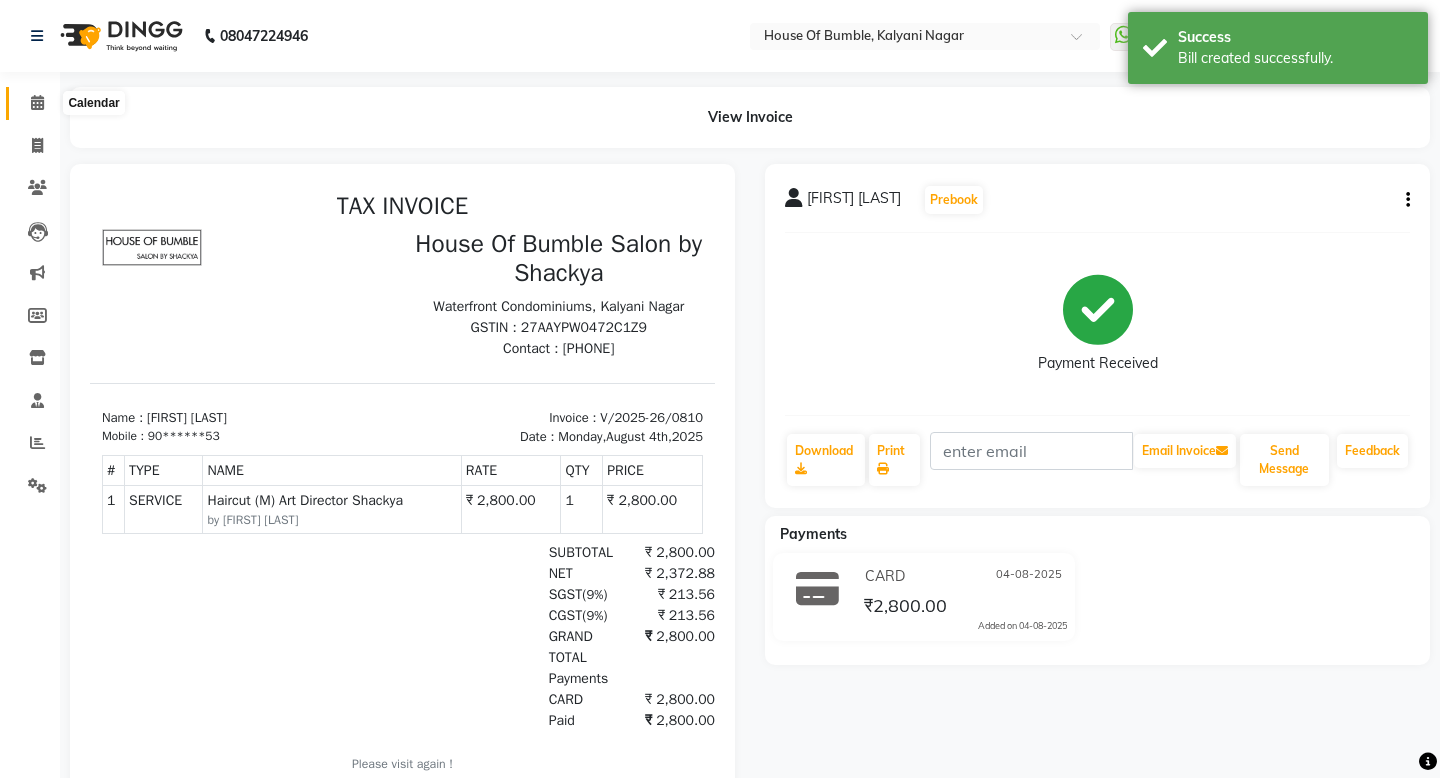 click 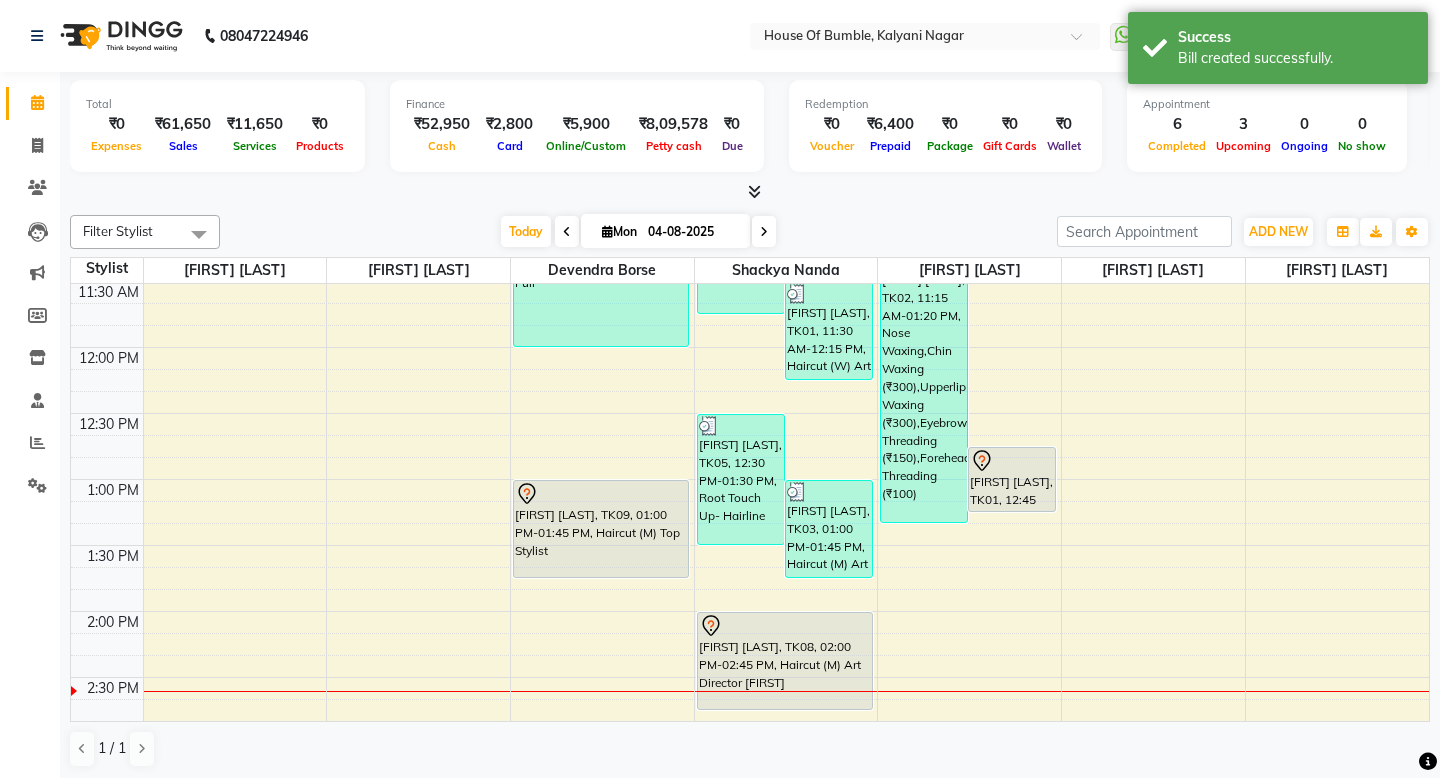 scroll, scrollTop: 332, scrollLeft: 0, axis: vertical 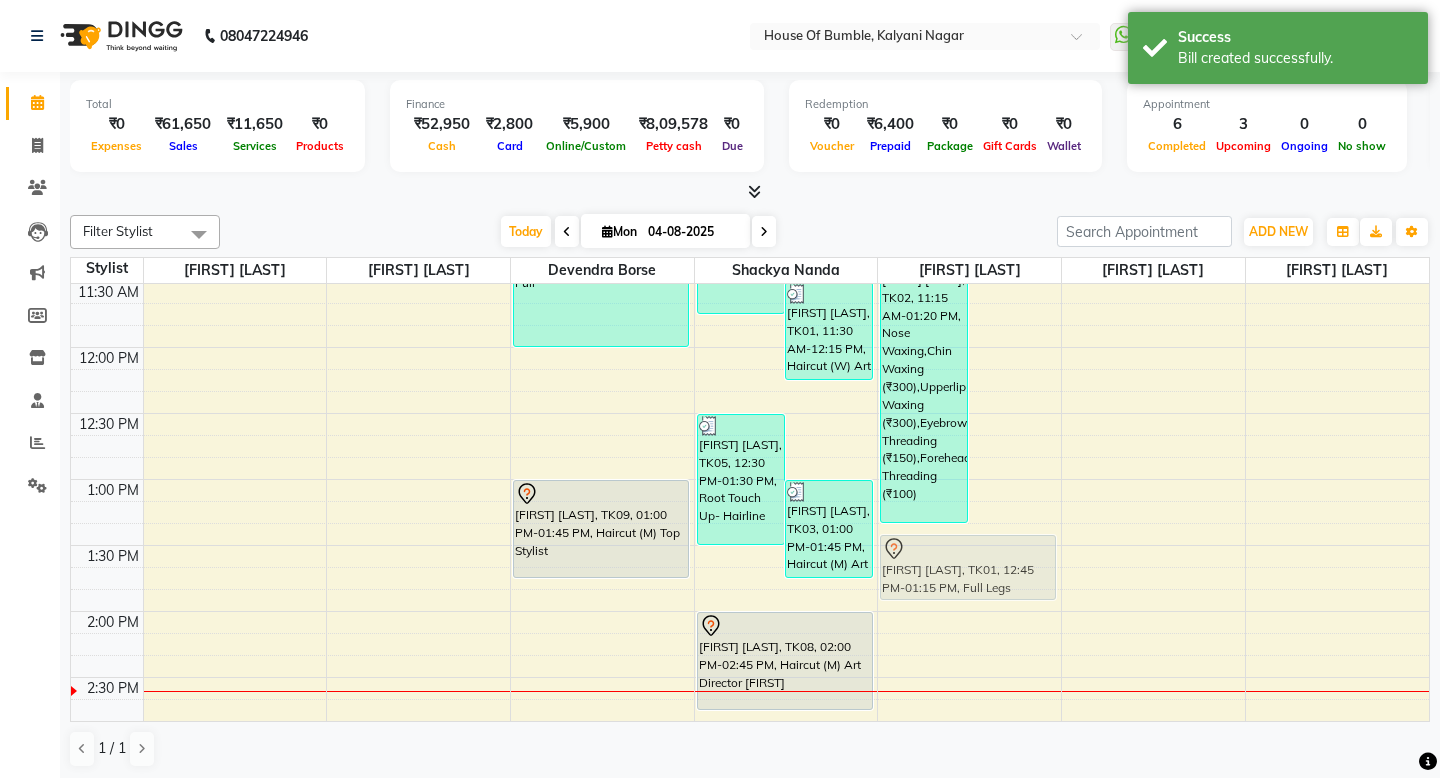 drag, startPoint x: 1028, startPoint y: 475, endPoint x: 1012, endPoint y: 572, distance: 98.31073 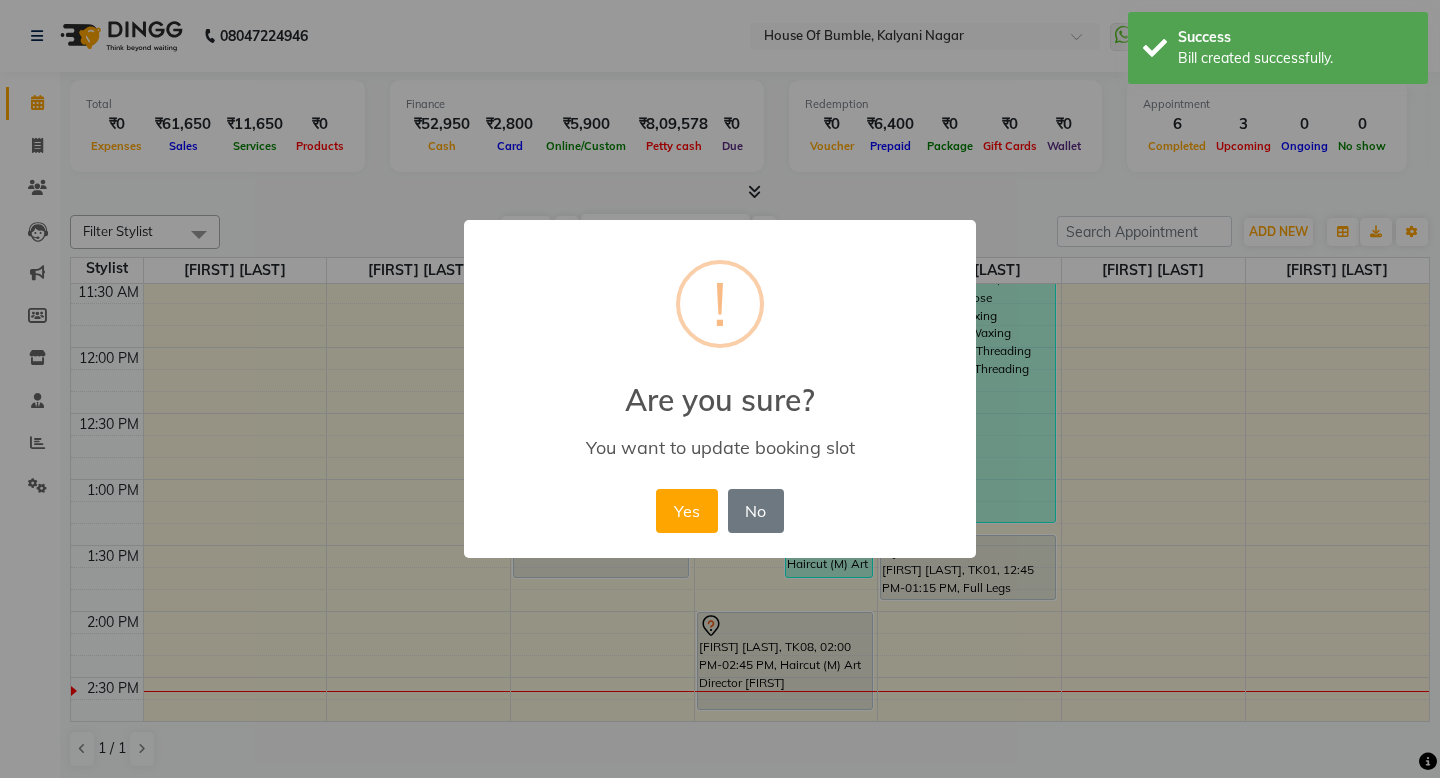 click on "× ! Are you sure? You want to update booking slot Yes No No" at bounding box center [720, 389] 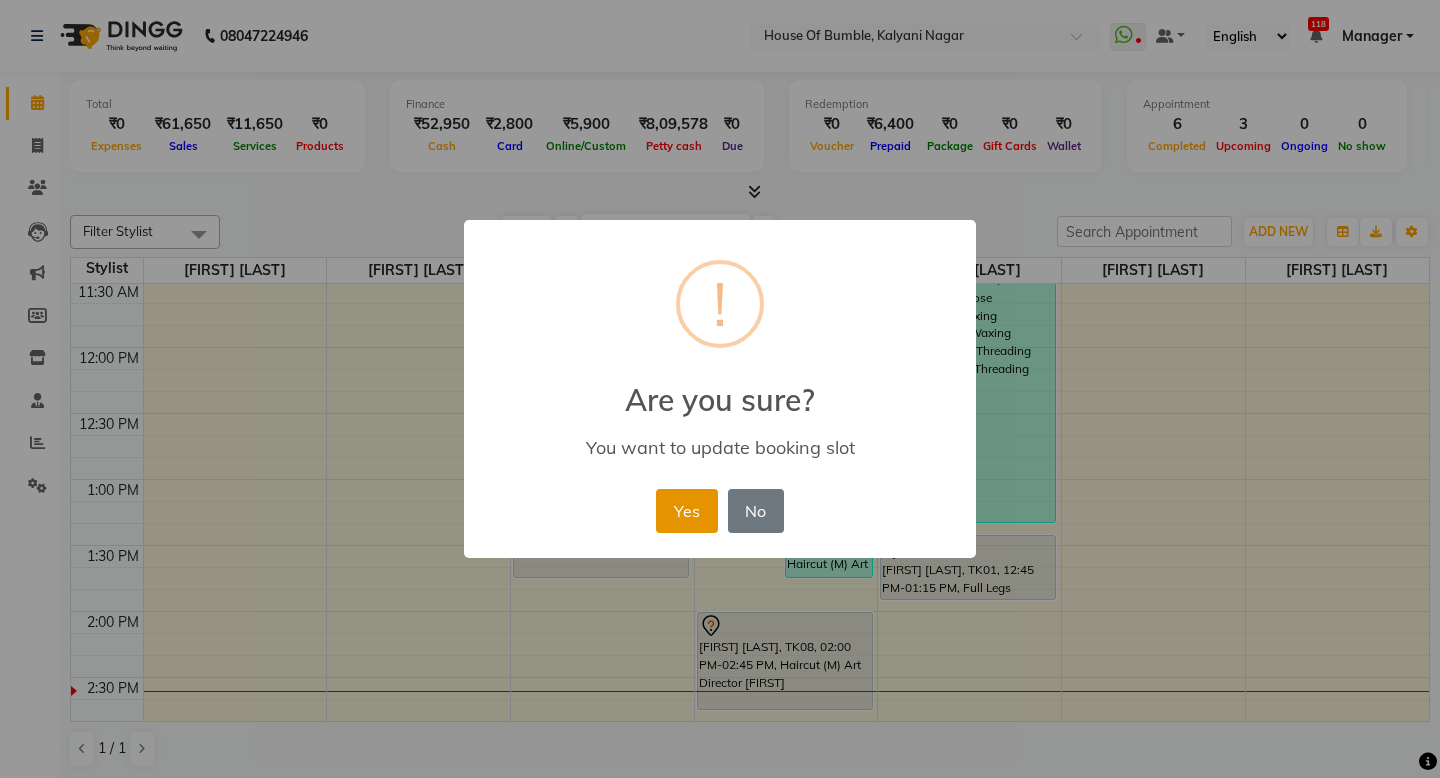click on "Yes" at bounding box center (686, 511) 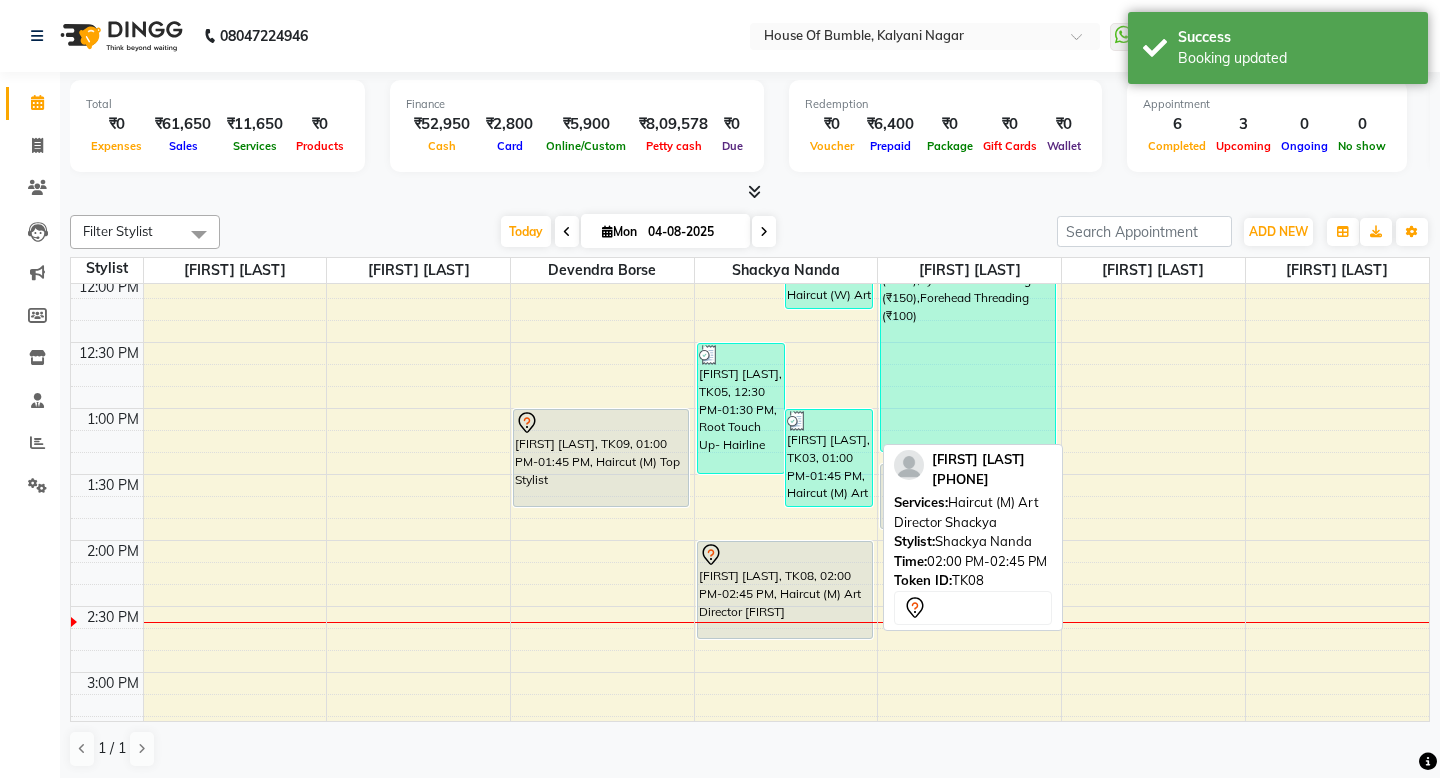 scroll, scrollTop: 783, scrollLeft: 0, axis: vertical 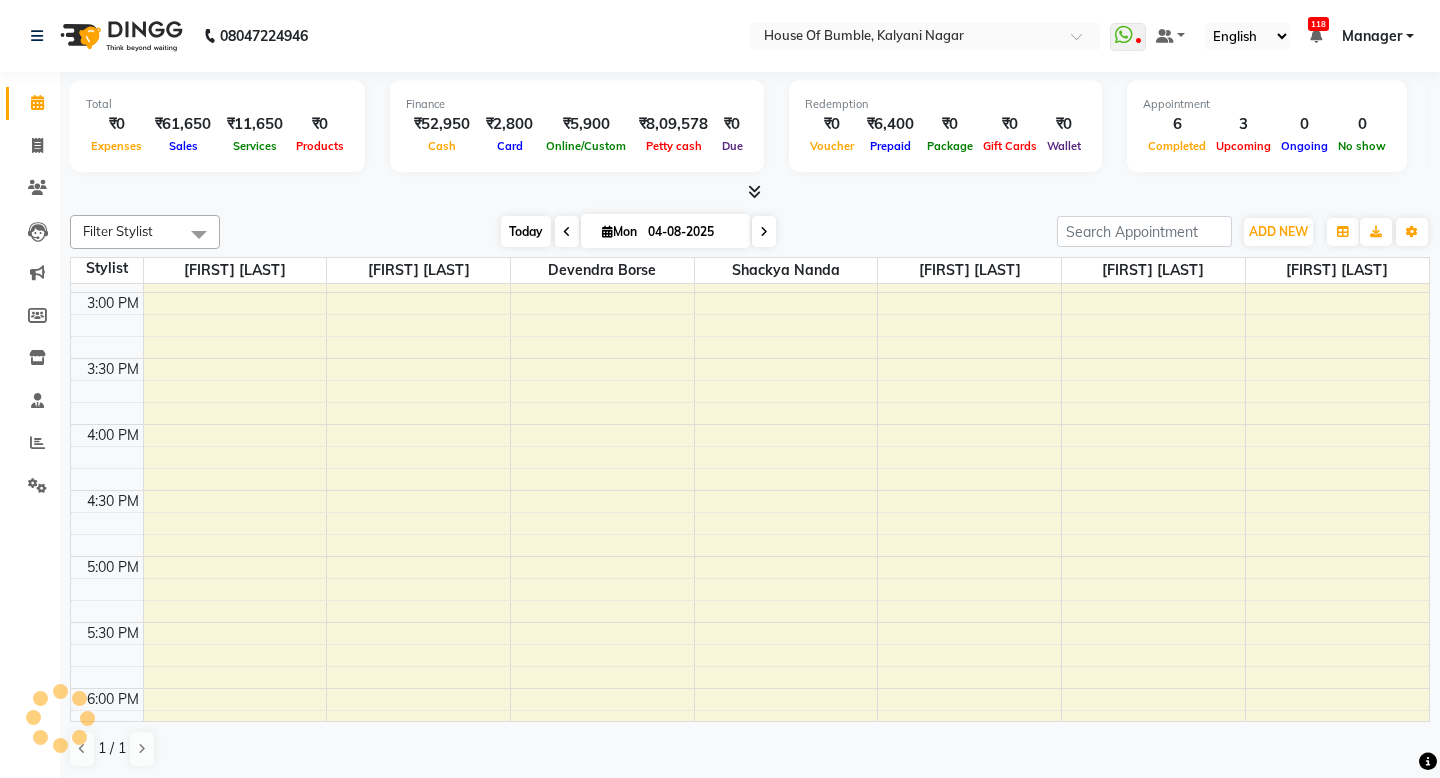 click on "Today" at bounding box center (526, 231) 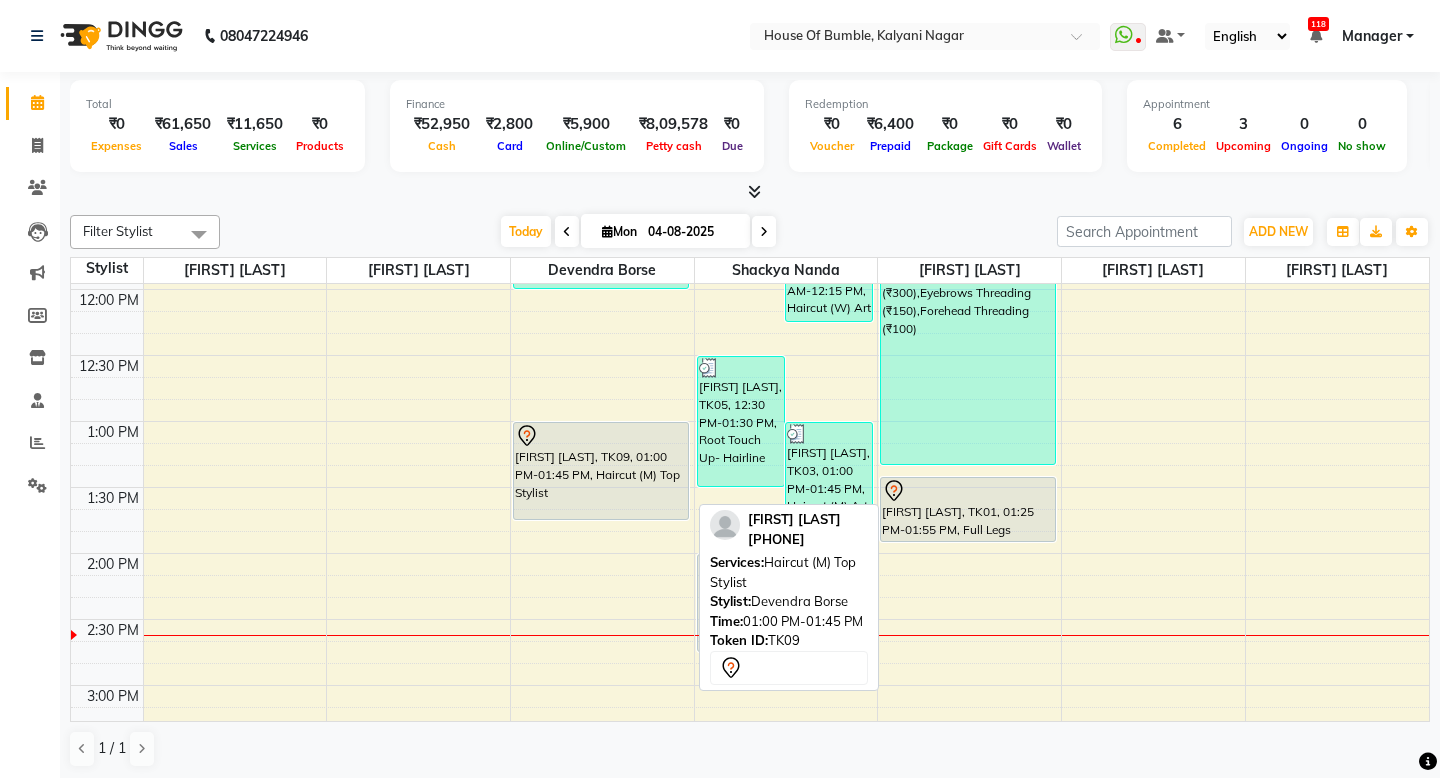 scroll, scrollTop: 393, scrollLeft: 0, axis: vertical 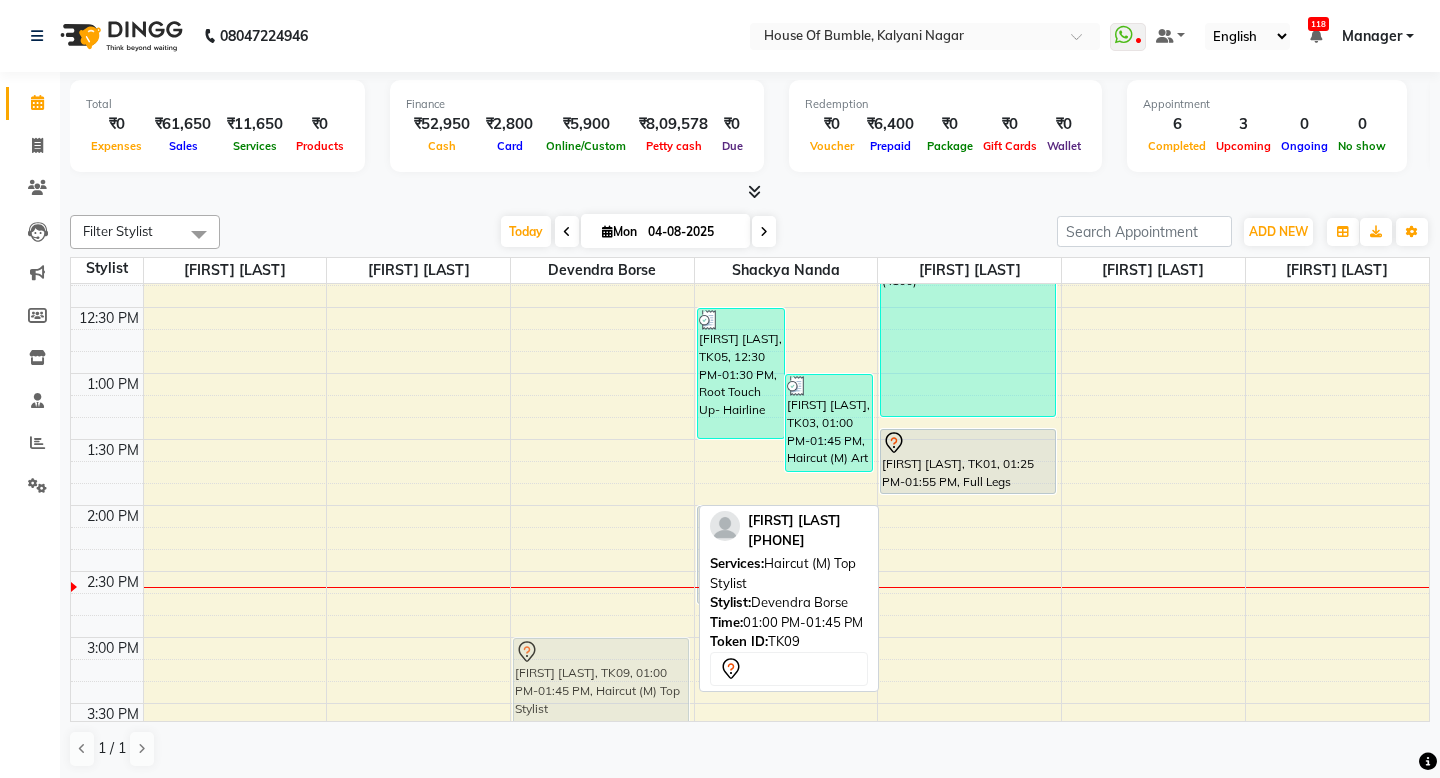 drag, startPoint x: 592, startPoint y: 440, endPoint x: 585, endPoint y: 661, distance: 221.11082 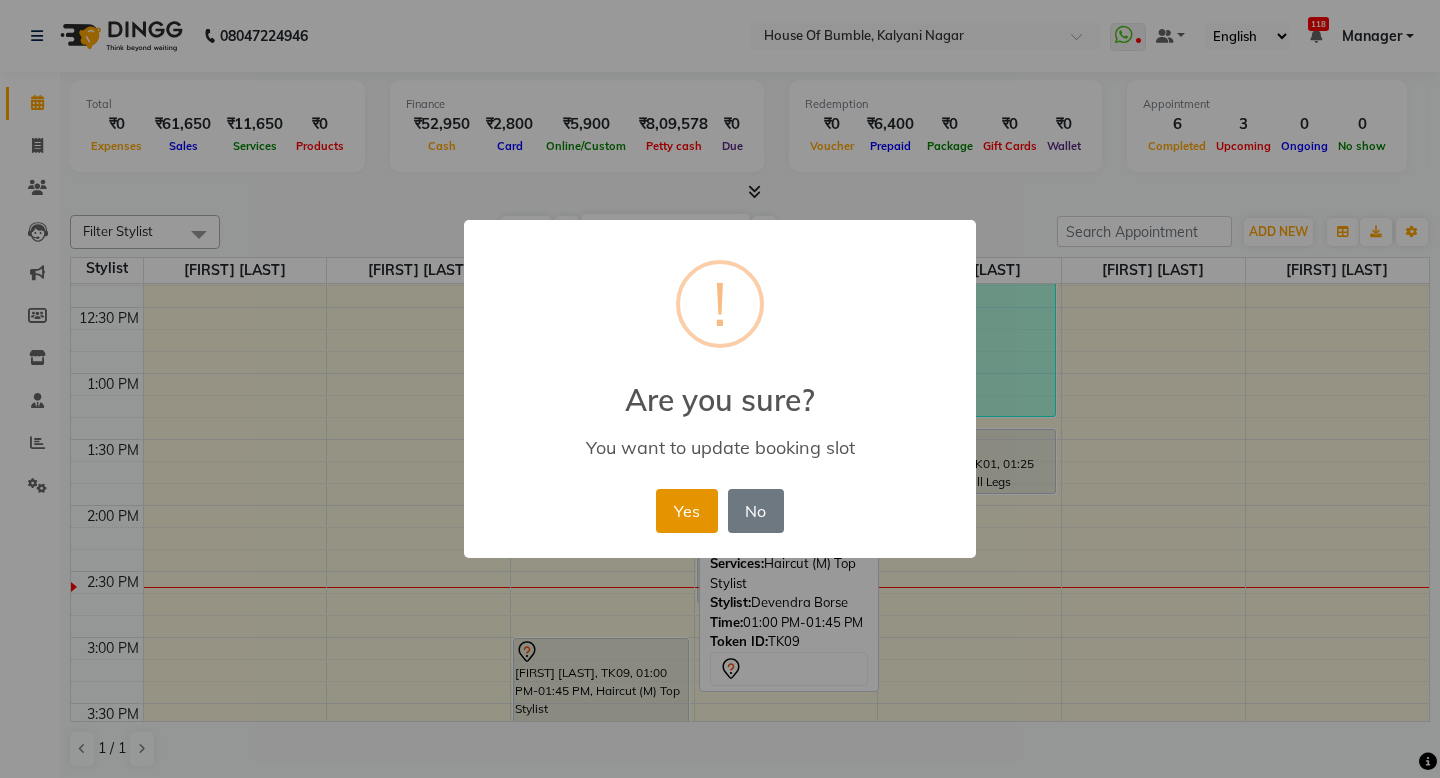 click on "Yes" at bounding box center [686, 511] 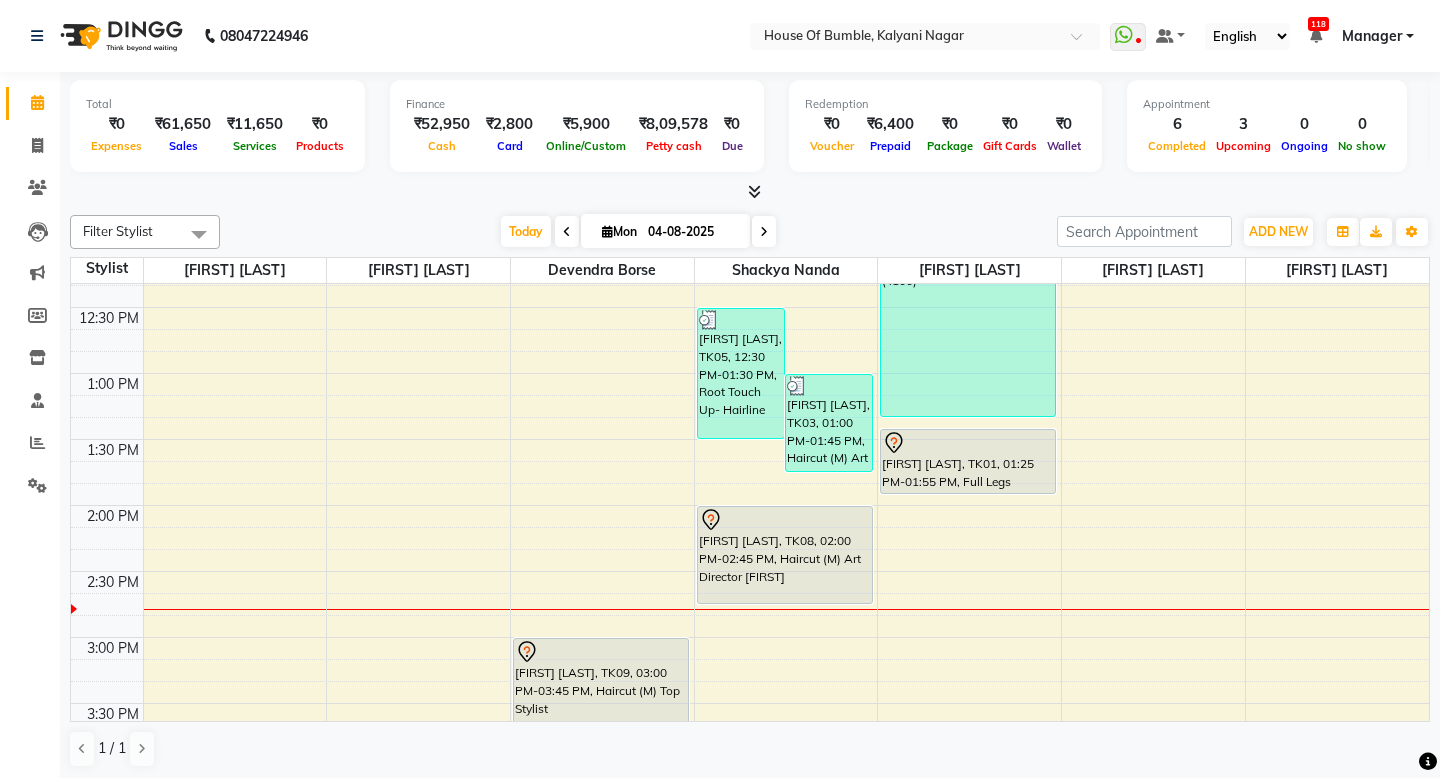 click at bounding box center (764, 231) 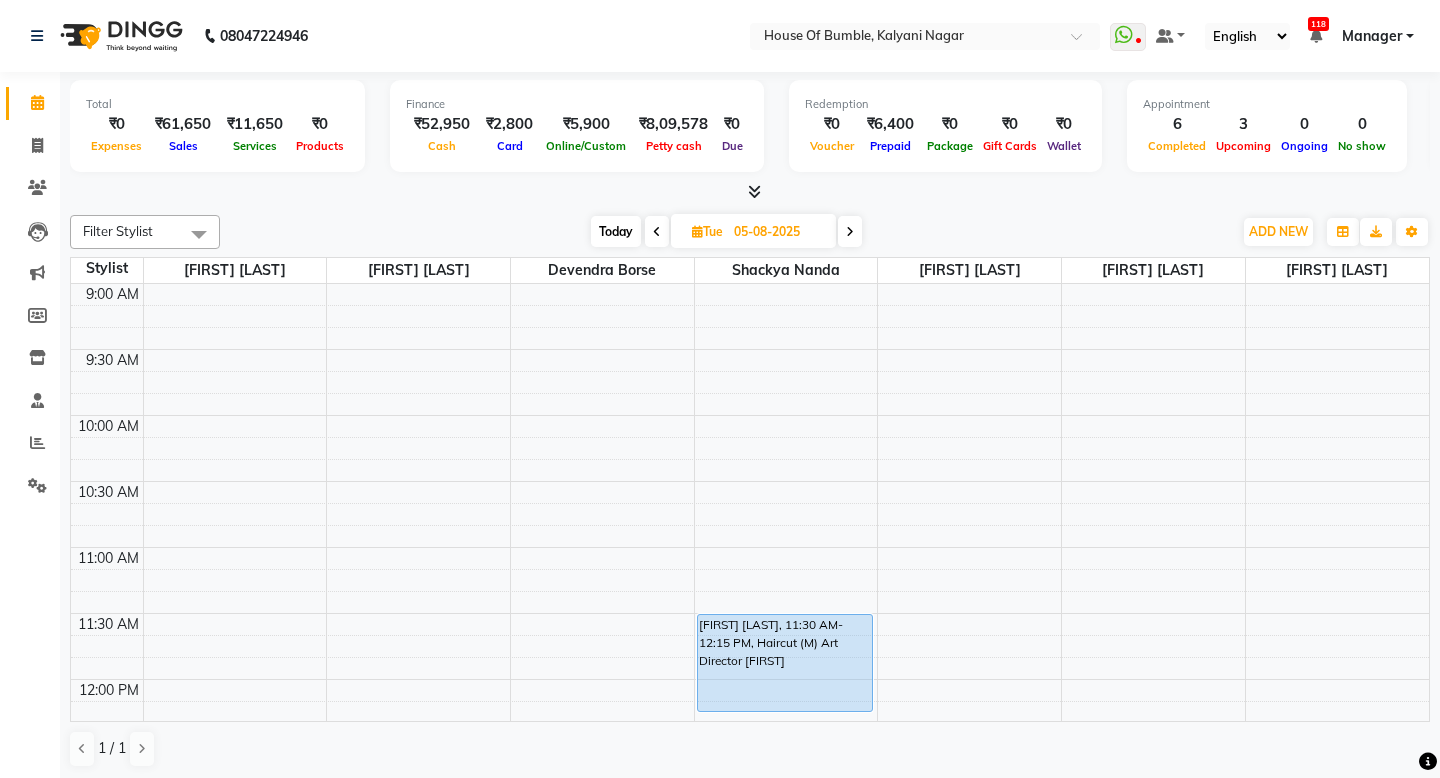 scroll, scrollTop: 0, scrollLeft: 0, axis: both 